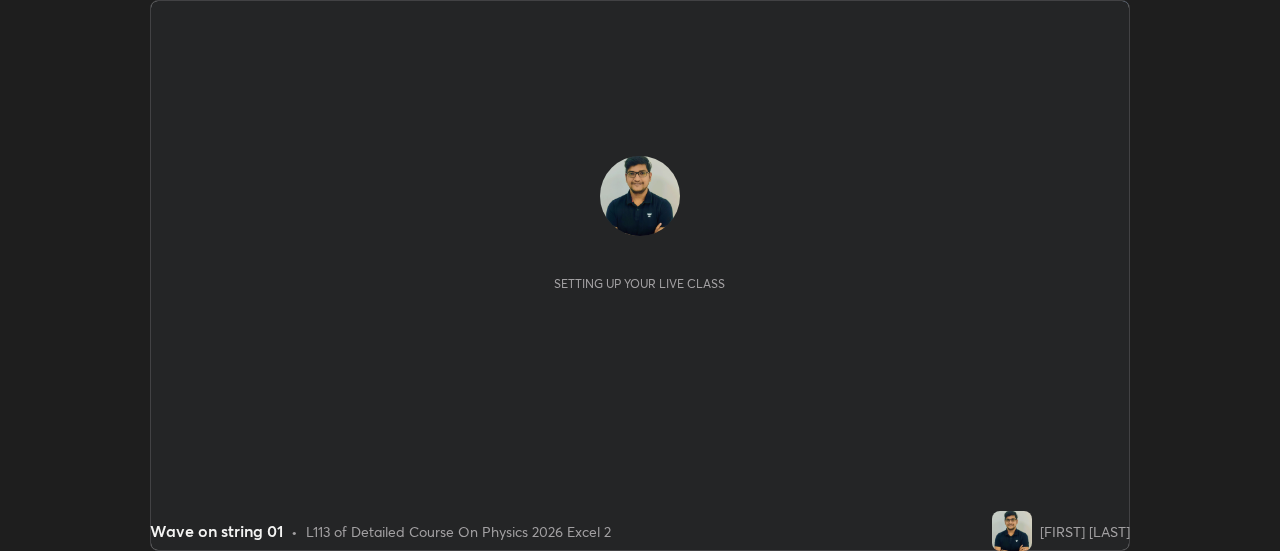 scroll, scrollTop: 0, scrollLeft: 0, axis: both 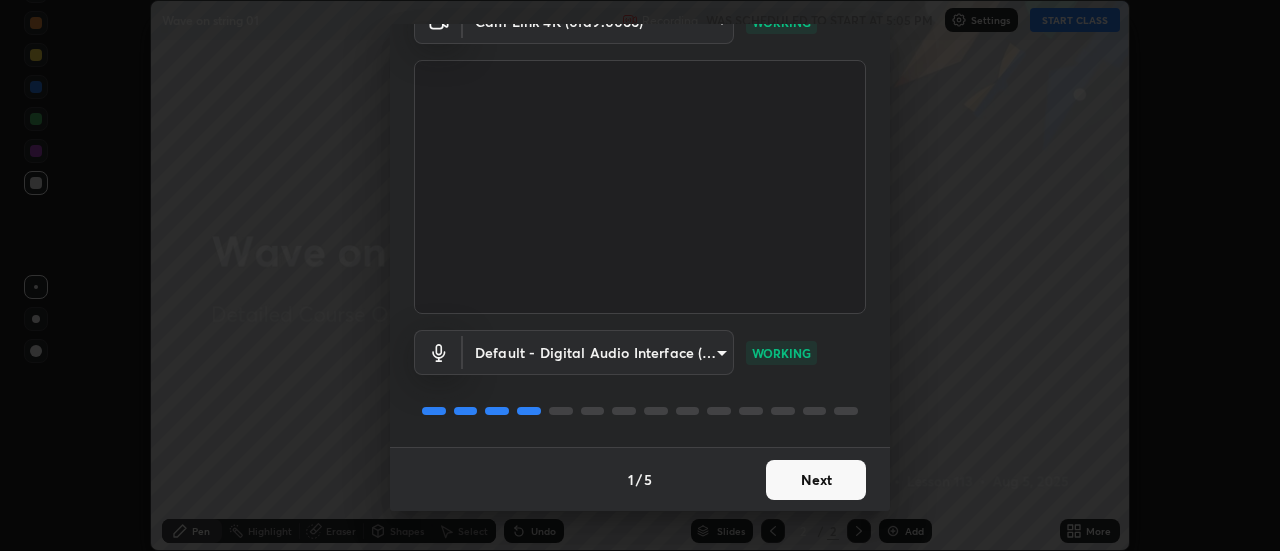 click on "Next" at bounding box center [816, 480] 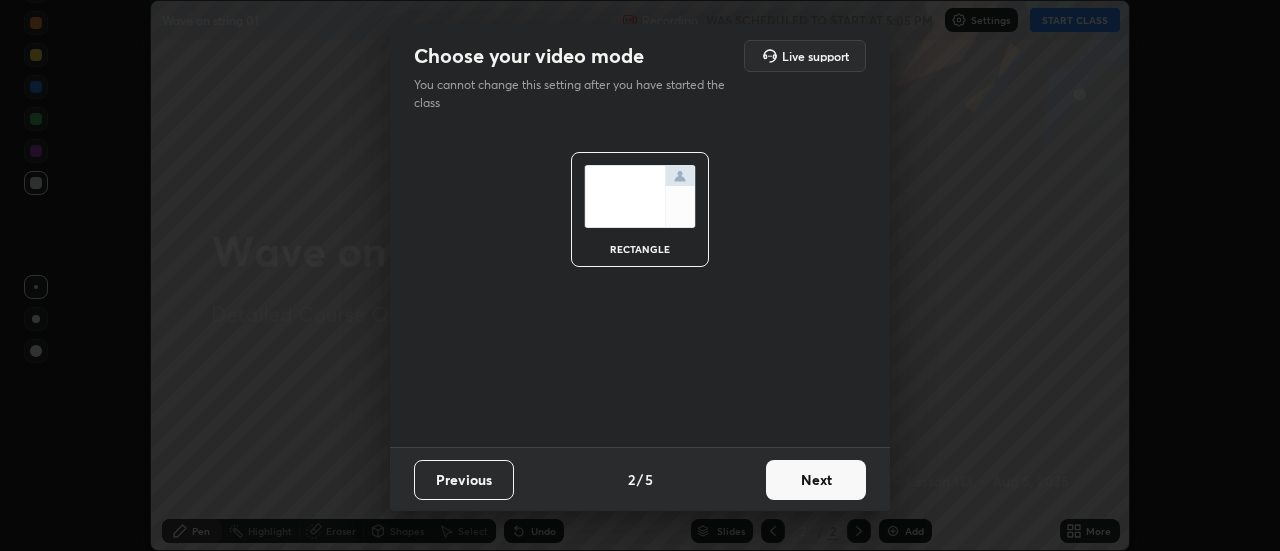 click on "Next" at bounding box center [816, 480] 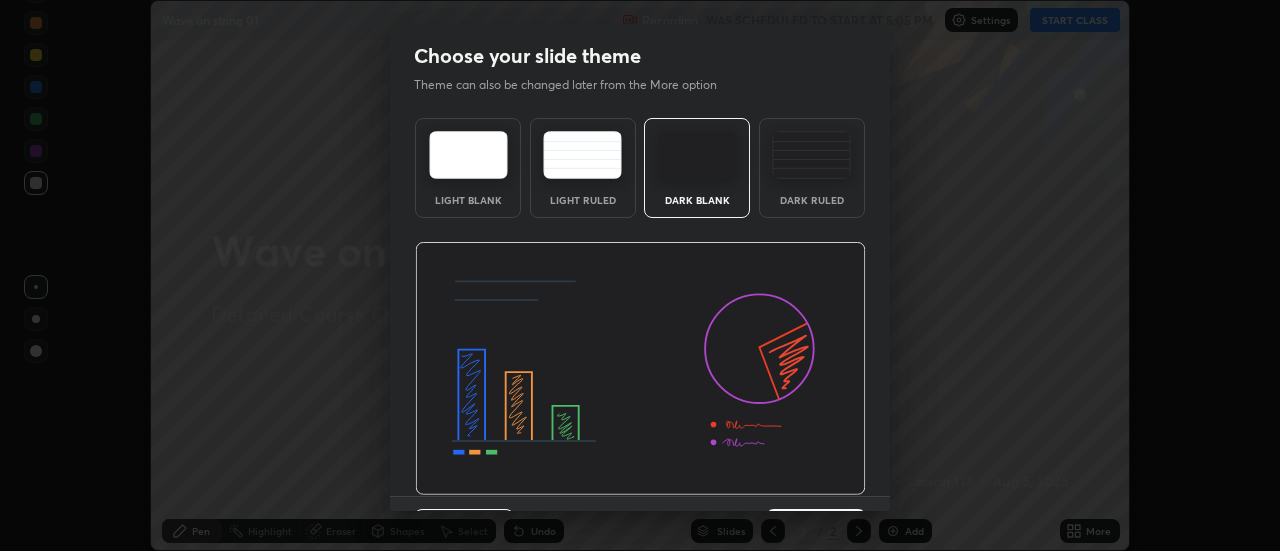 click on "Dark Ruled" at bounding box center [812, 168] 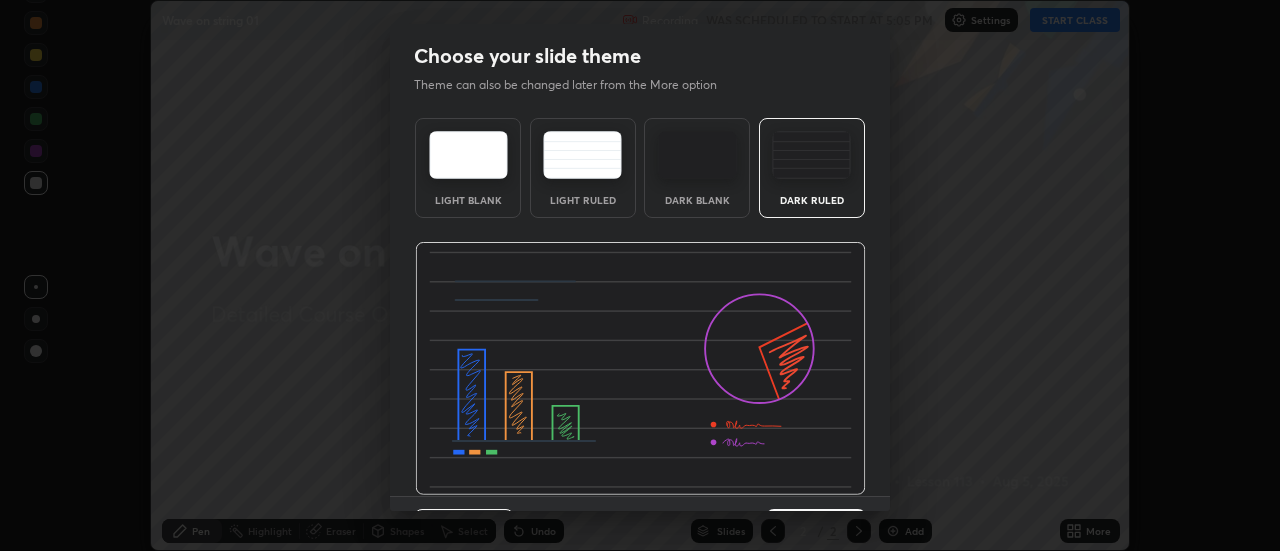 scroll, scrollTop: 49, scrollLeft: 0, axis: vertical 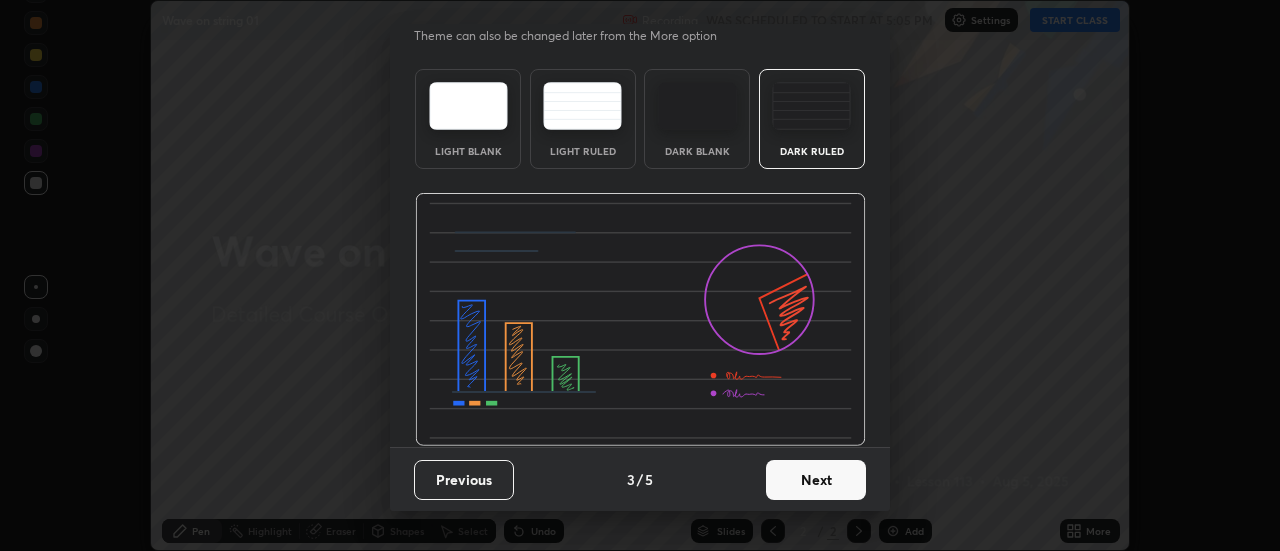 click on "Next" at bounding box center [816, 480] 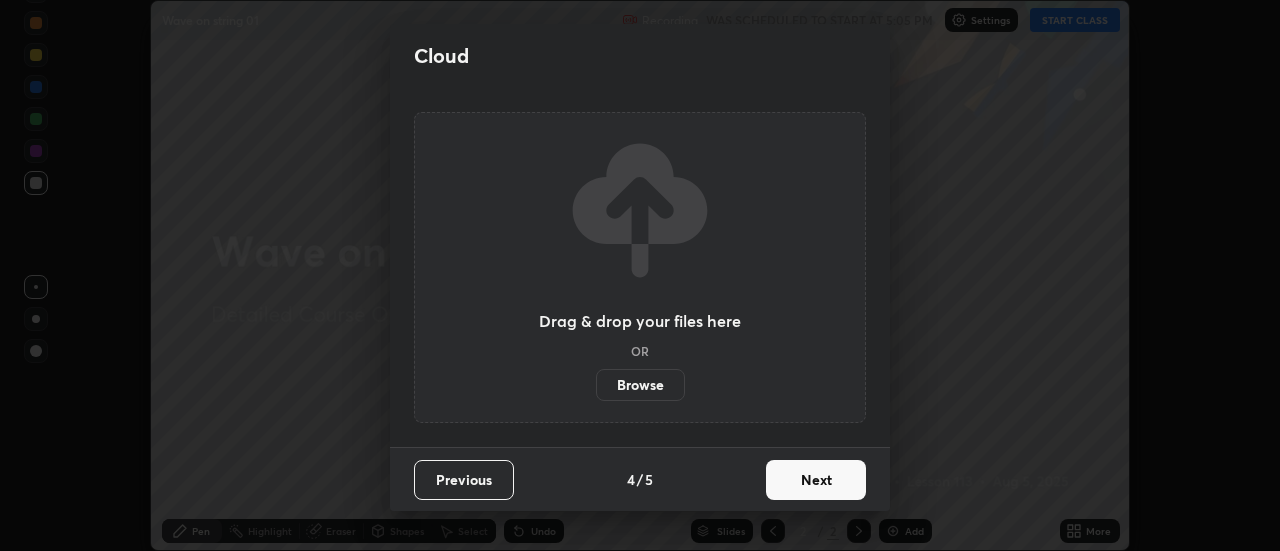click on "Next" at bounding box center [816, 480] 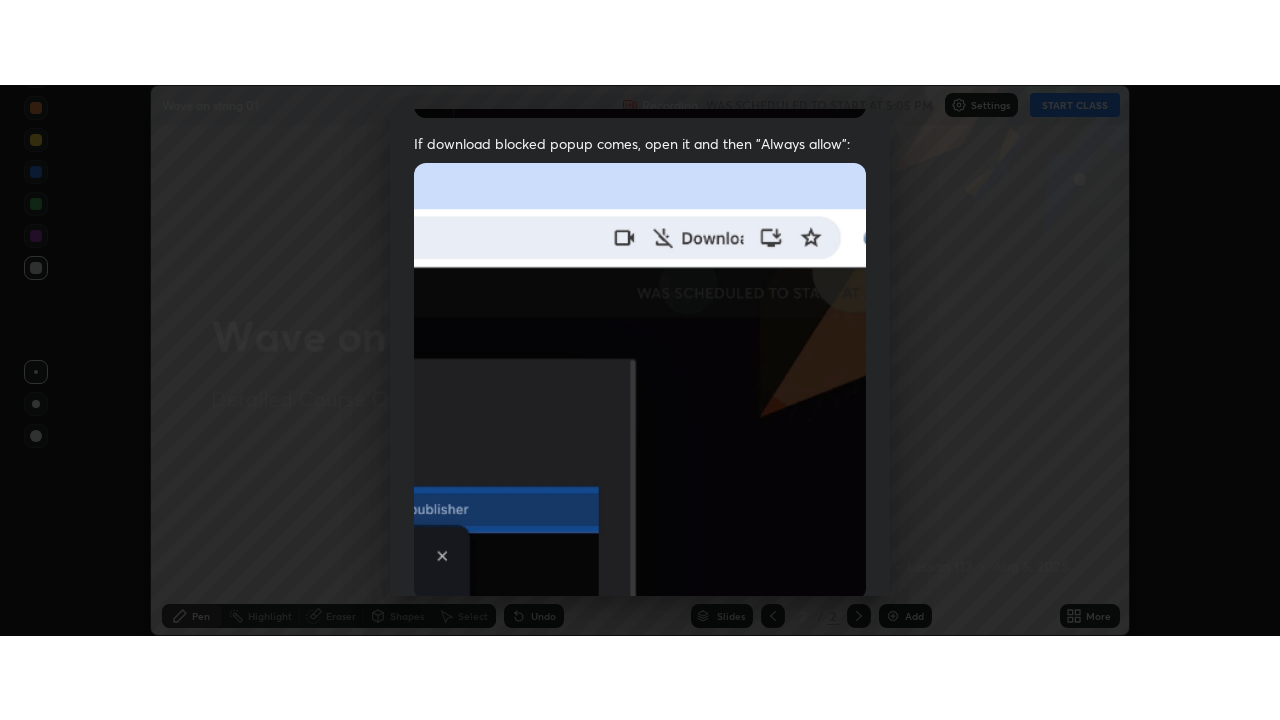 scroll, scrollTop: 513, scrollLeft: 0, axis: vertical 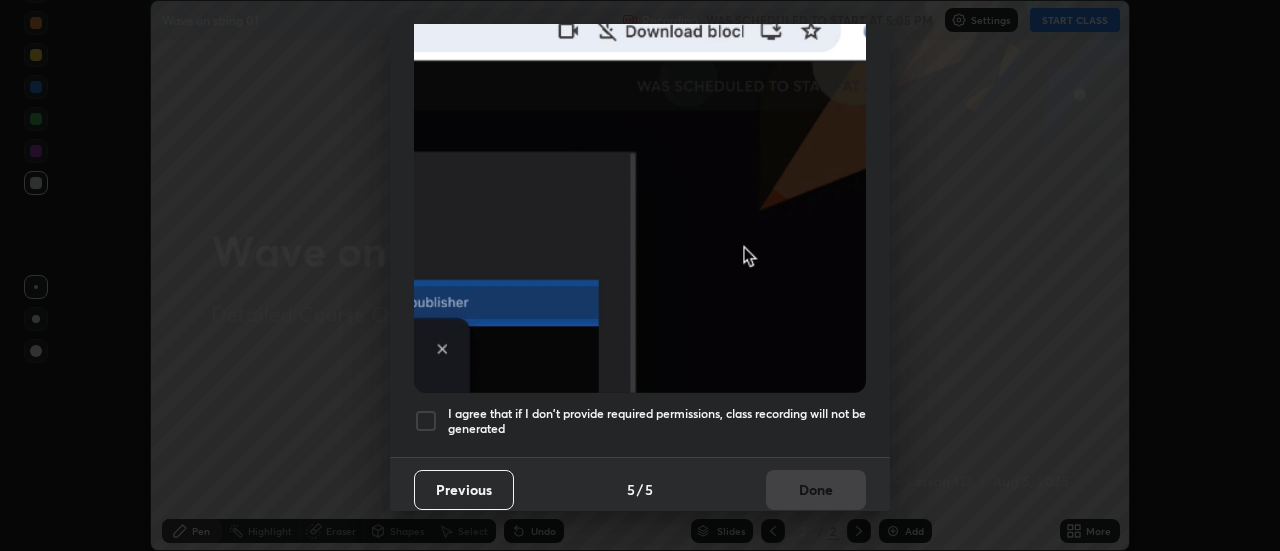 click on "I agree that if I don't provide required permissions, class recording will not be generated" at bounding box center (657, 421) 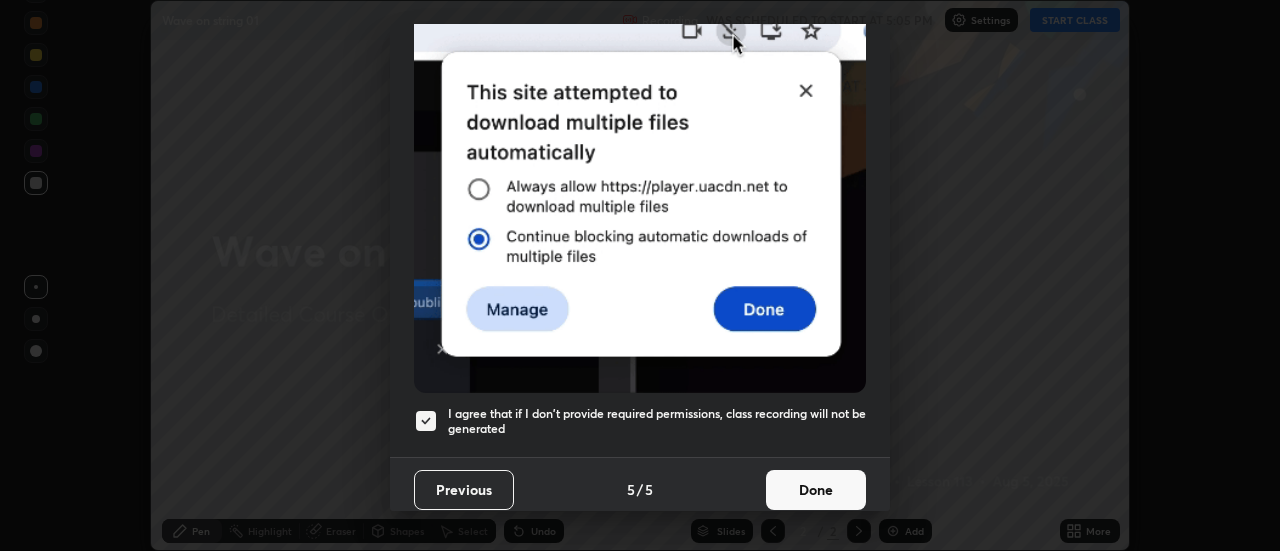 click on "Done" at bounding box center [816, 490] 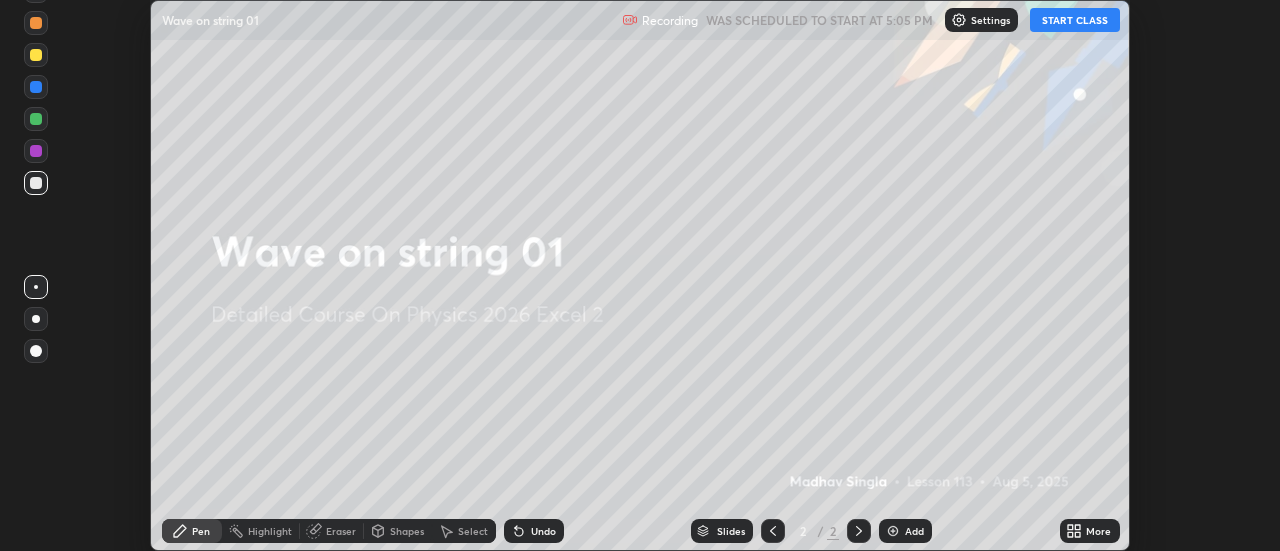 click 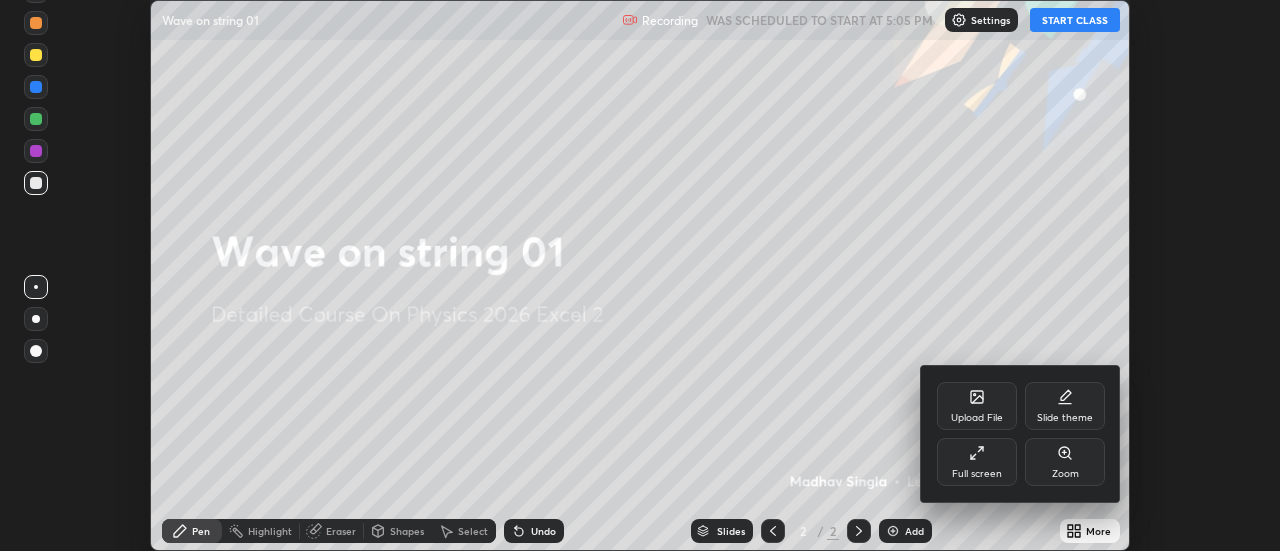click on "Full screen" at bounding box center (977, 462) 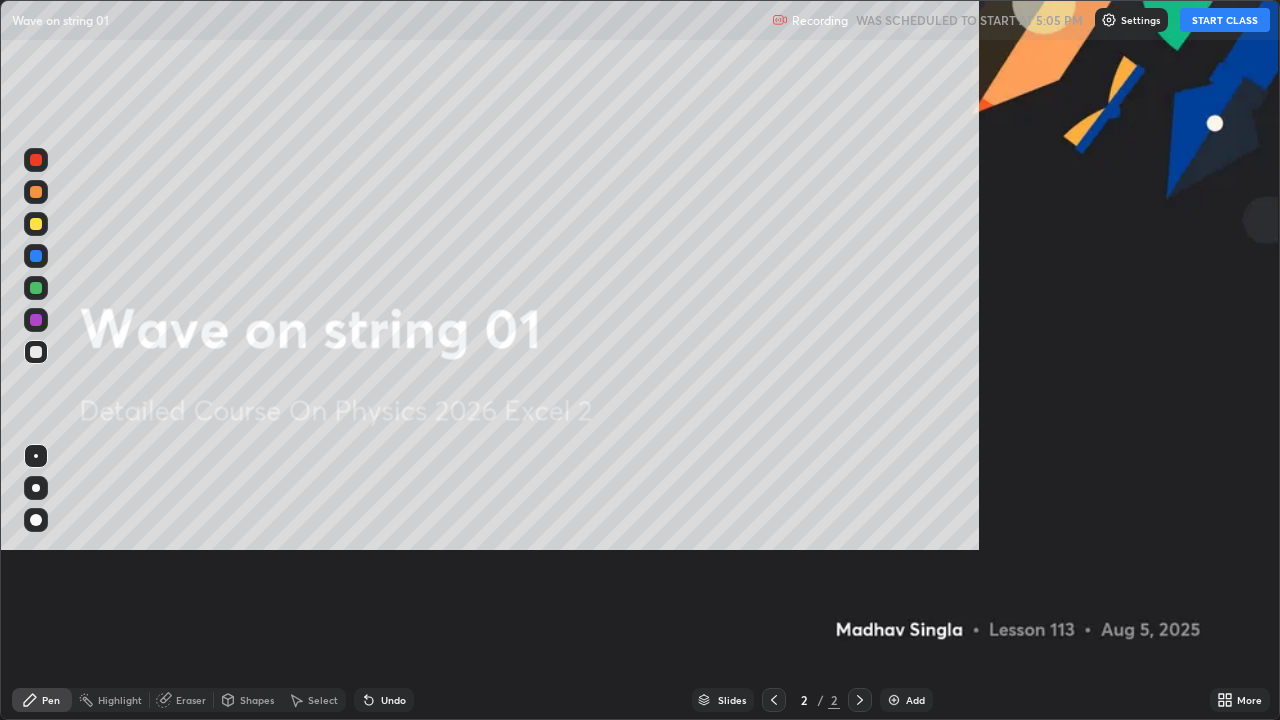 scroll, scrollTop: 99280, scrollLeft: 98720, axis: both 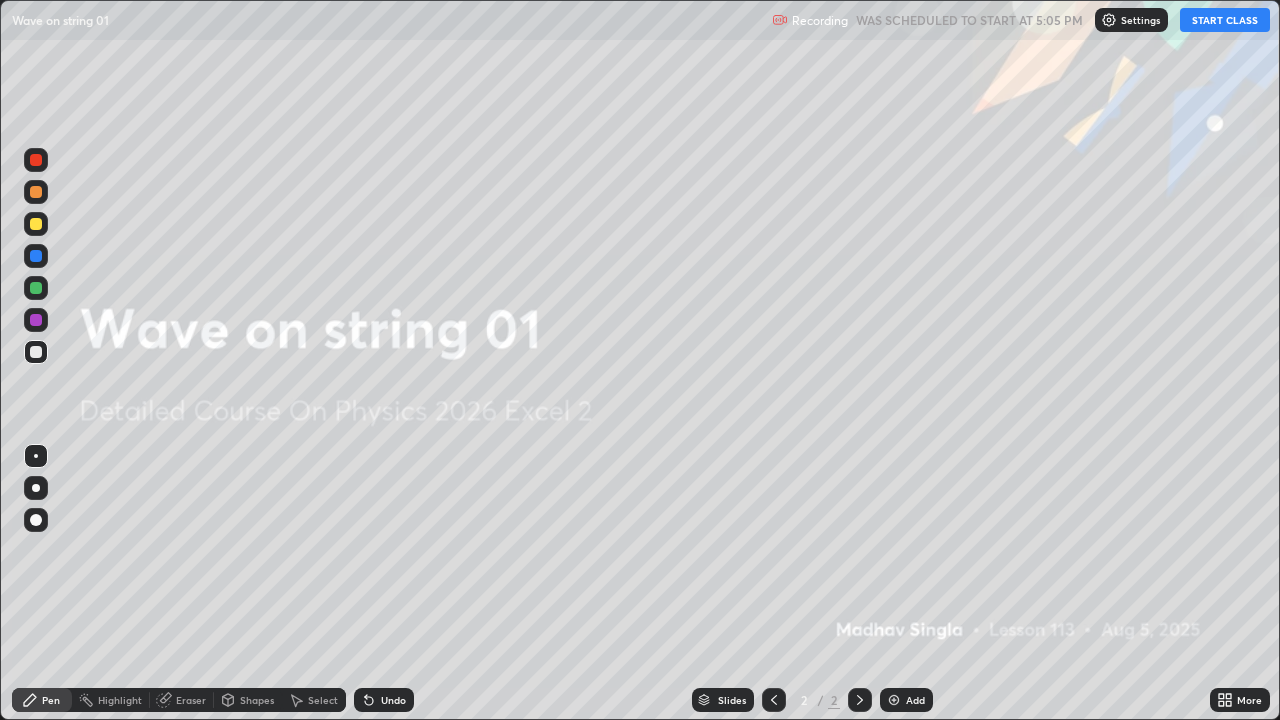 click on "START CLASS" at bounding box center (1225, 20) 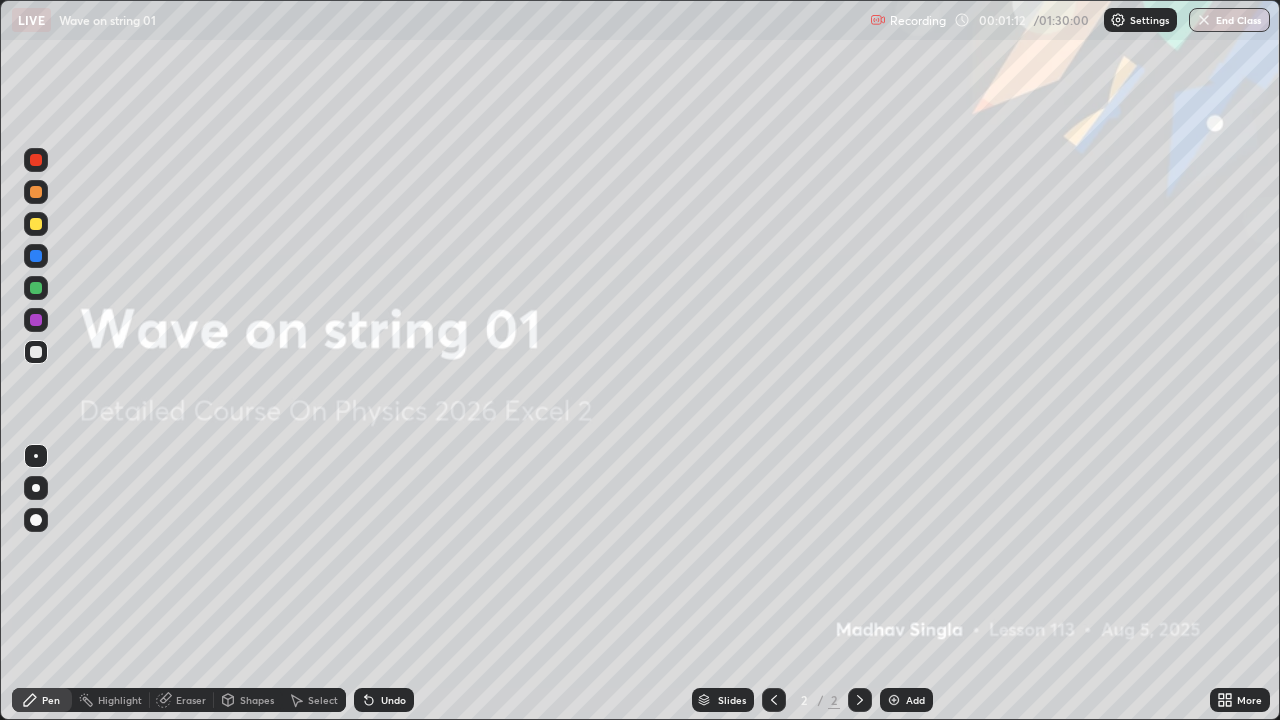 click on "Add" at bounding box center (906, 700) 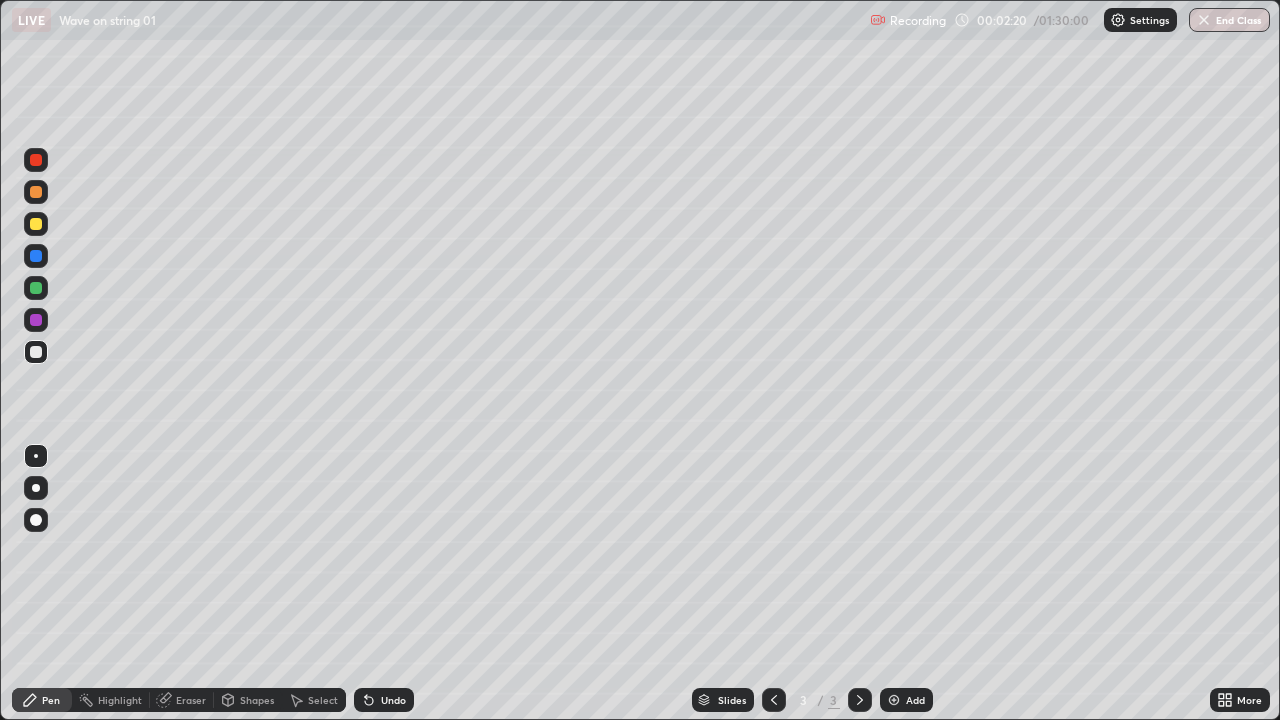 click at bounding box center [36, 288] 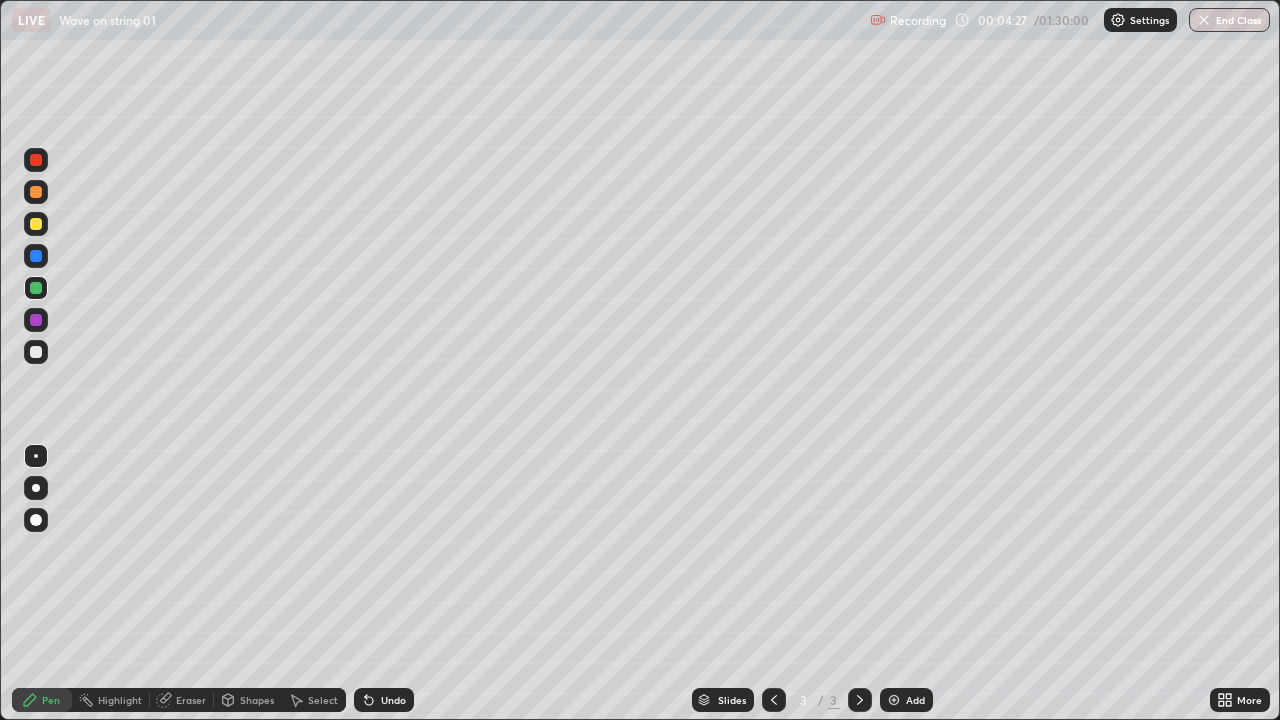 click at bounding box center [36, 224] 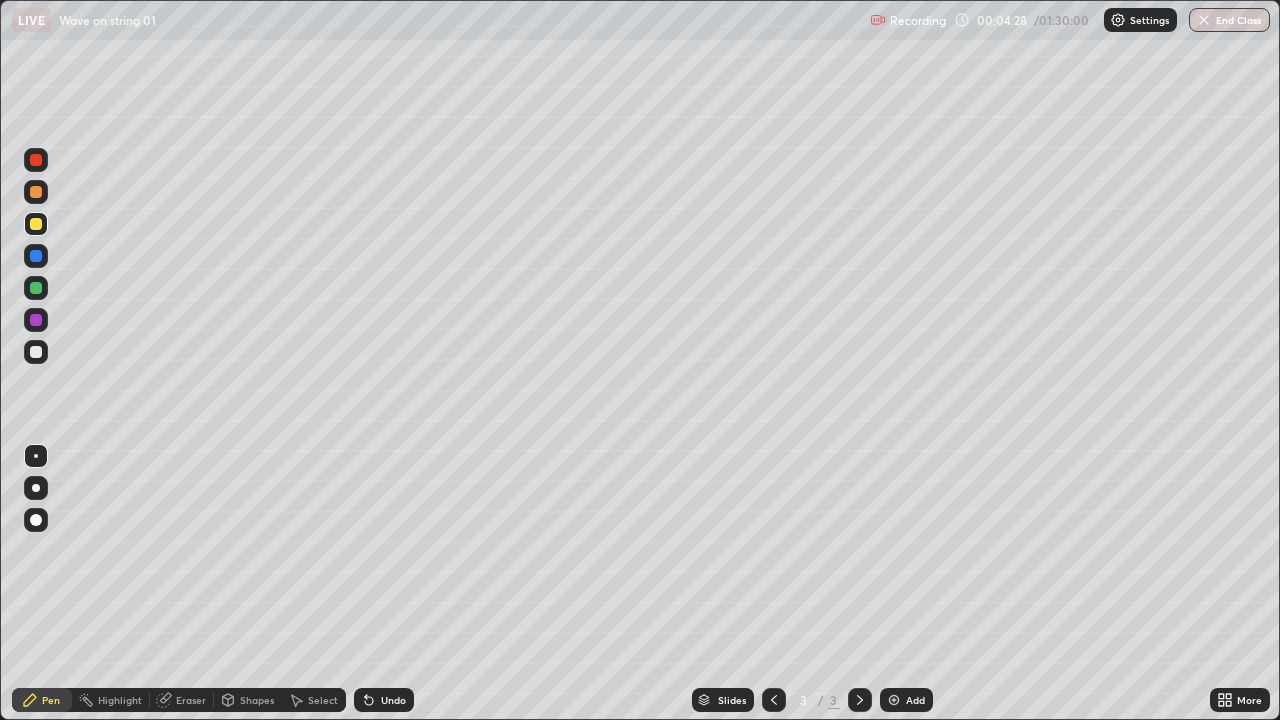 click at bounding box center (36, 192) 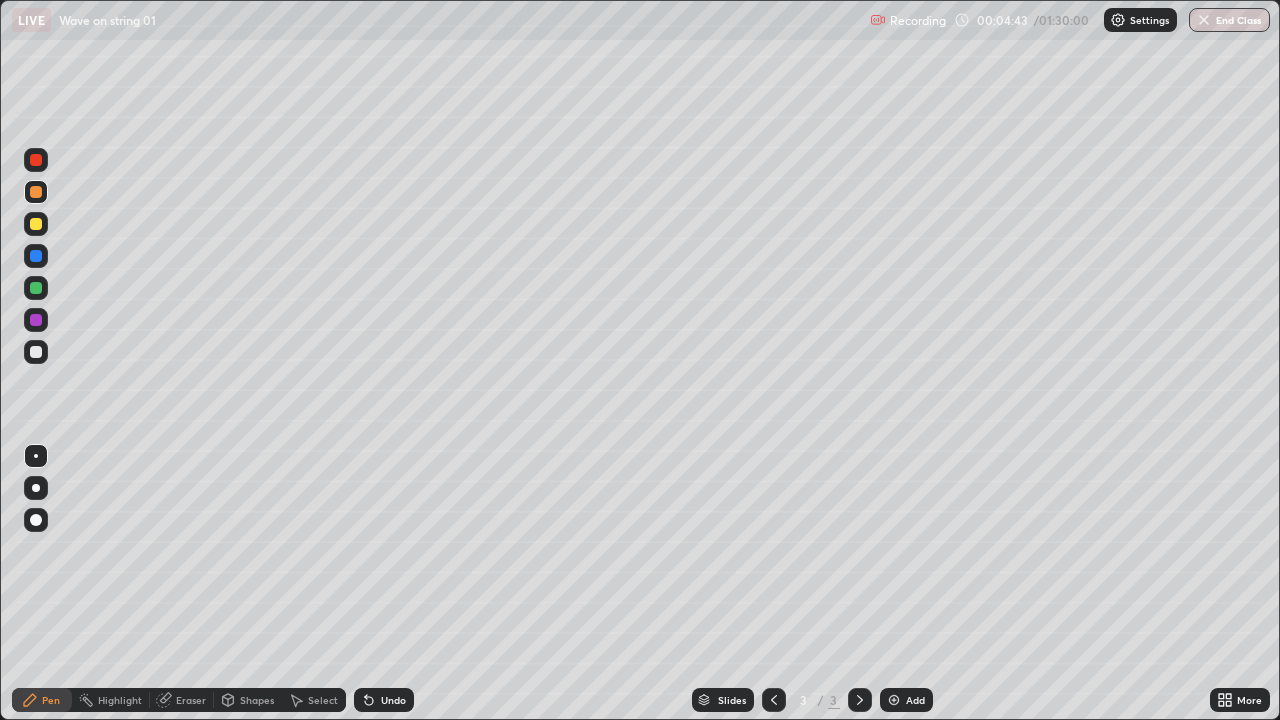 click on "Undo" at bounding box center [393, 700] 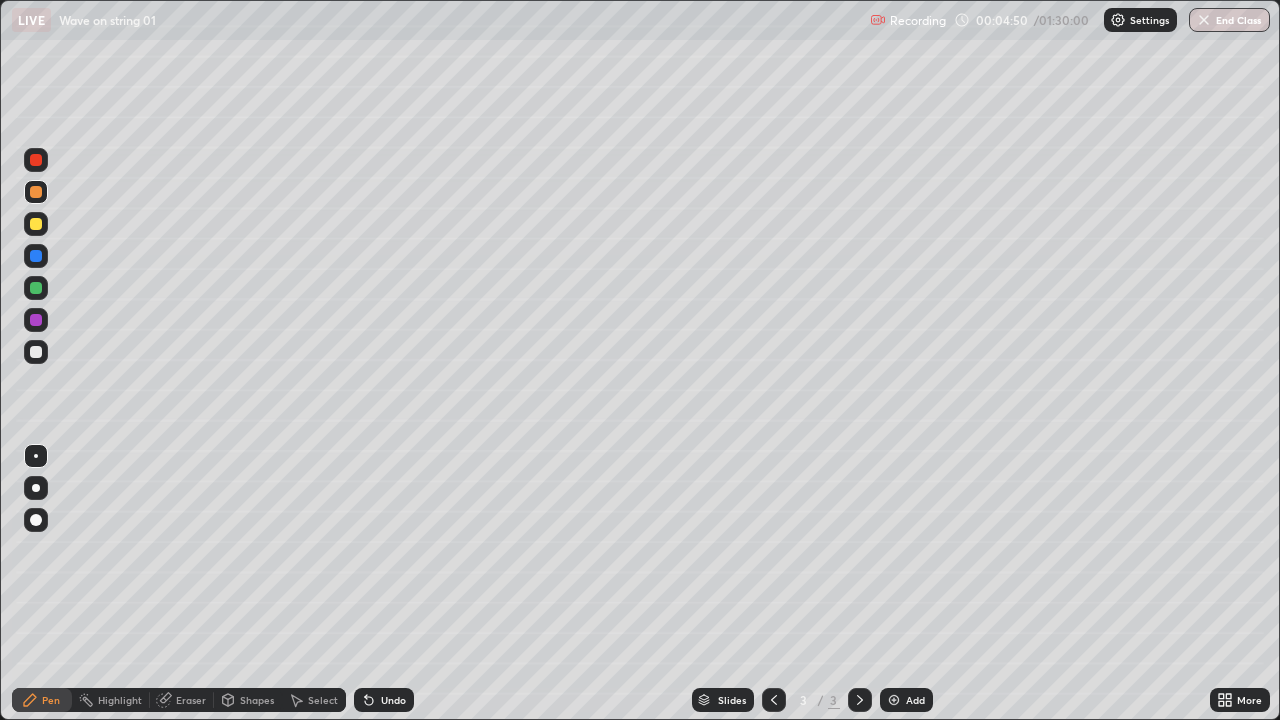 click at bounding box center [36, 288] 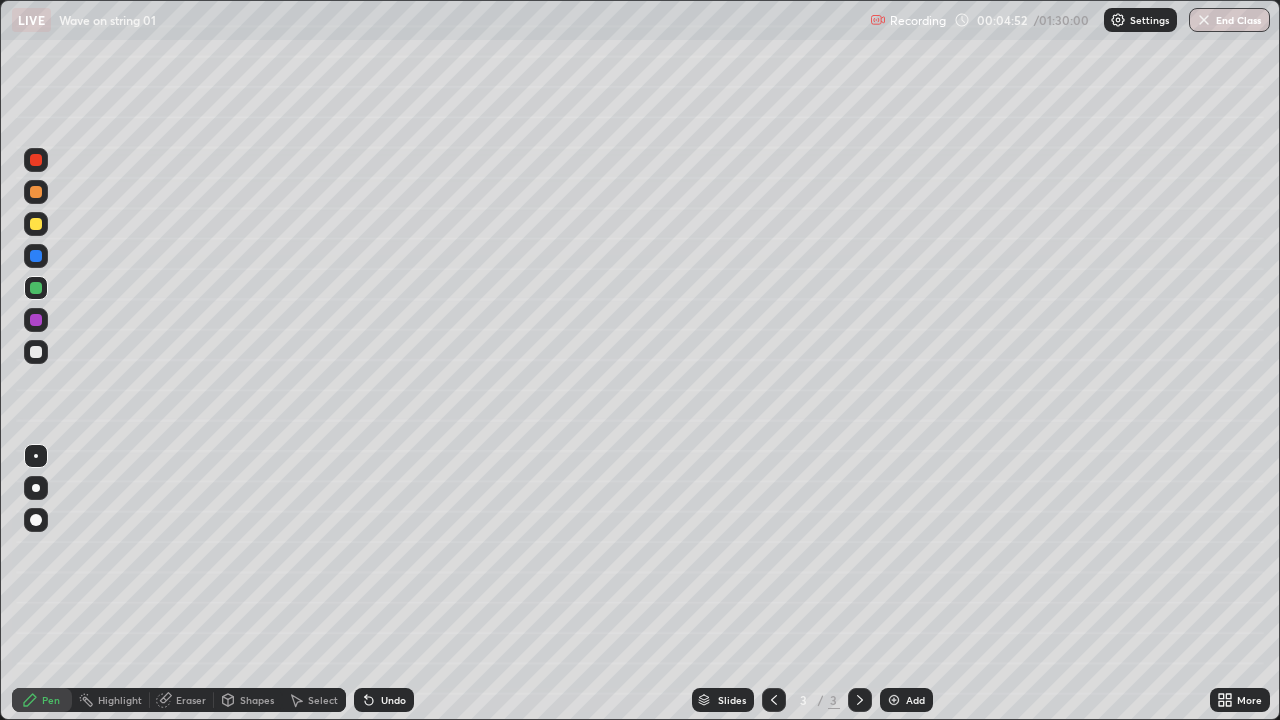 click on "Undo" at bounding box center [393, 700] 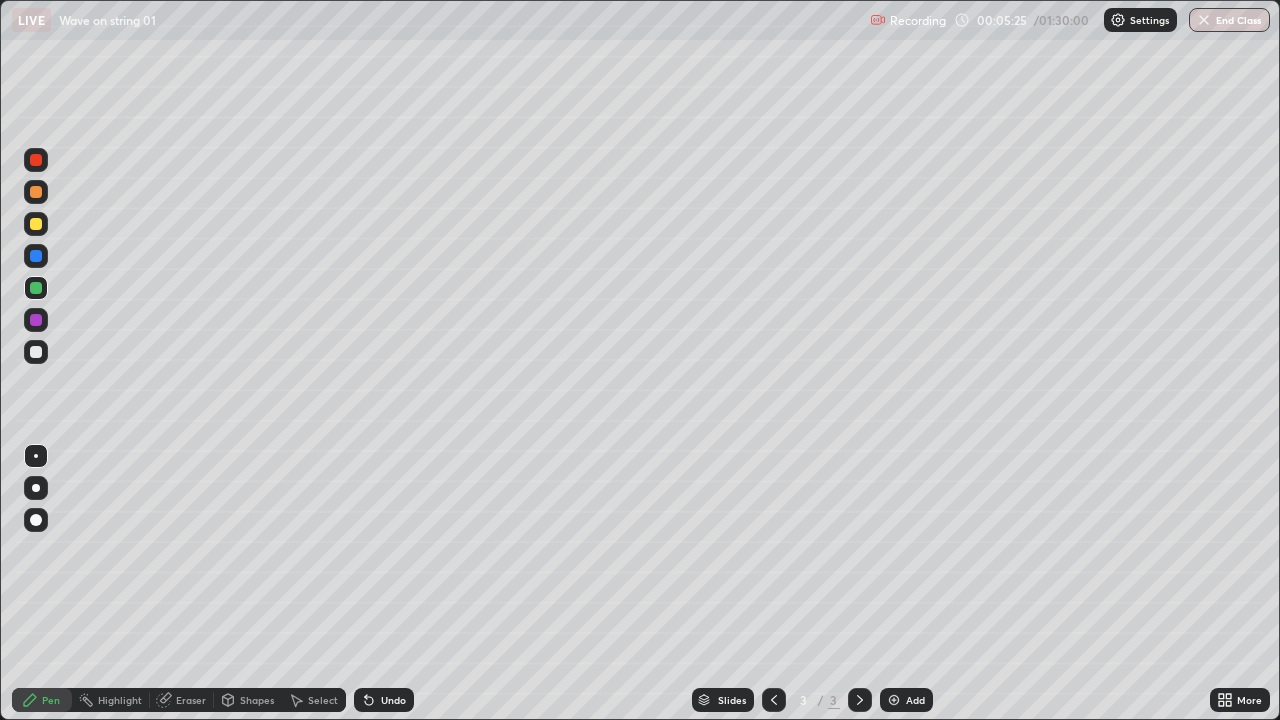 click at bounding box center [36, 224] 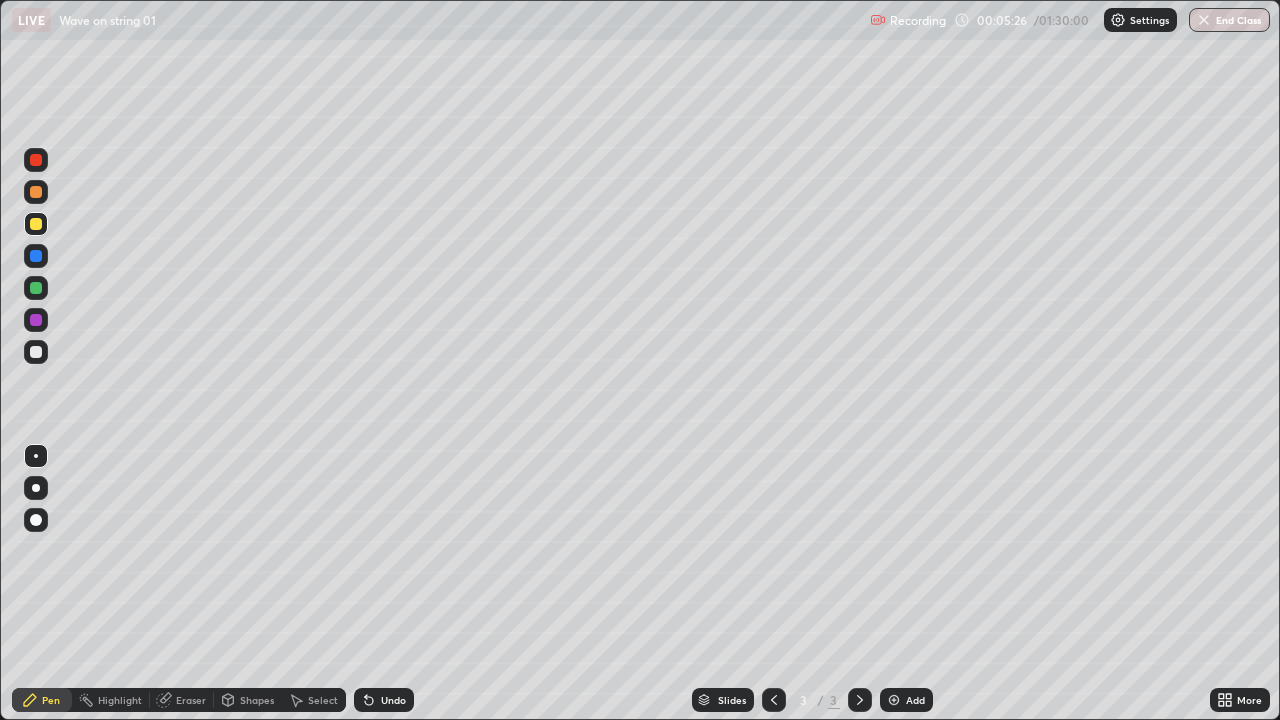 click on "Shapes" at bounding box center [248, 700] 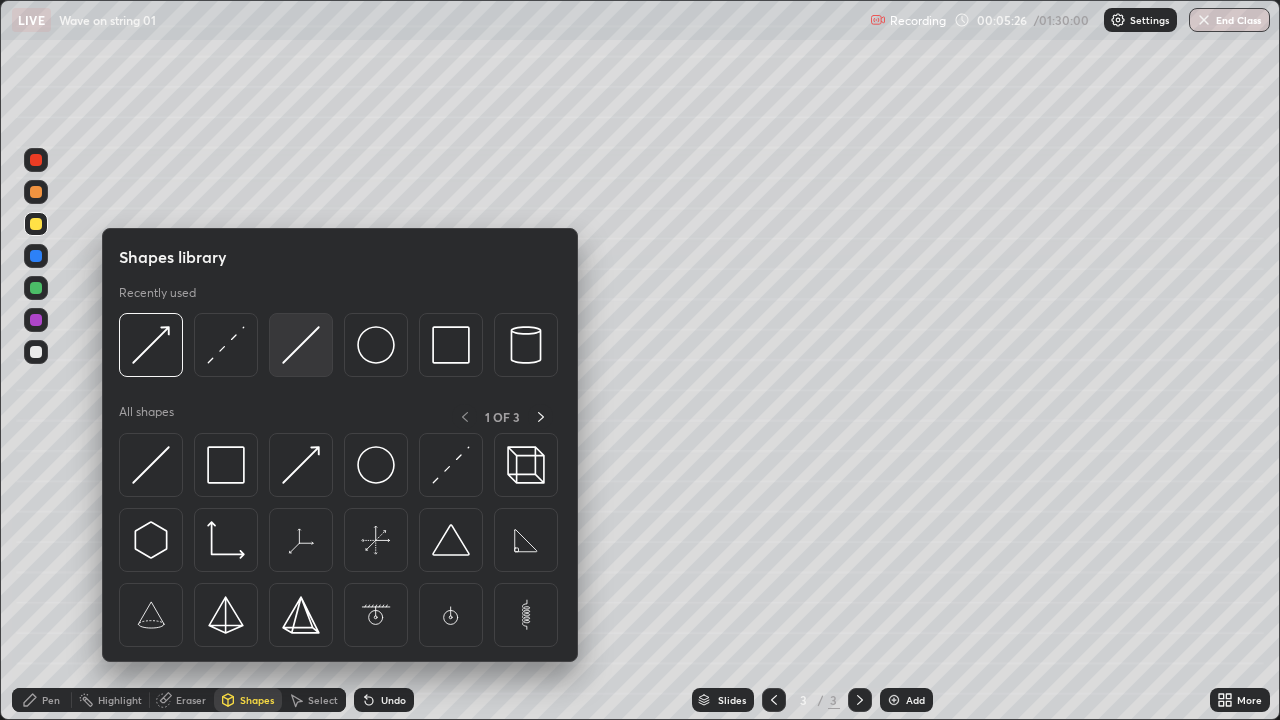 click at bounding box center [301, 345] 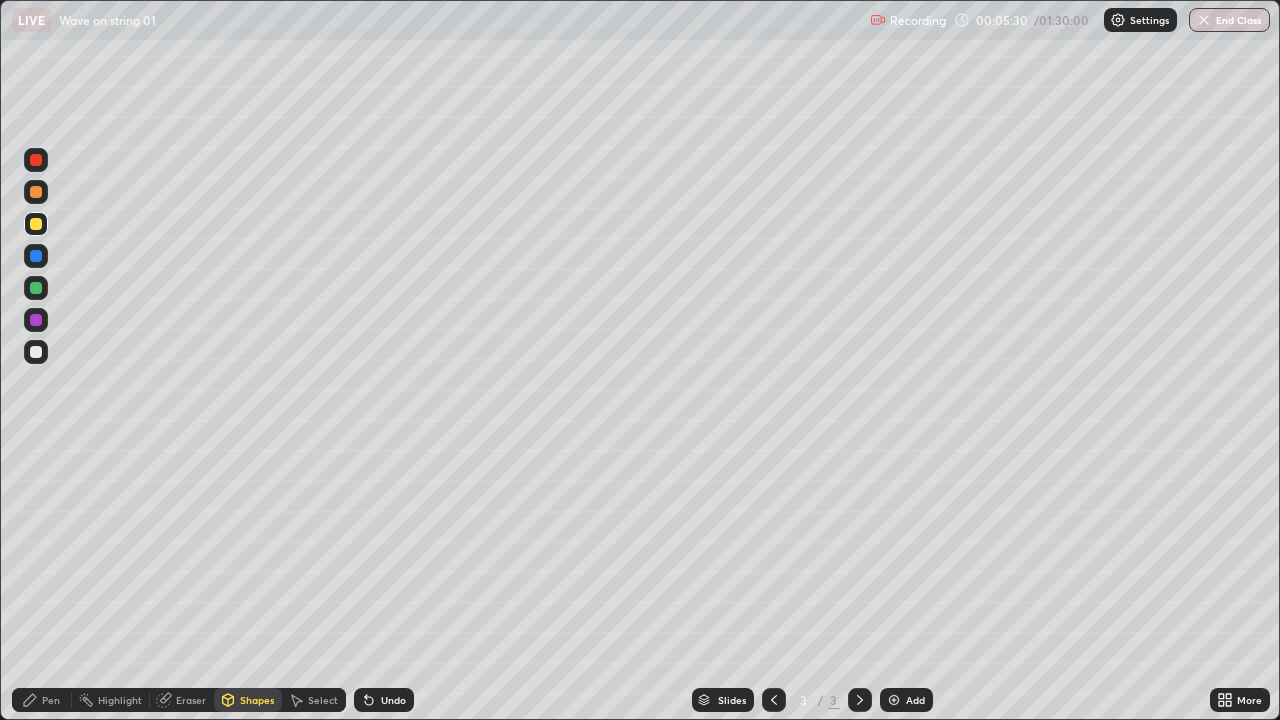 click on "Undo" at bounding box center (384, 700) 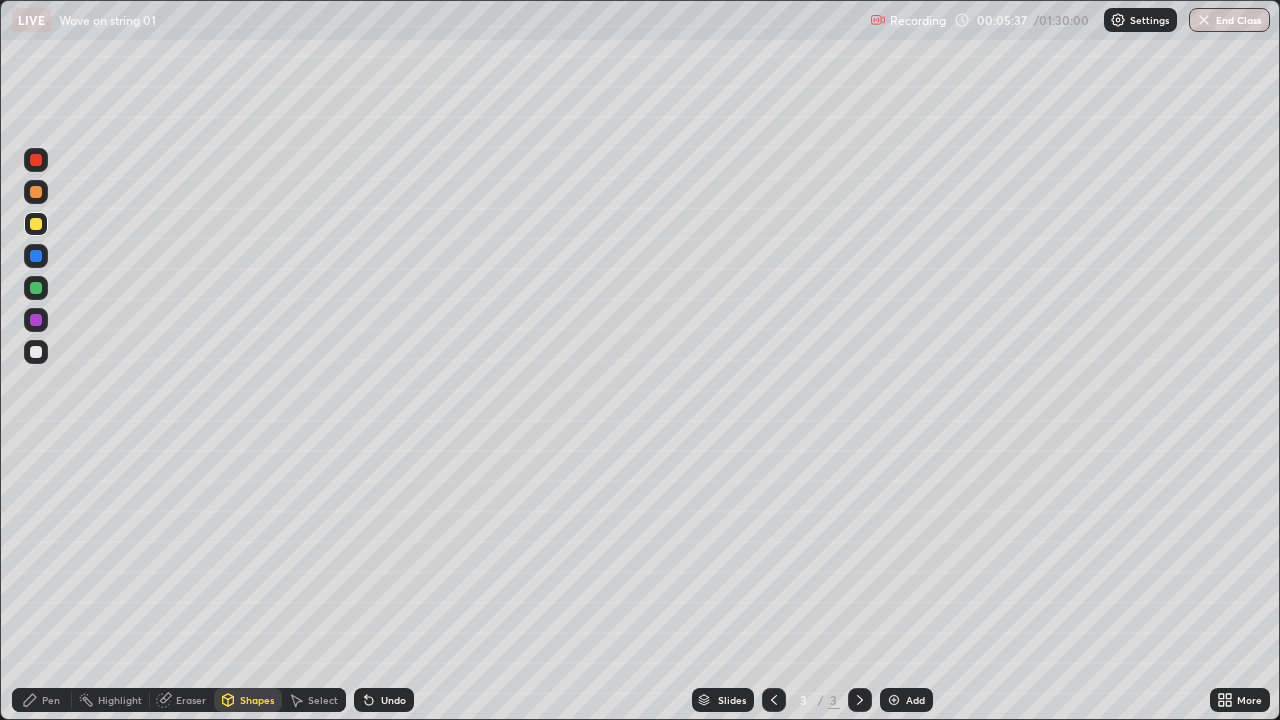 click on "Pen" at bounding box center [42, 700] 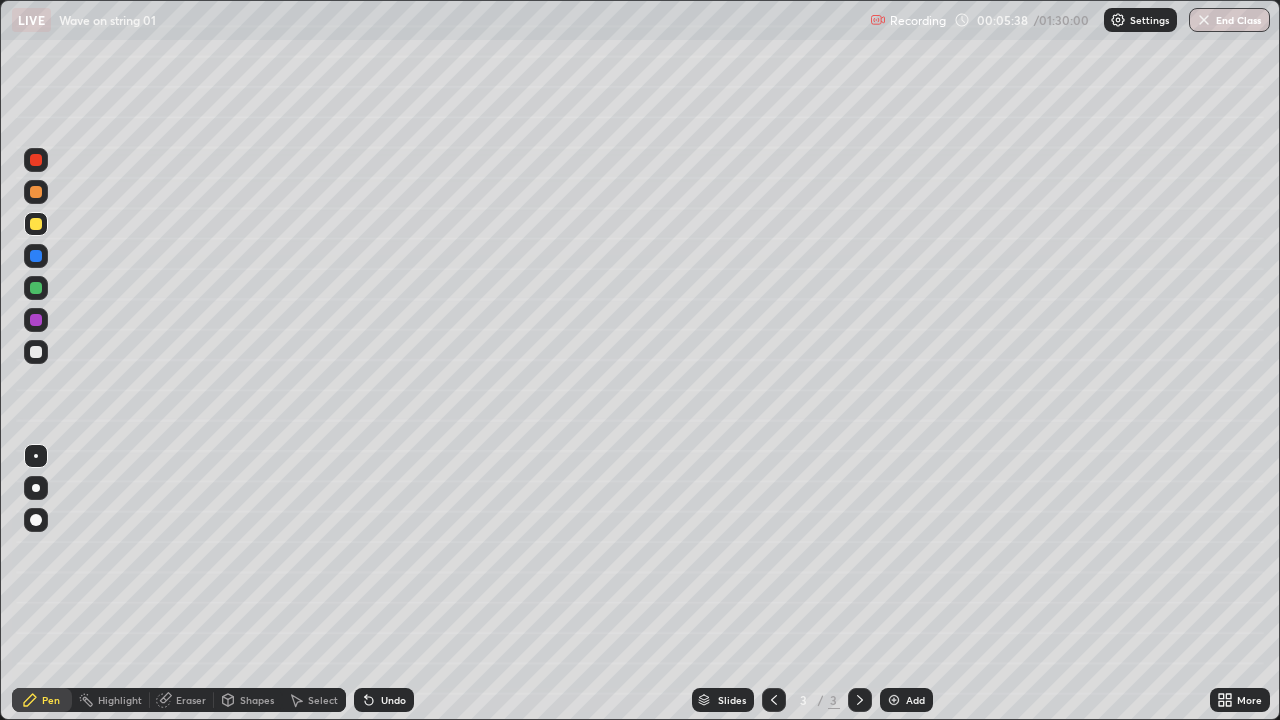 click at bounding box center (36, 288) 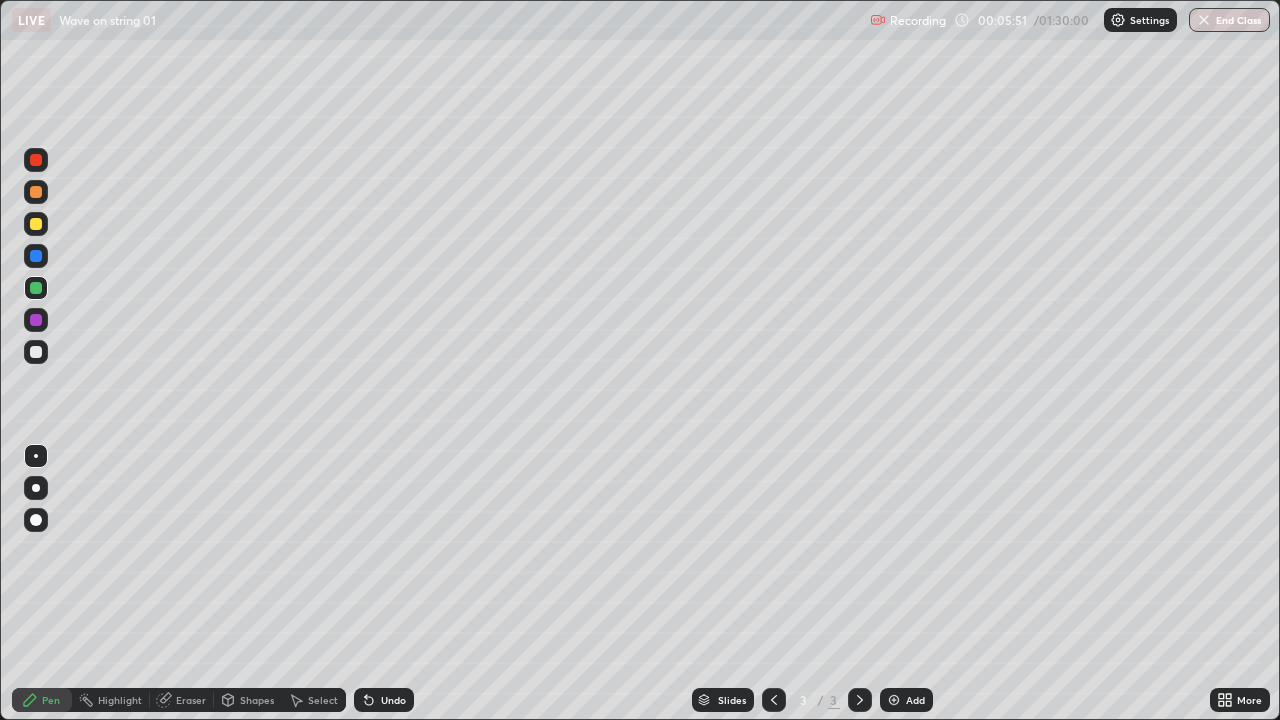 click on "Shapes" at bounding box center [248, 700] 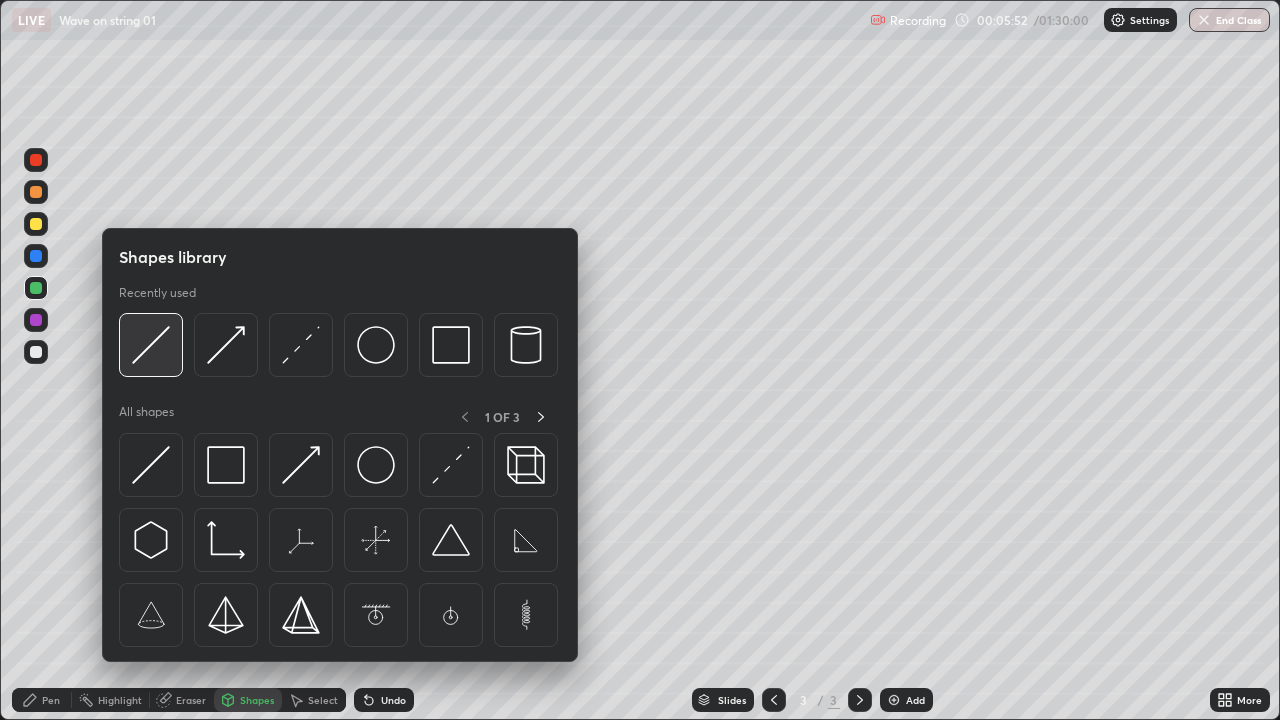 click at bounding box center [151, 345] 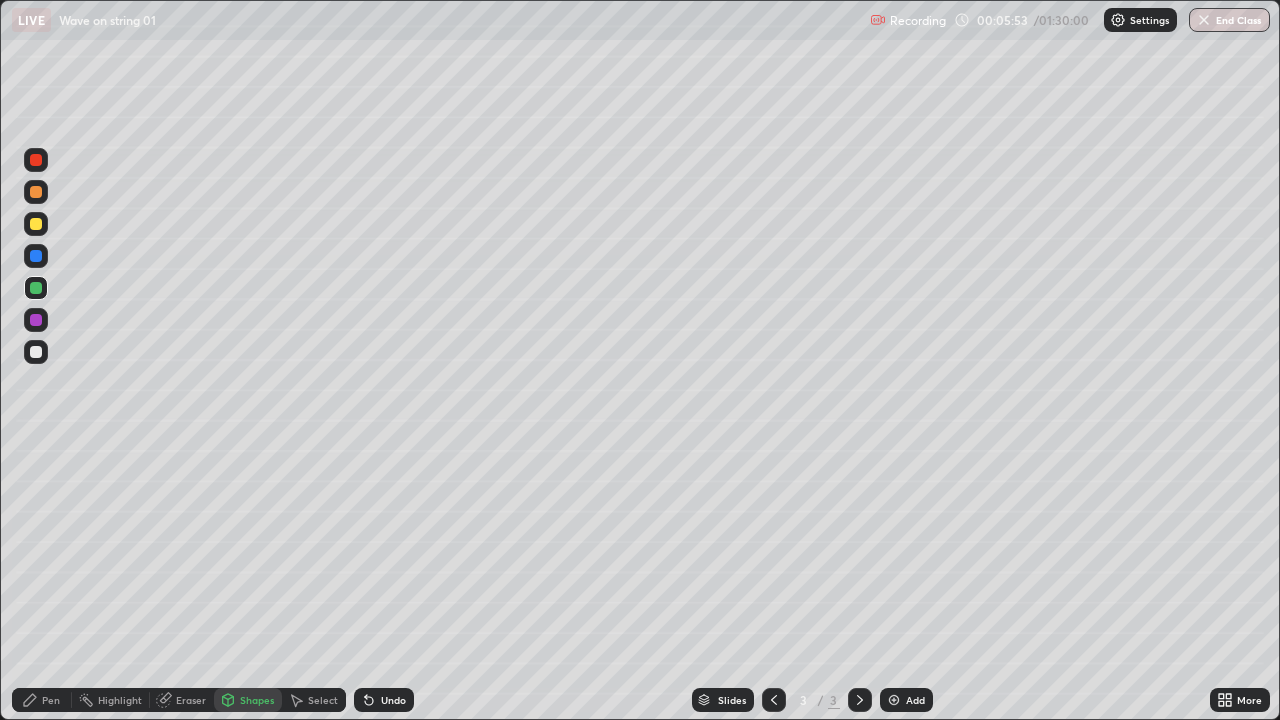 click at bounding box center (36, 224) 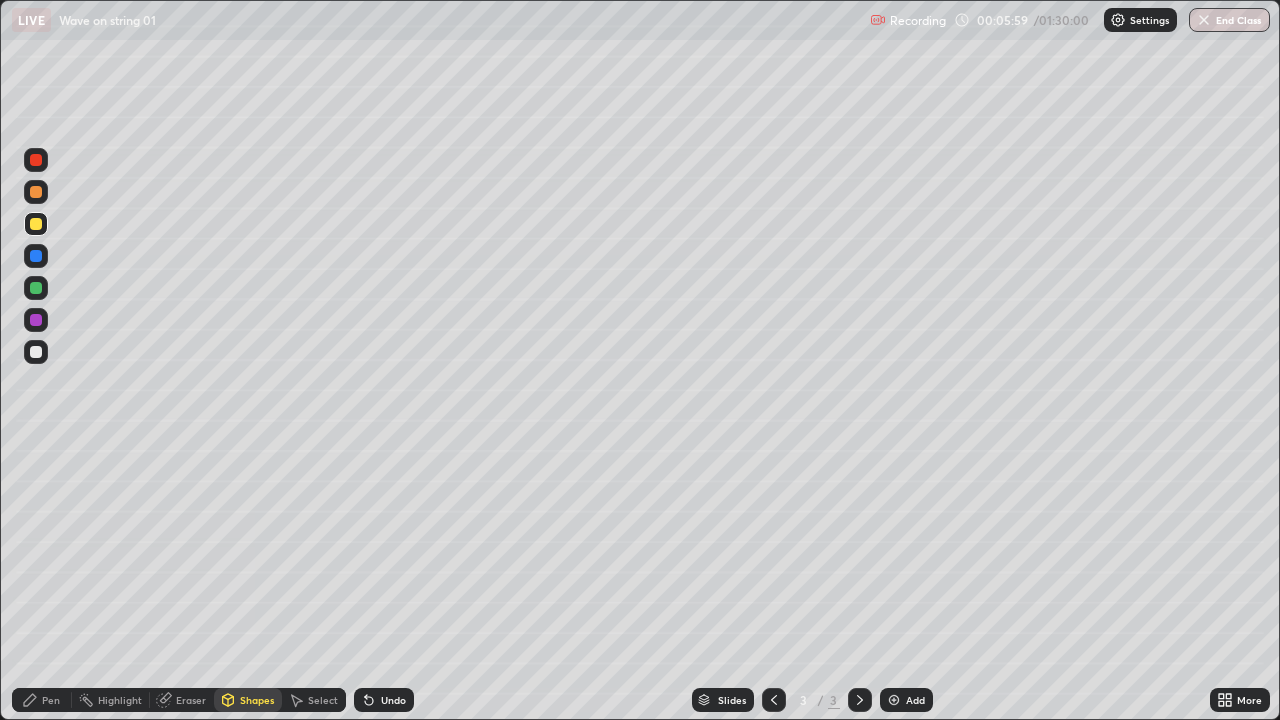 click 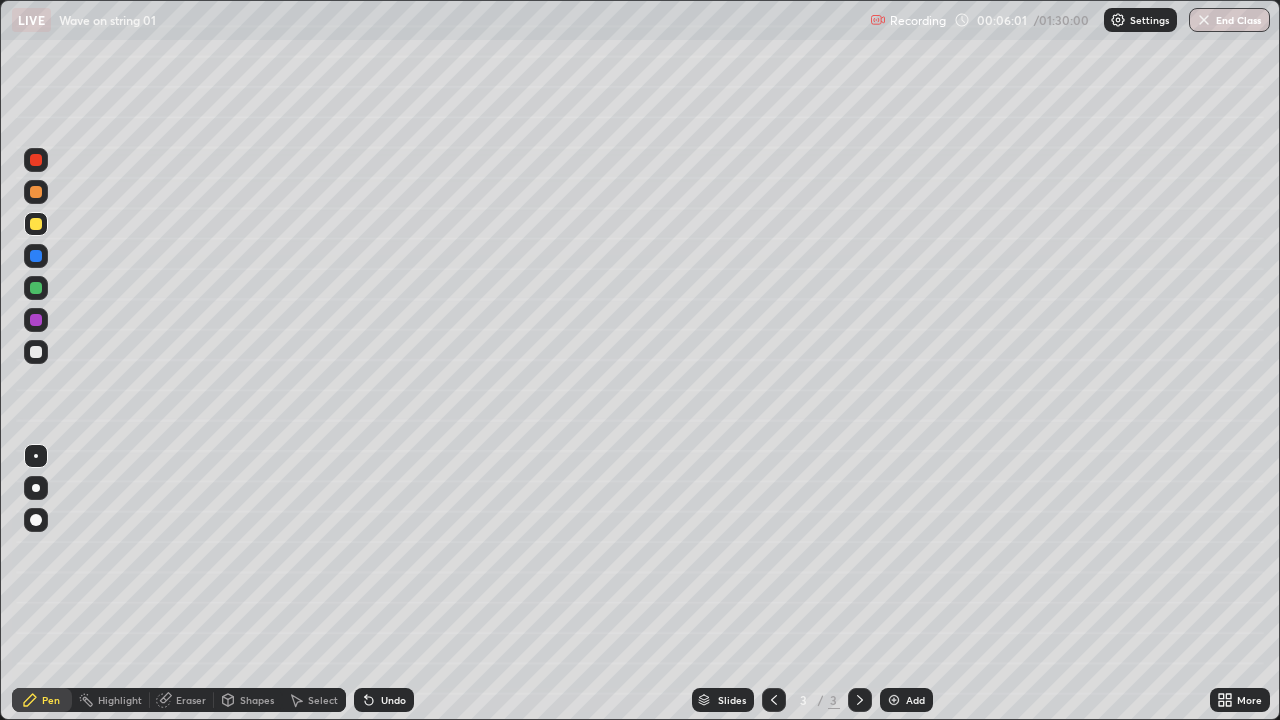 click at bounding box center [36, 288] 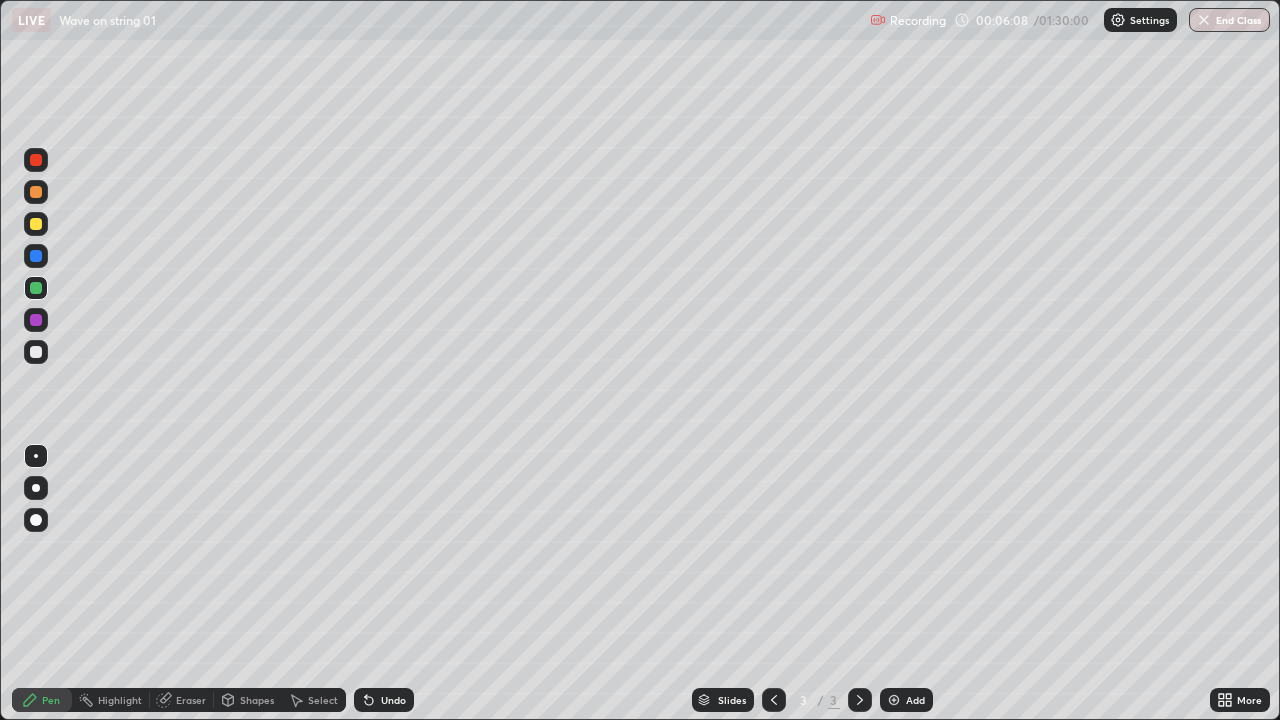 click 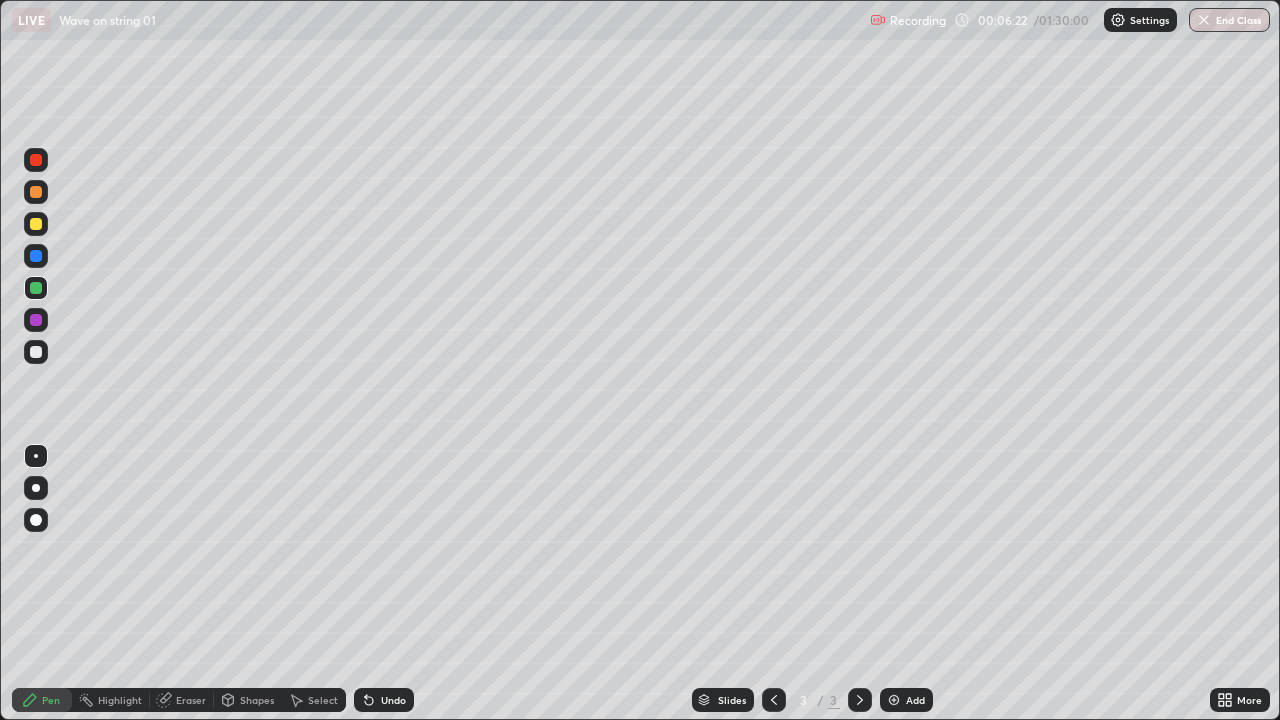 click on "Shapes" at bounding box center (257, 700) 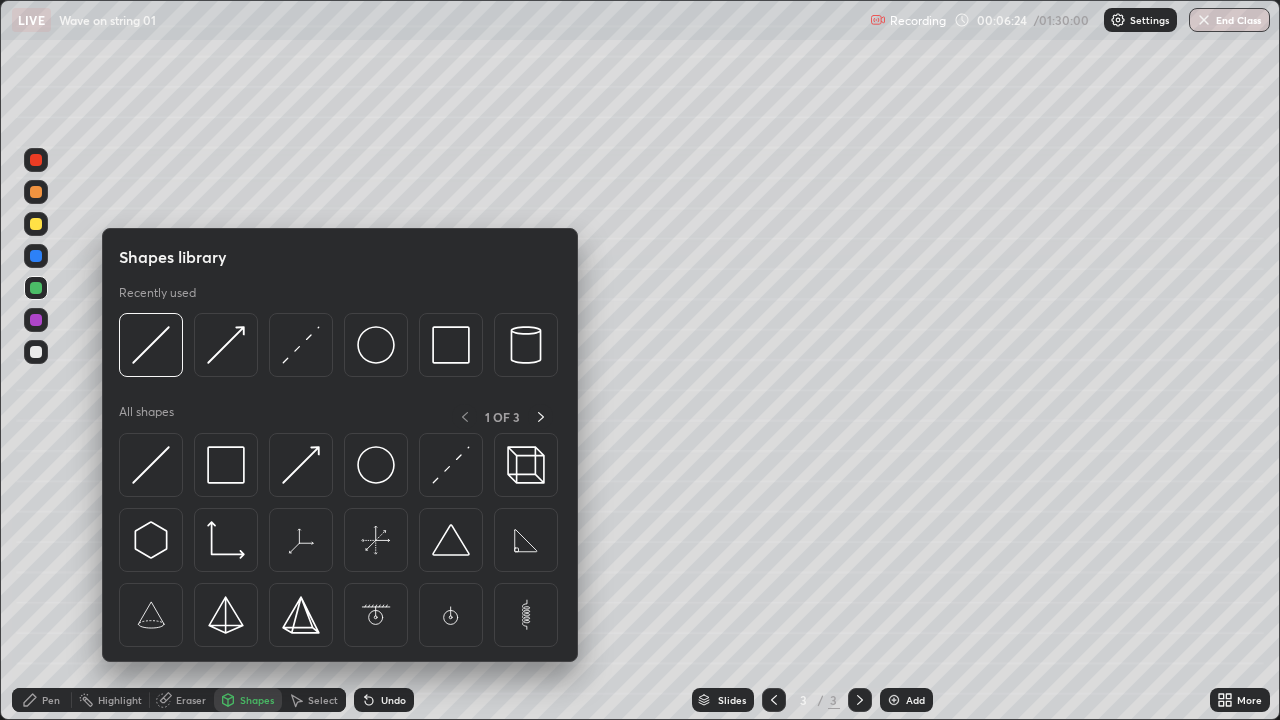 click on "Select" at bounding box center [323, 700] 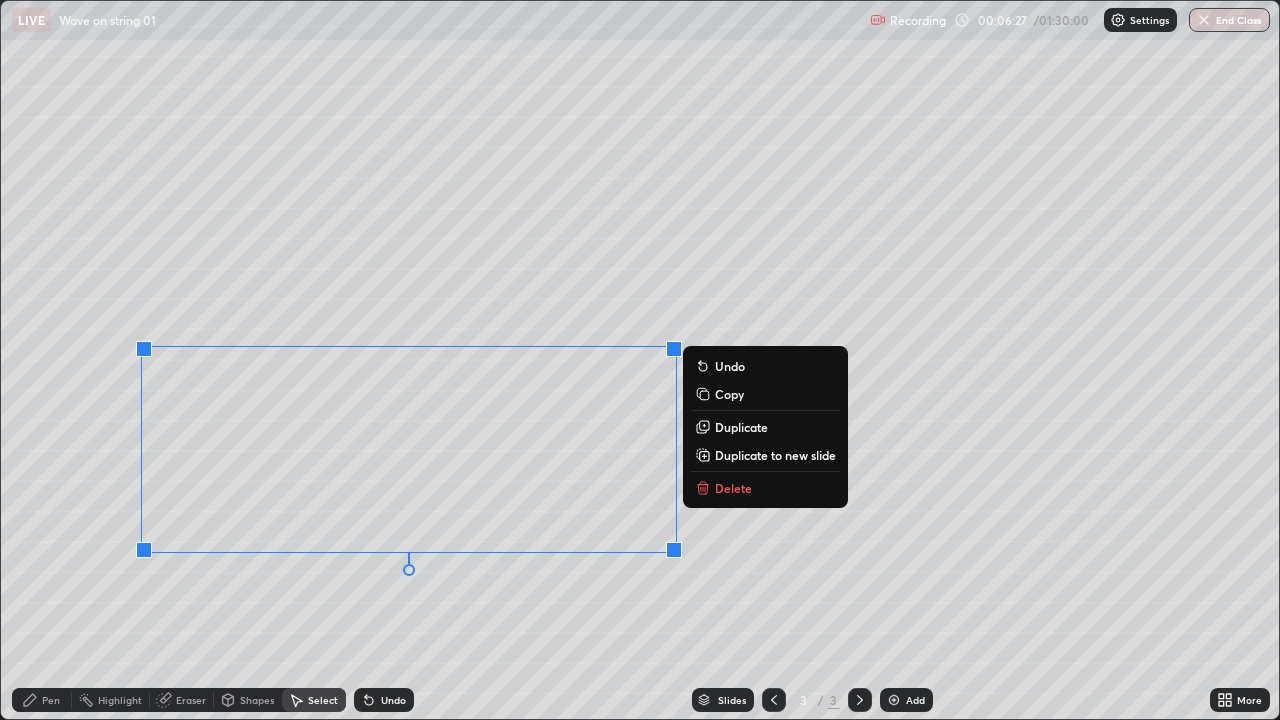 click on "Copy" at bounding box center [729, 394] 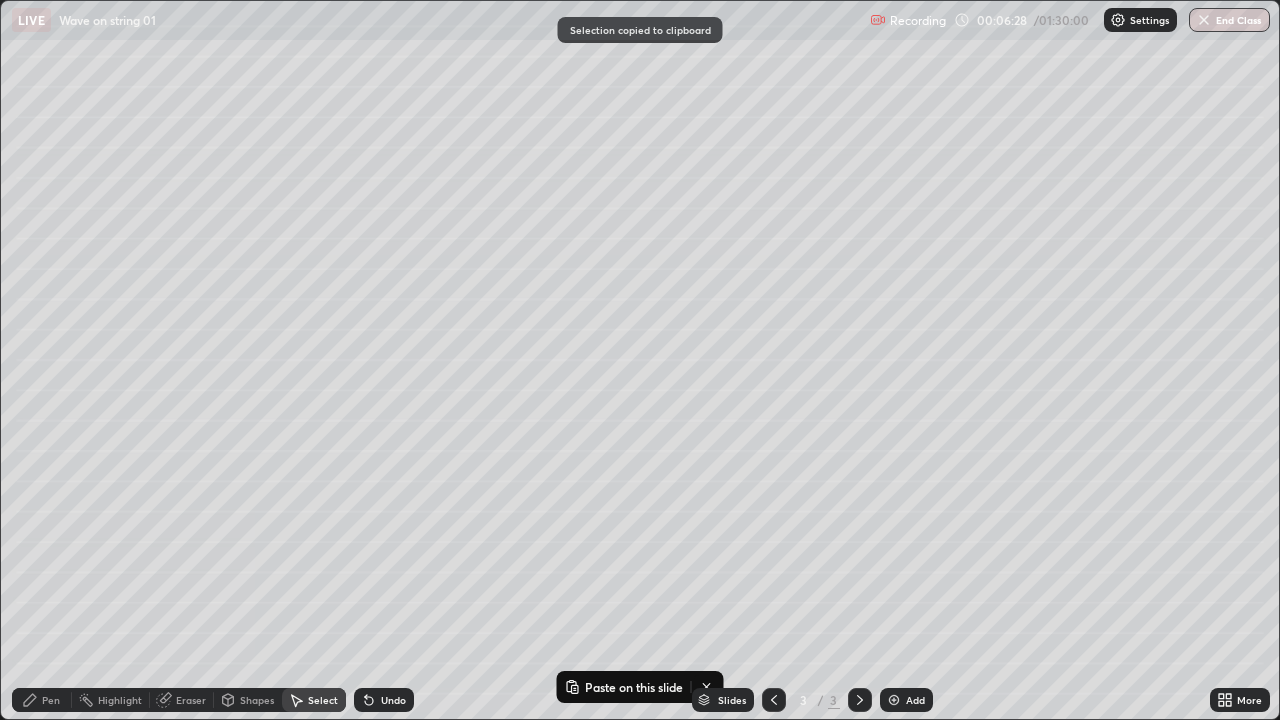 click on "Paste on this slide" at bounding box center [624, 687] 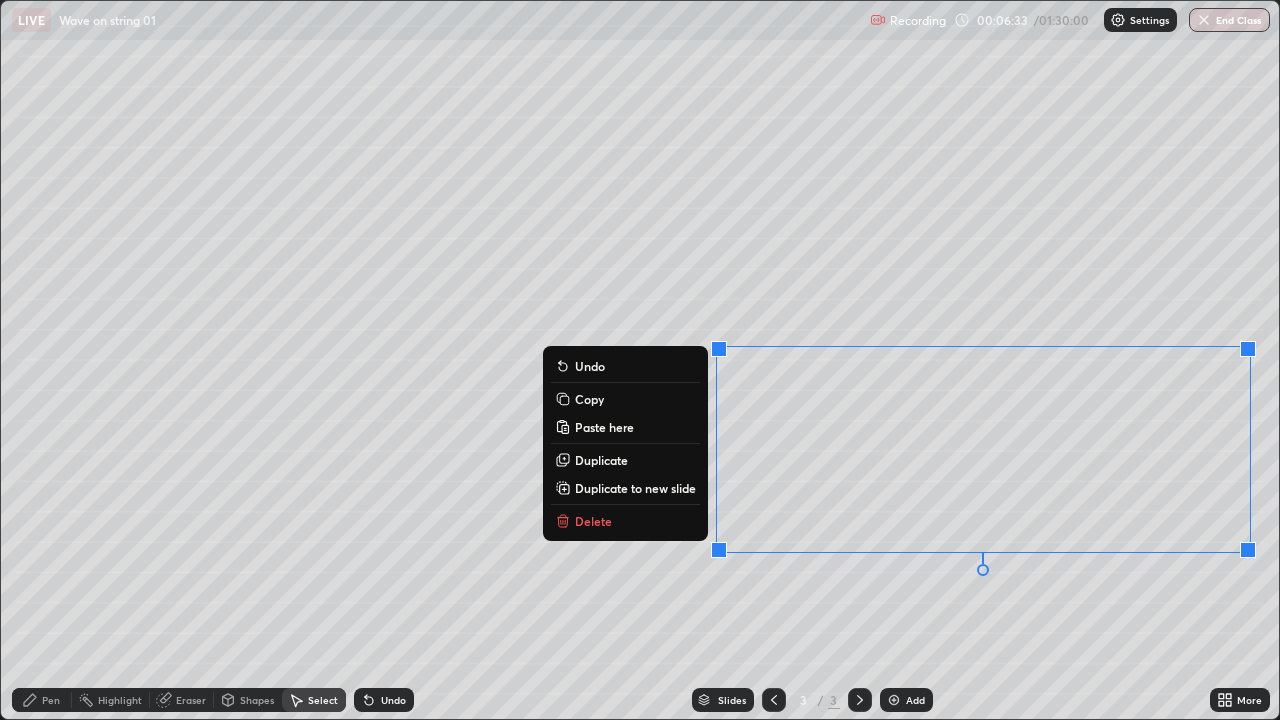 click on "Pen" at bounding box center [51, 700] 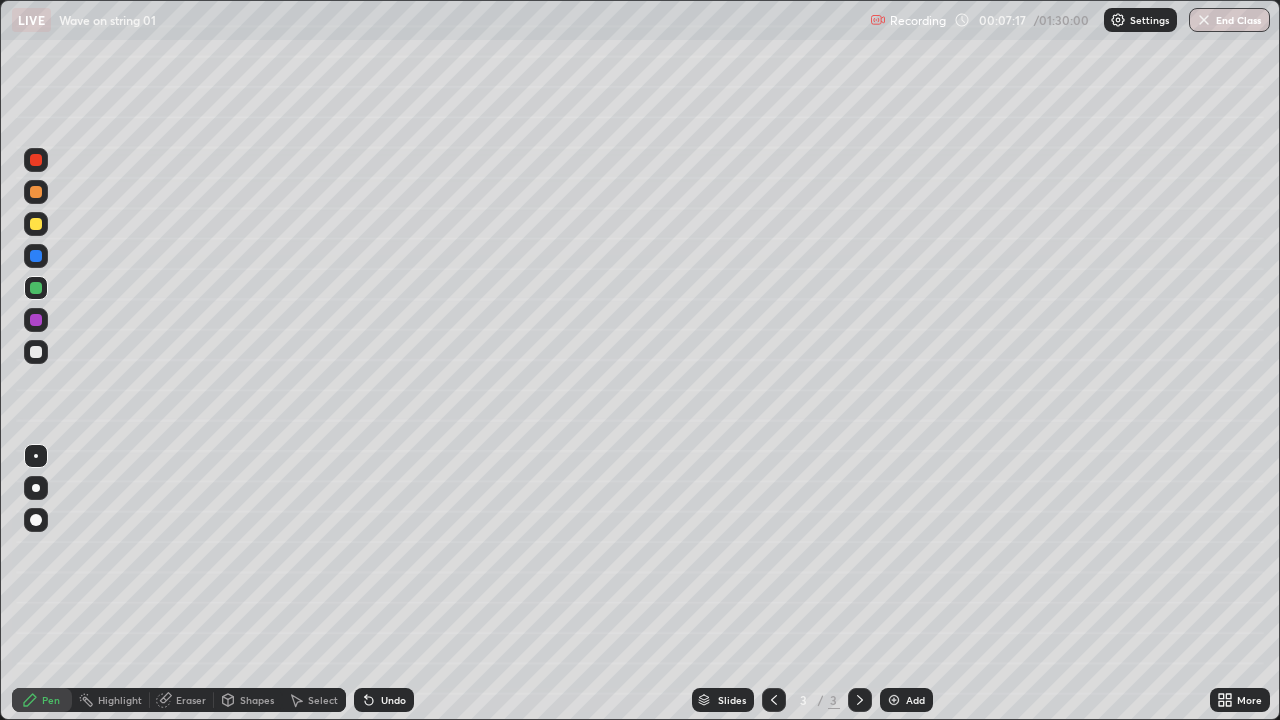 click at bounding box center [36, 352] 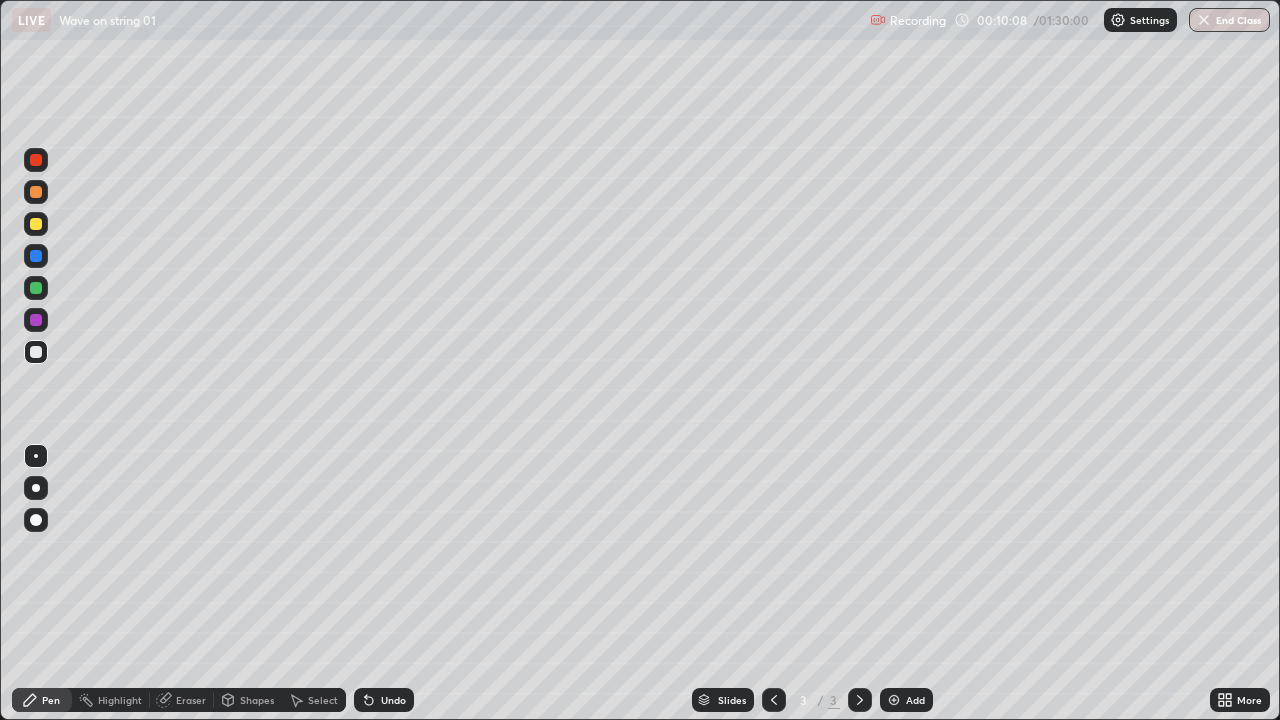 click on "Shapes" at bounding box center (248, 700) 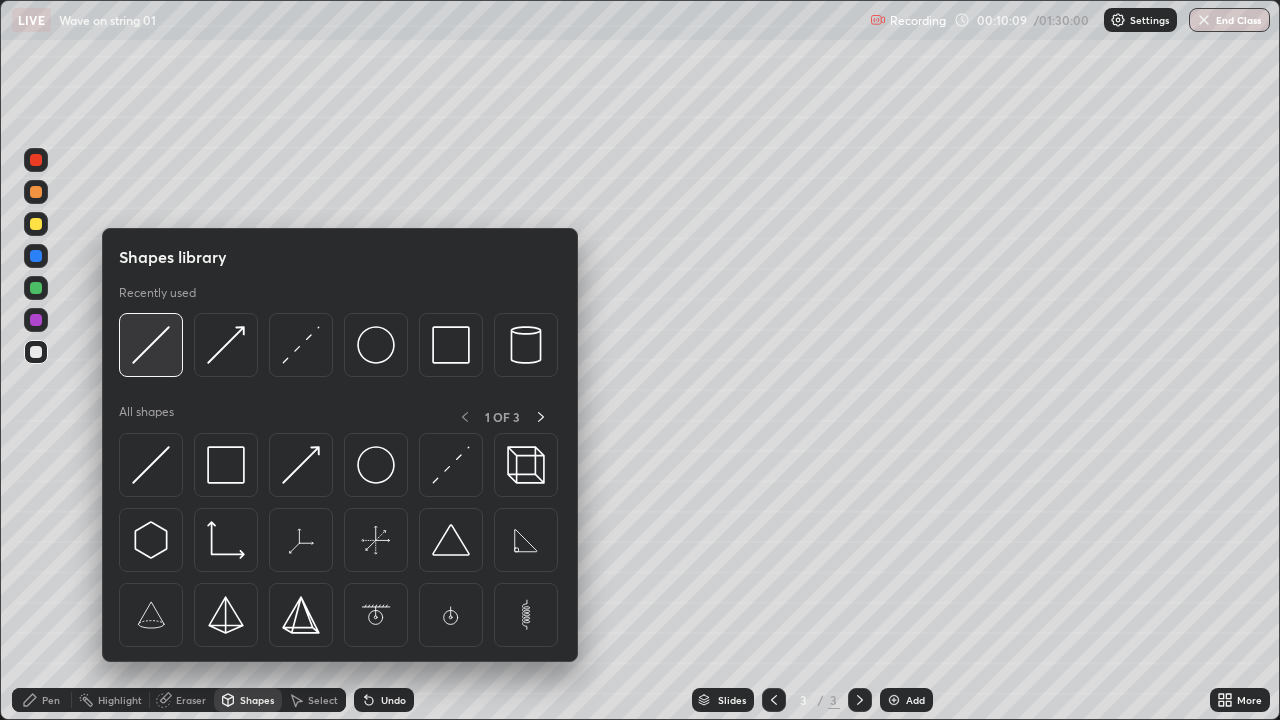 click at bounding box center [151, 345] 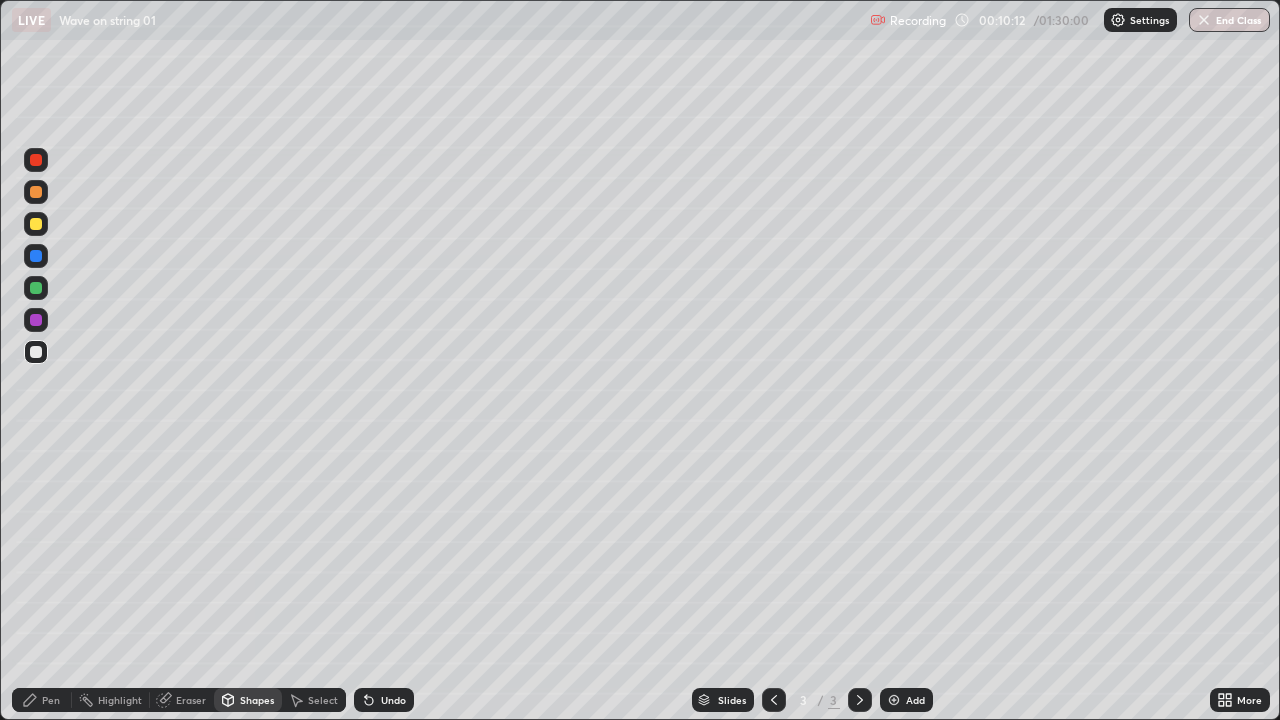 click on "Pen" at bounding box center (51, 700) 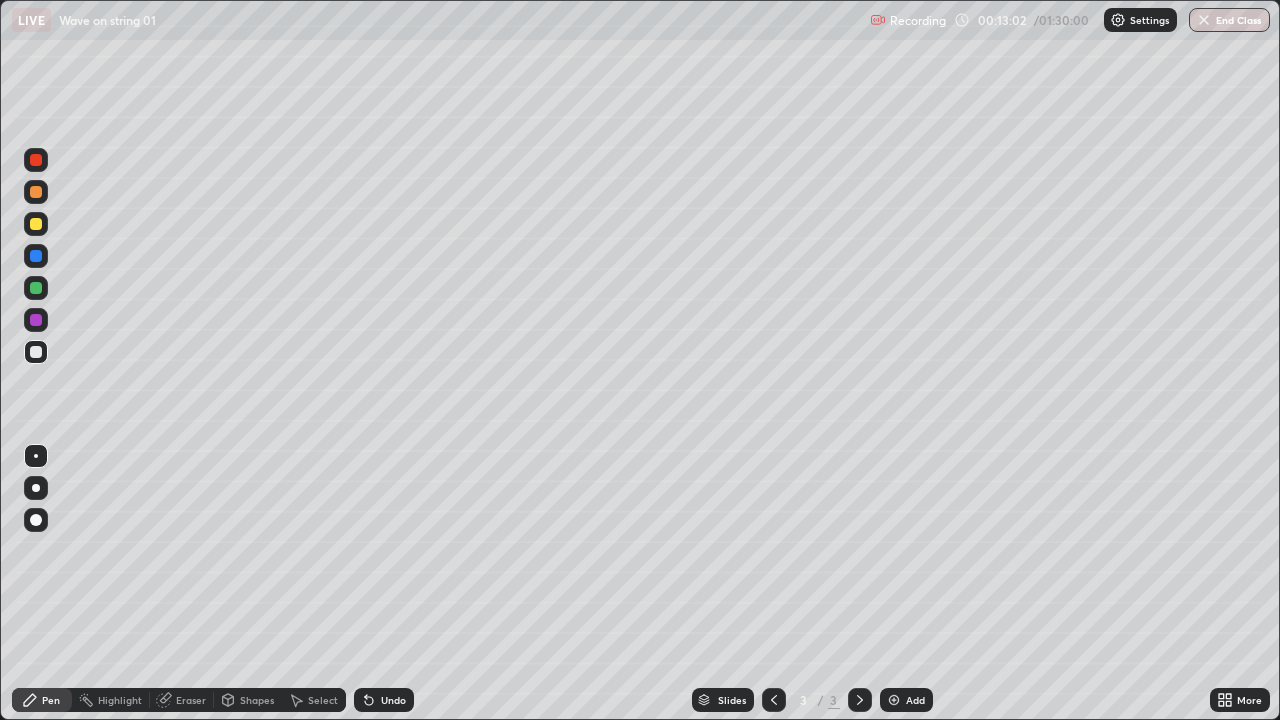 click on "Add" at bounding box center [906, 700] 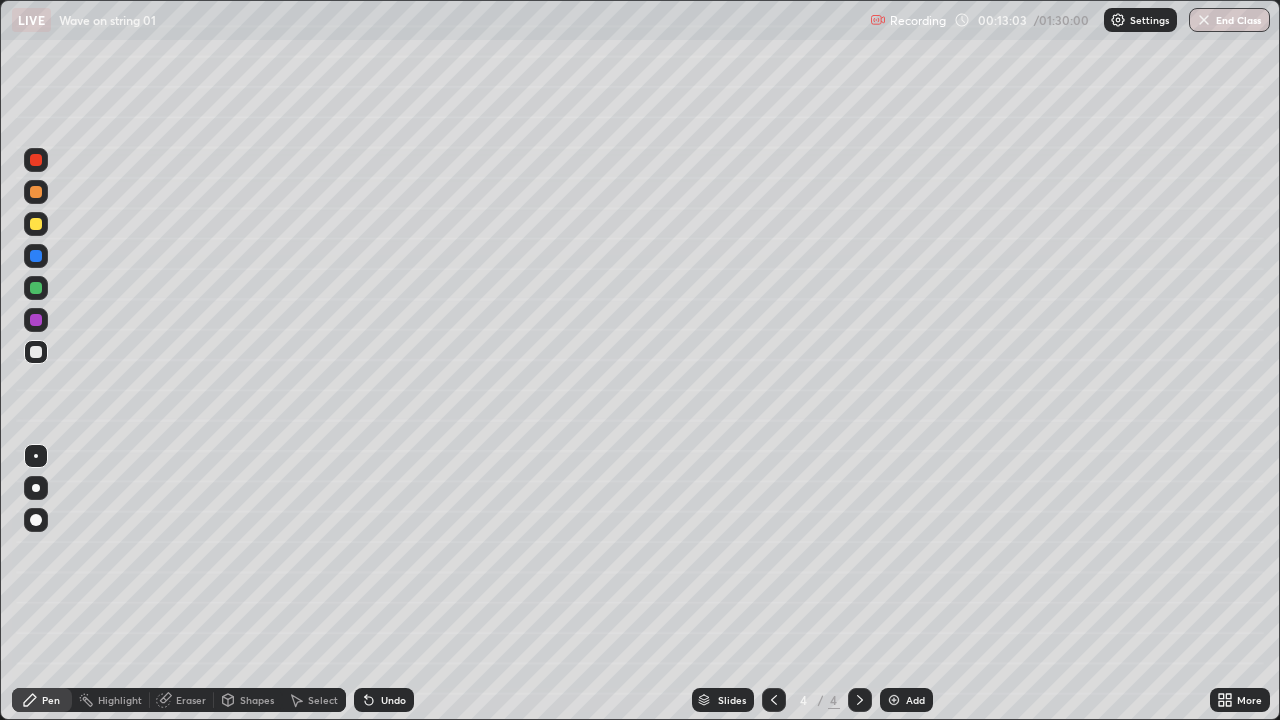 click at bounding box center (36, 288) 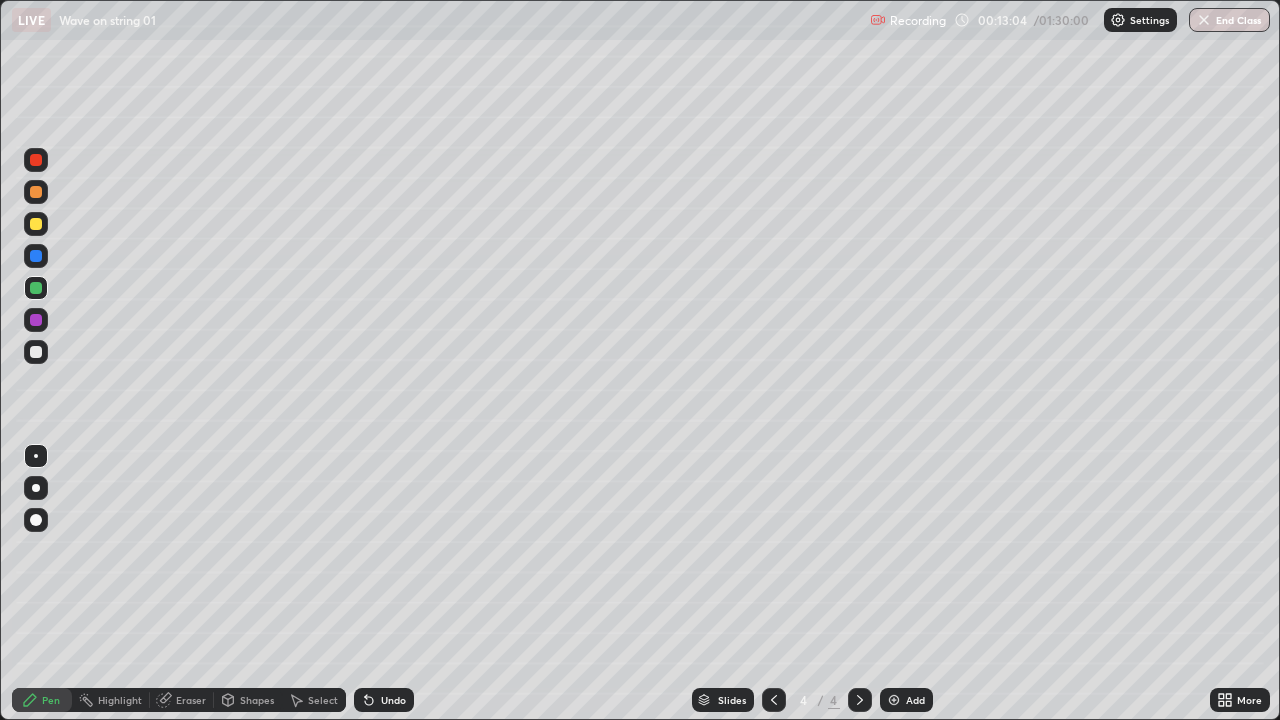 click on "Shapes" at bounding box center [248, 700] 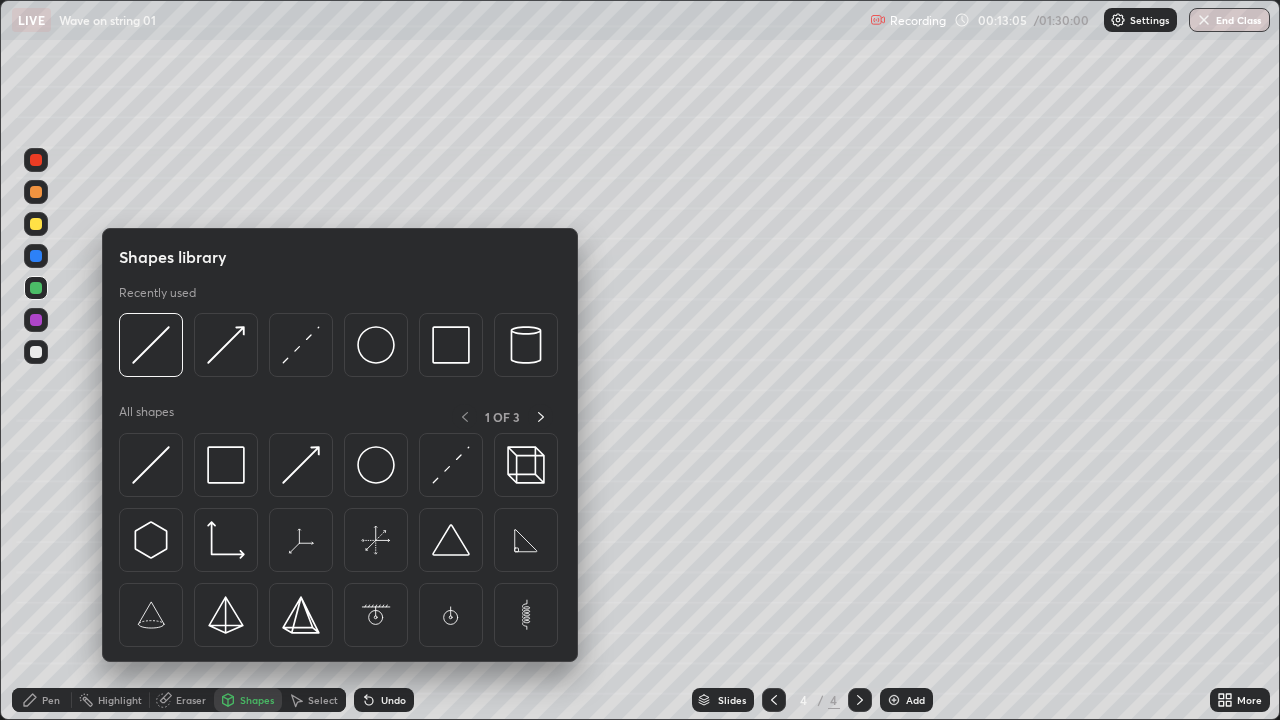 click on "Pen" at bounding box center [51, 700] 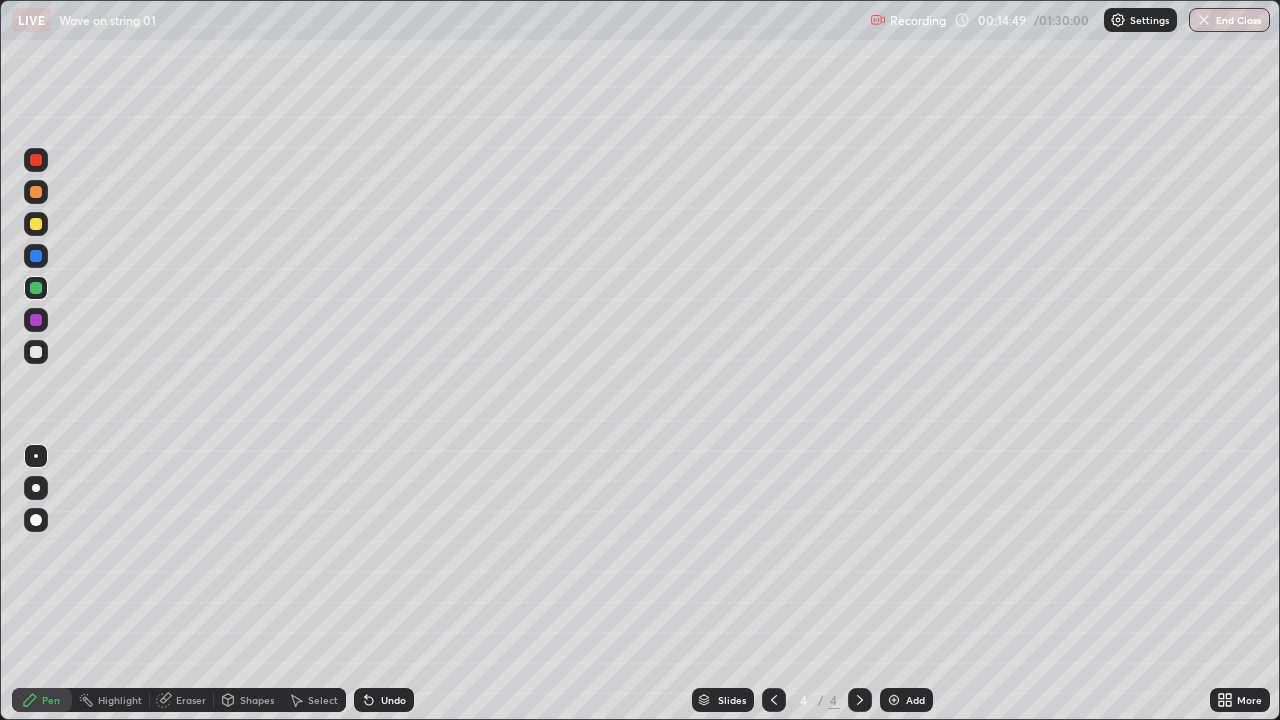 click at bounding box center (36, 352) 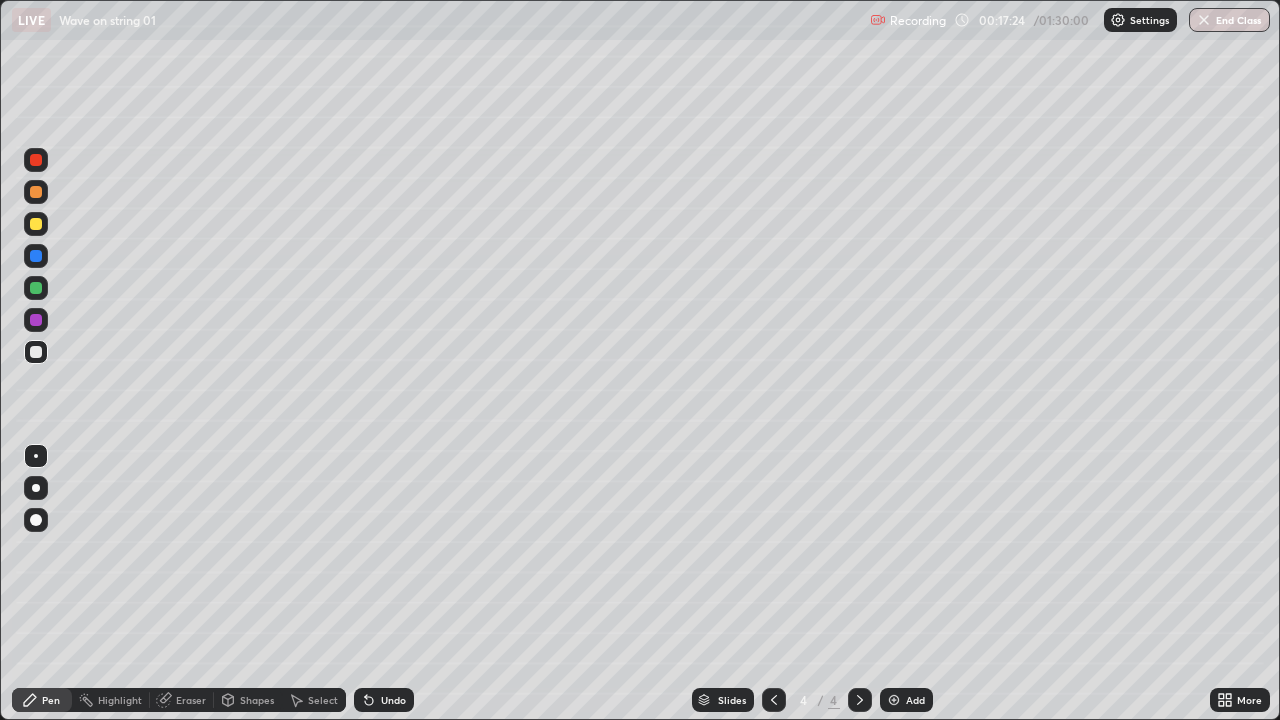 click at bounding box center [36, 224] 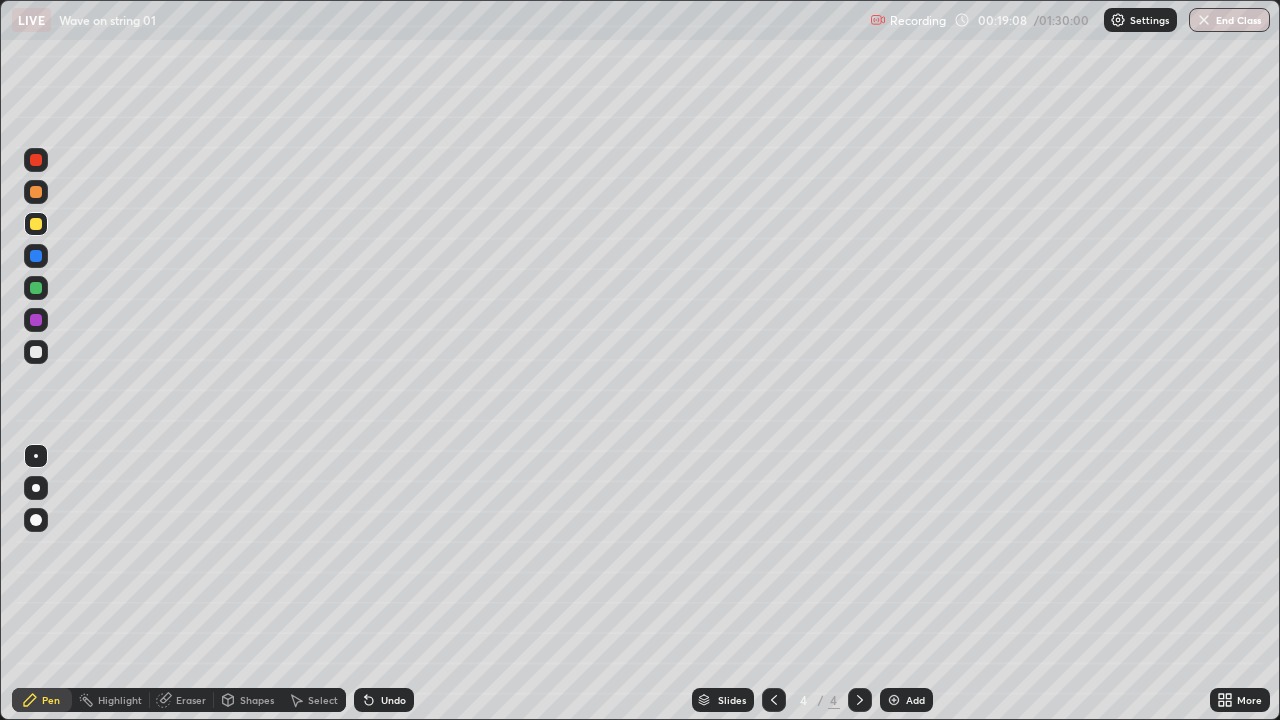 click on "Shapes" at bounding box center (257, 700) 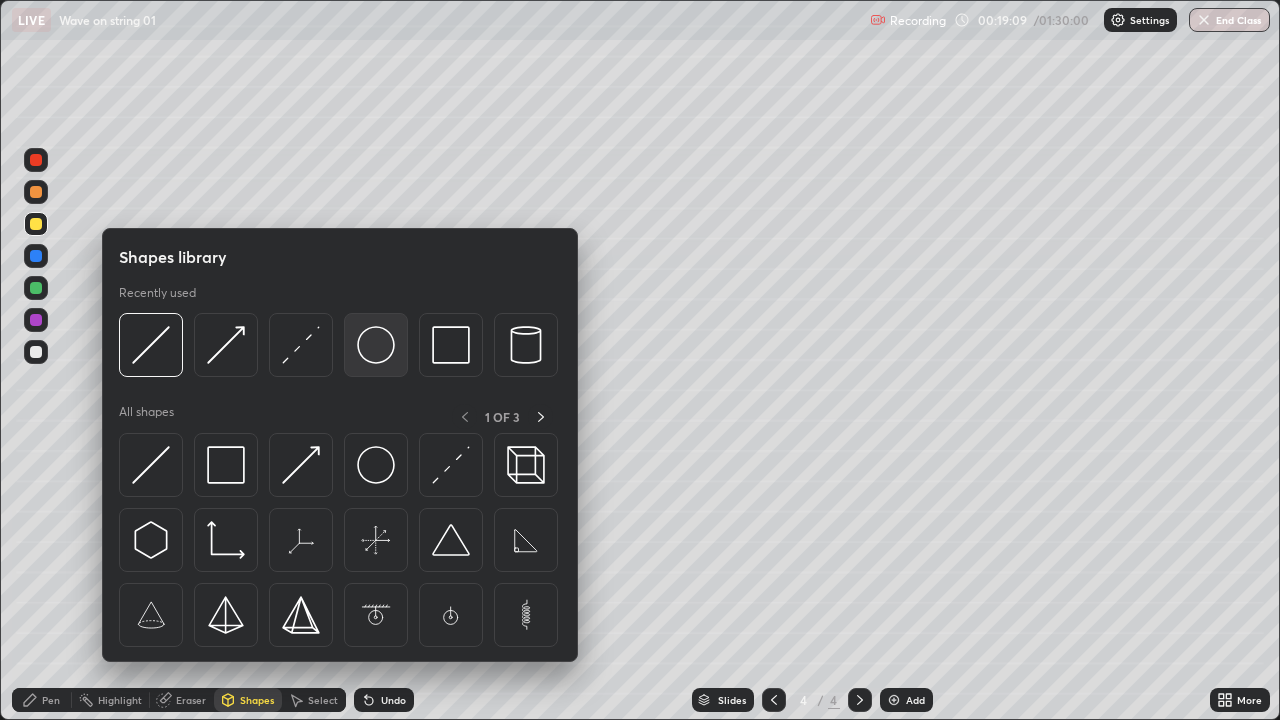 click at bounding box center (376, 345) 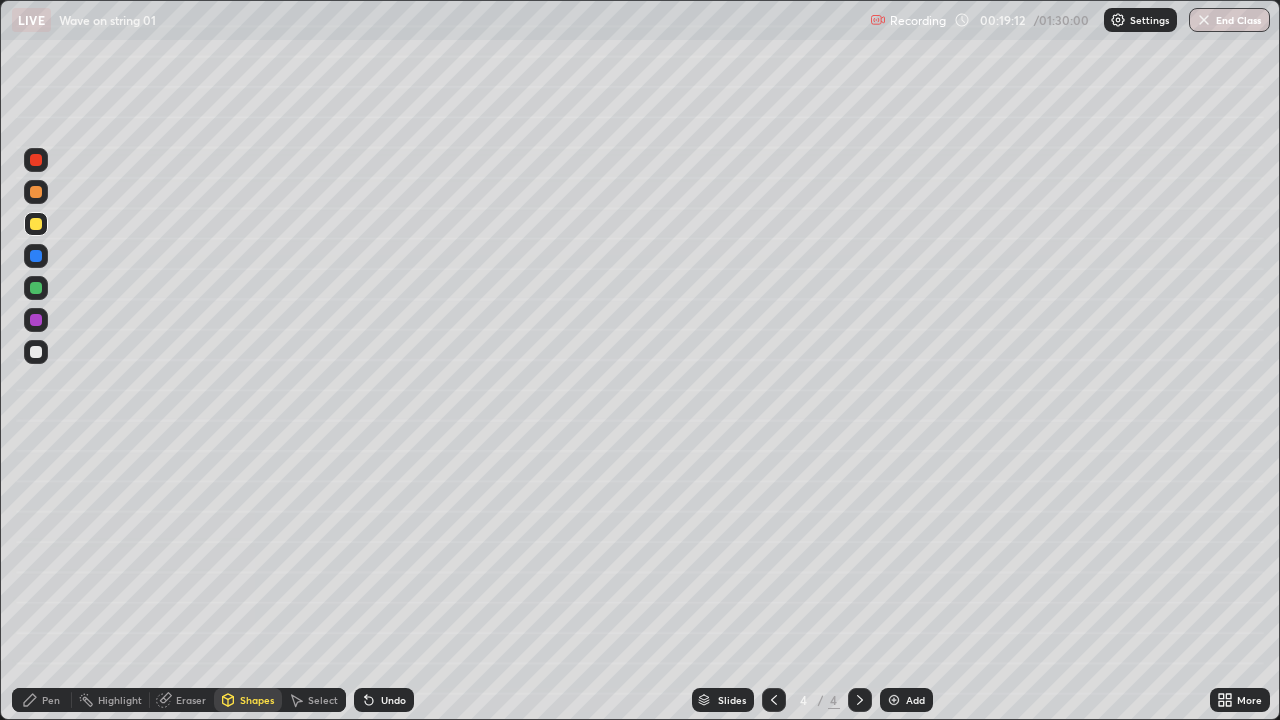 click on "Pen" at bounding box center (51, 700) 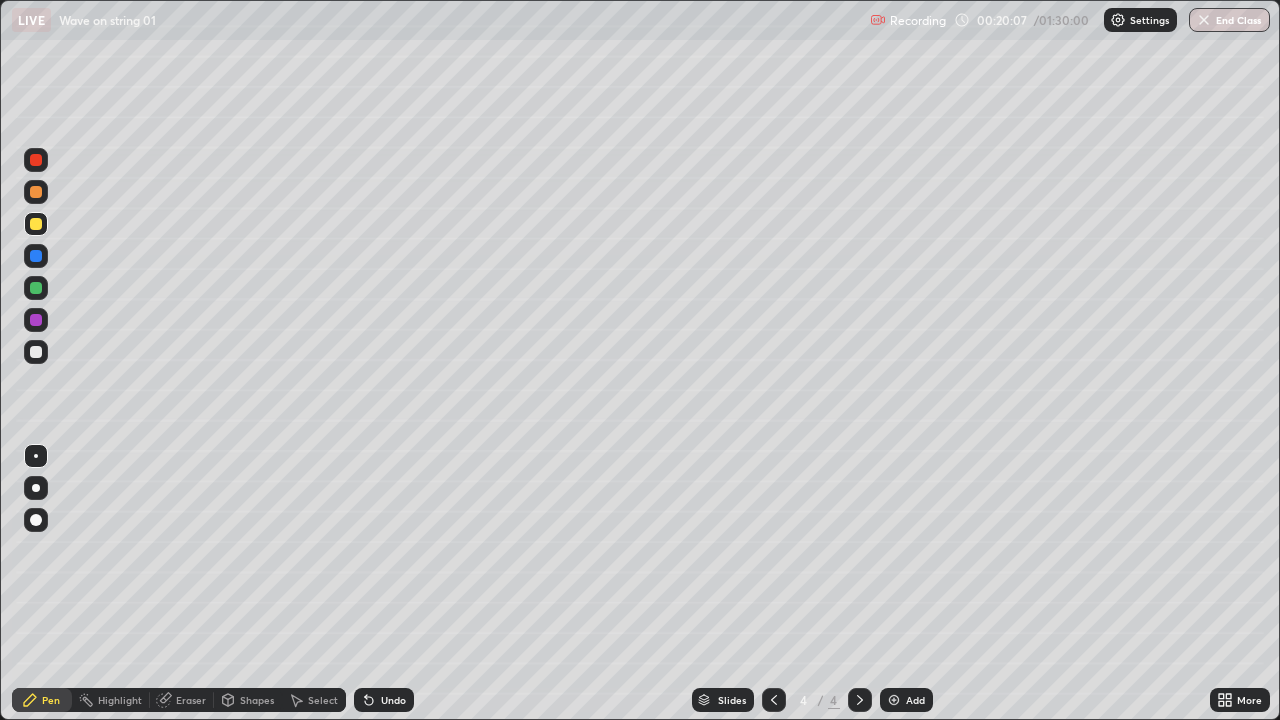 click at bounding box center (36, 352) 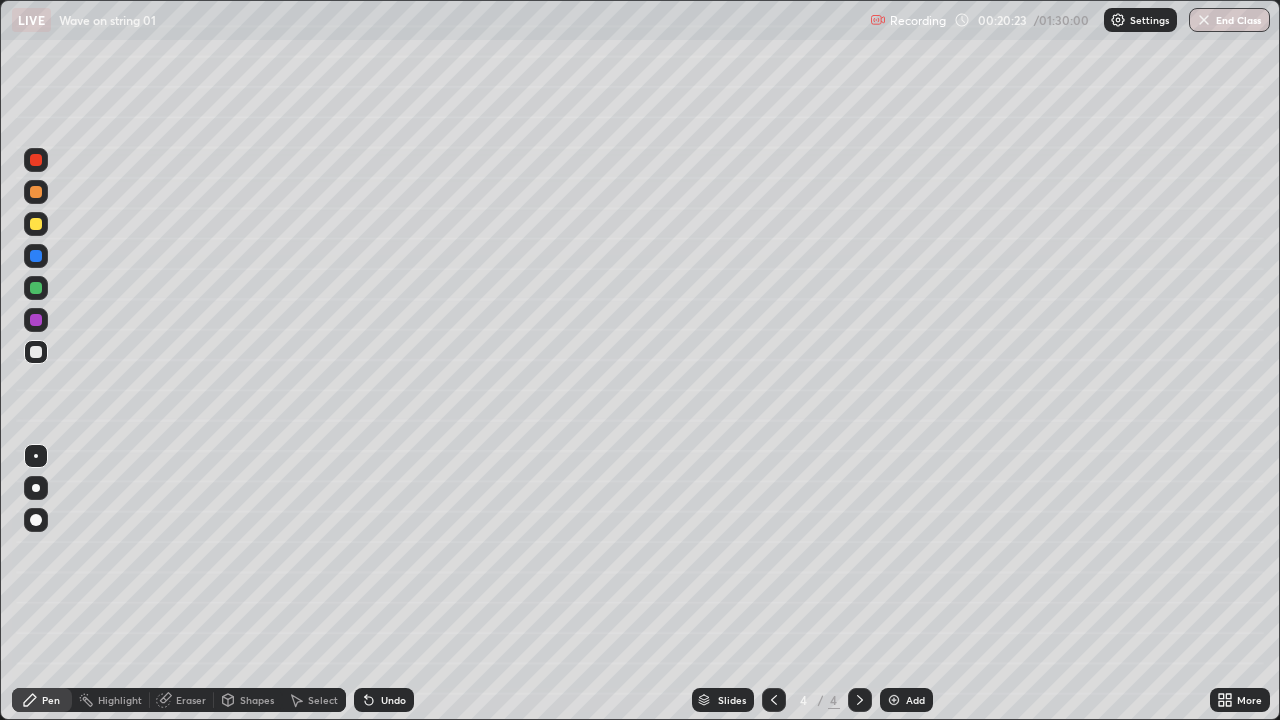 click on "Undo" at bounding box center (384, 700) 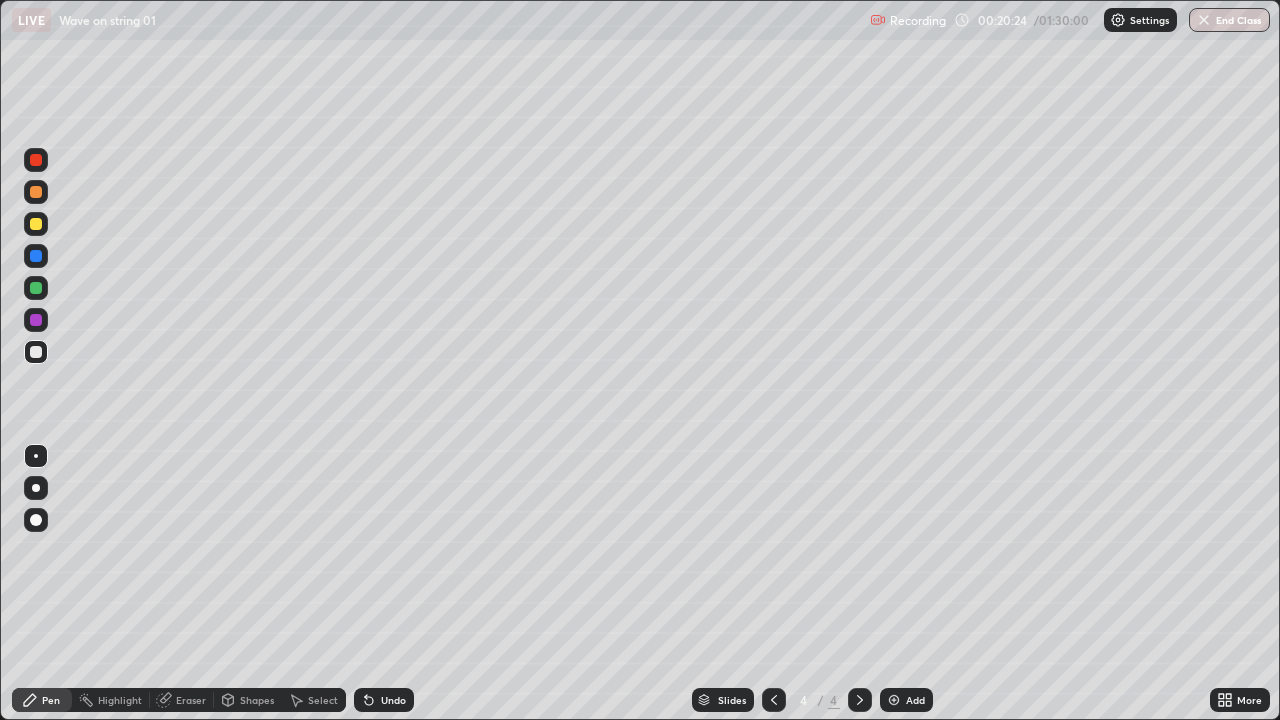 click 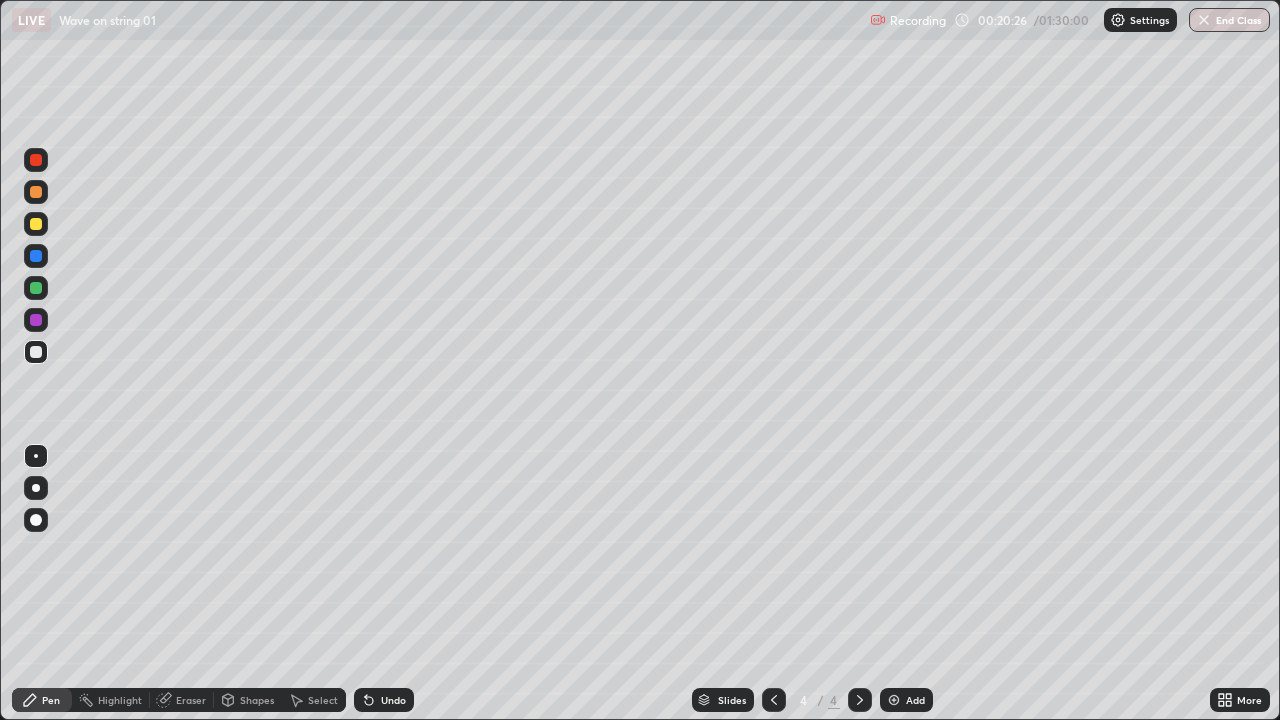 click on "Select" at bounding box center (314, 700) 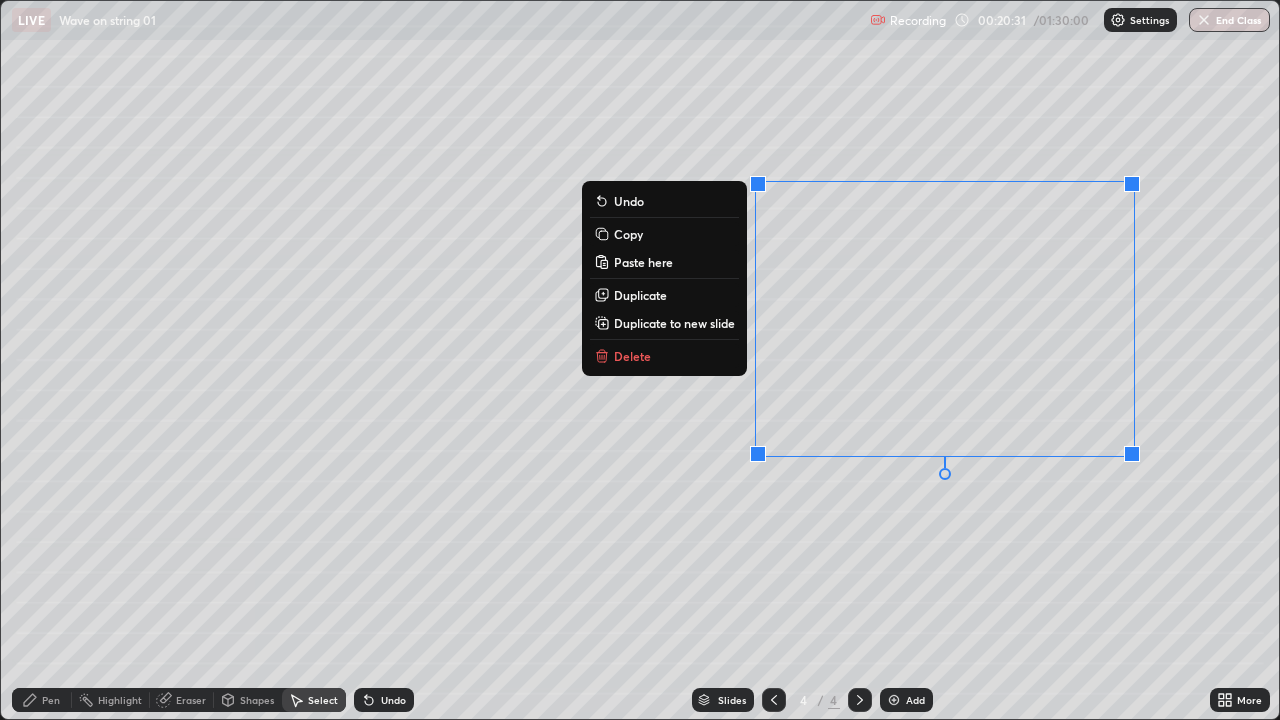 click on "Pen" at bounding box center (51, 700) 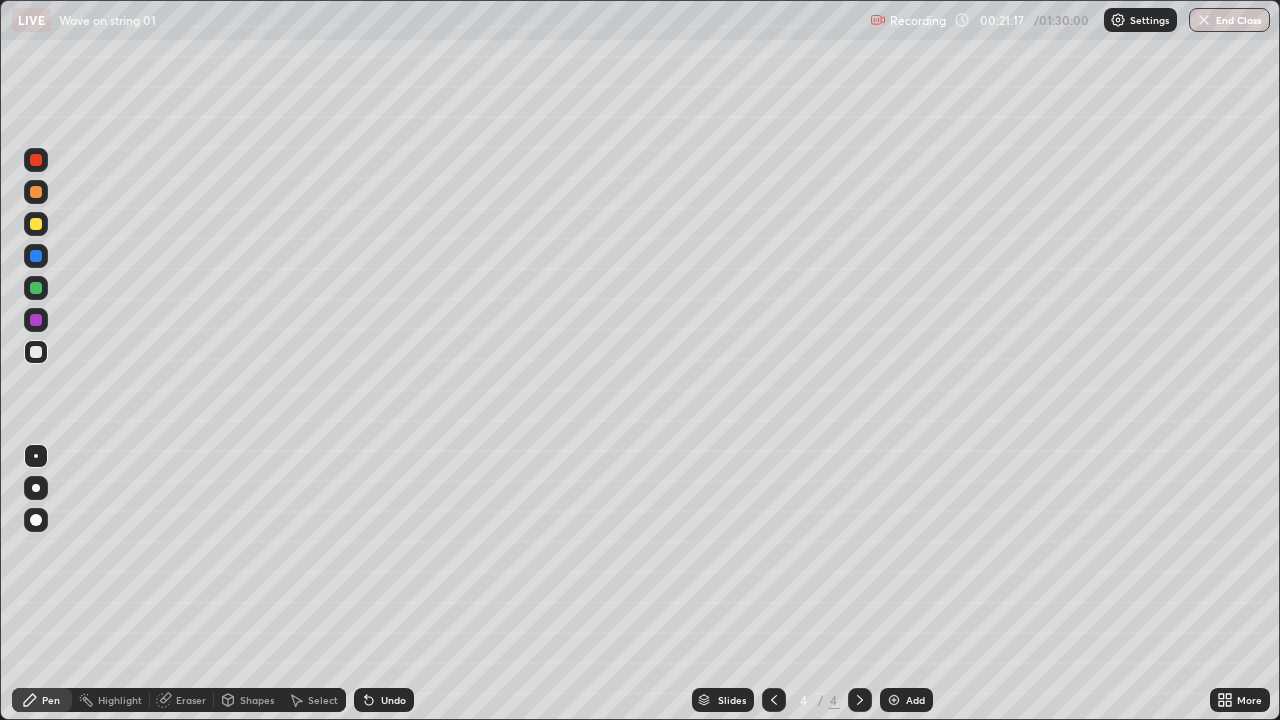 click at bounding box center (36, 224) 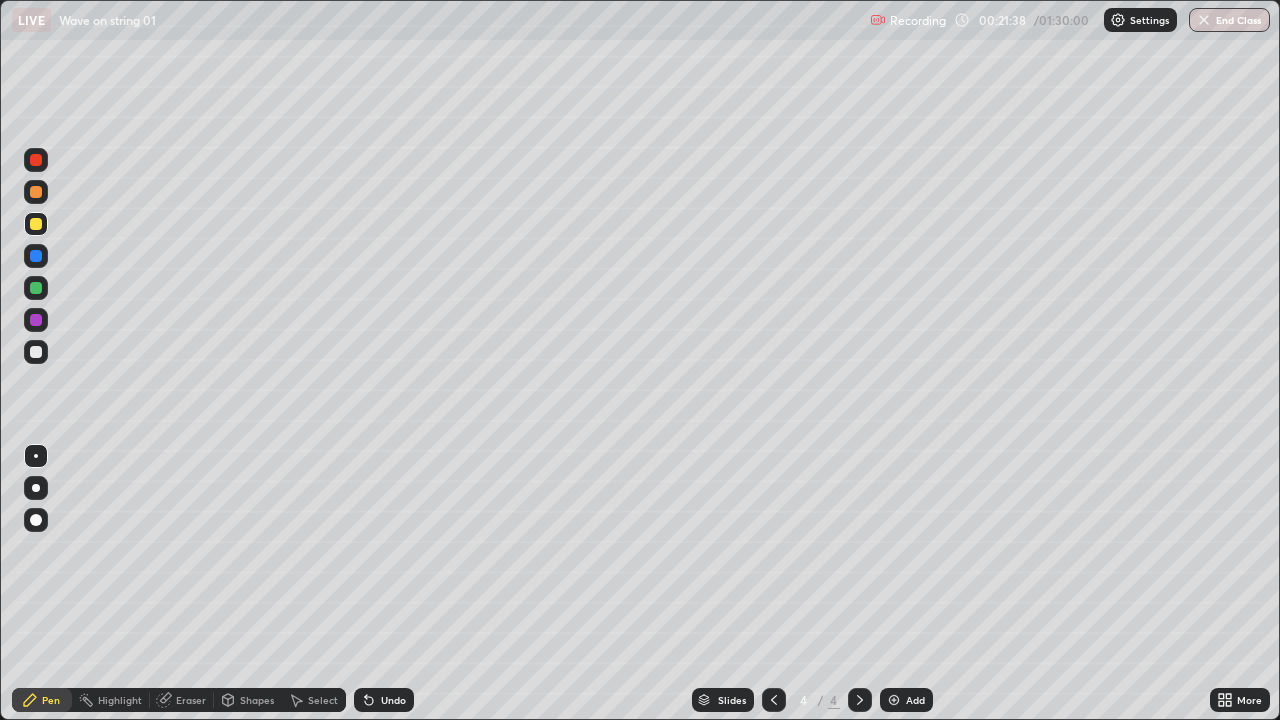 click at bounding box center [36, 352] 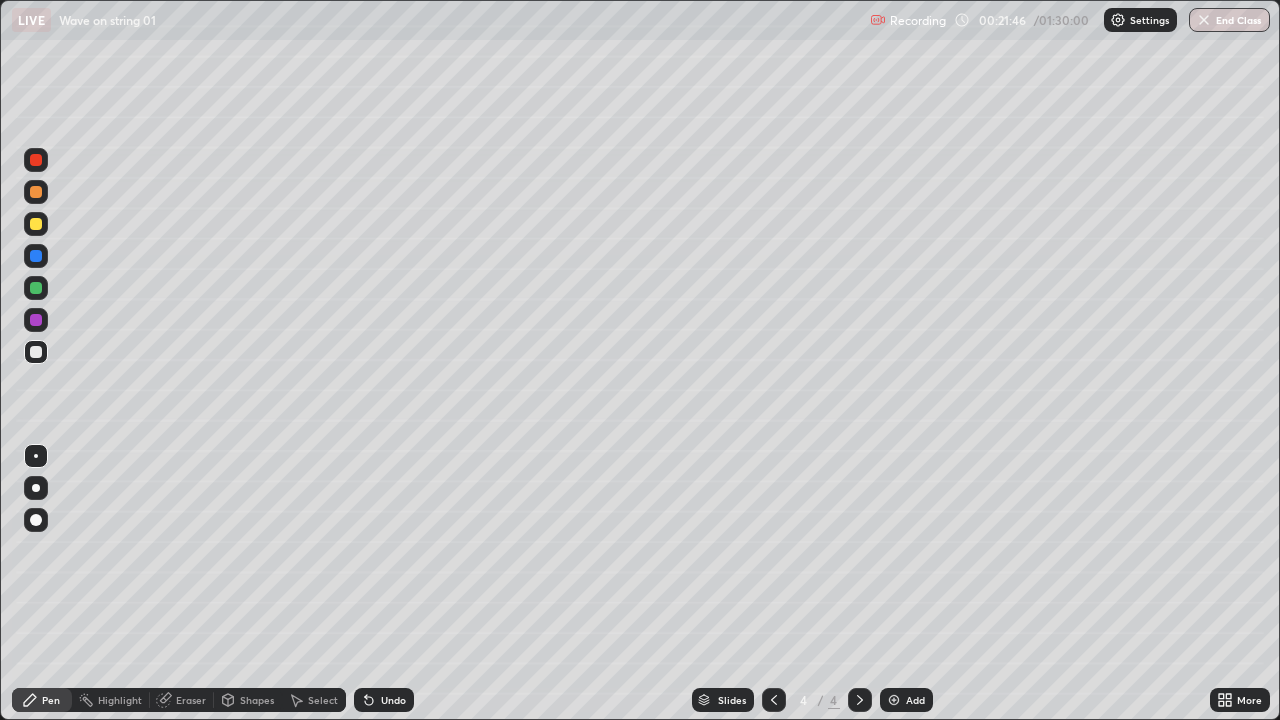 click on "Undo" at bounding box center (384, 700) 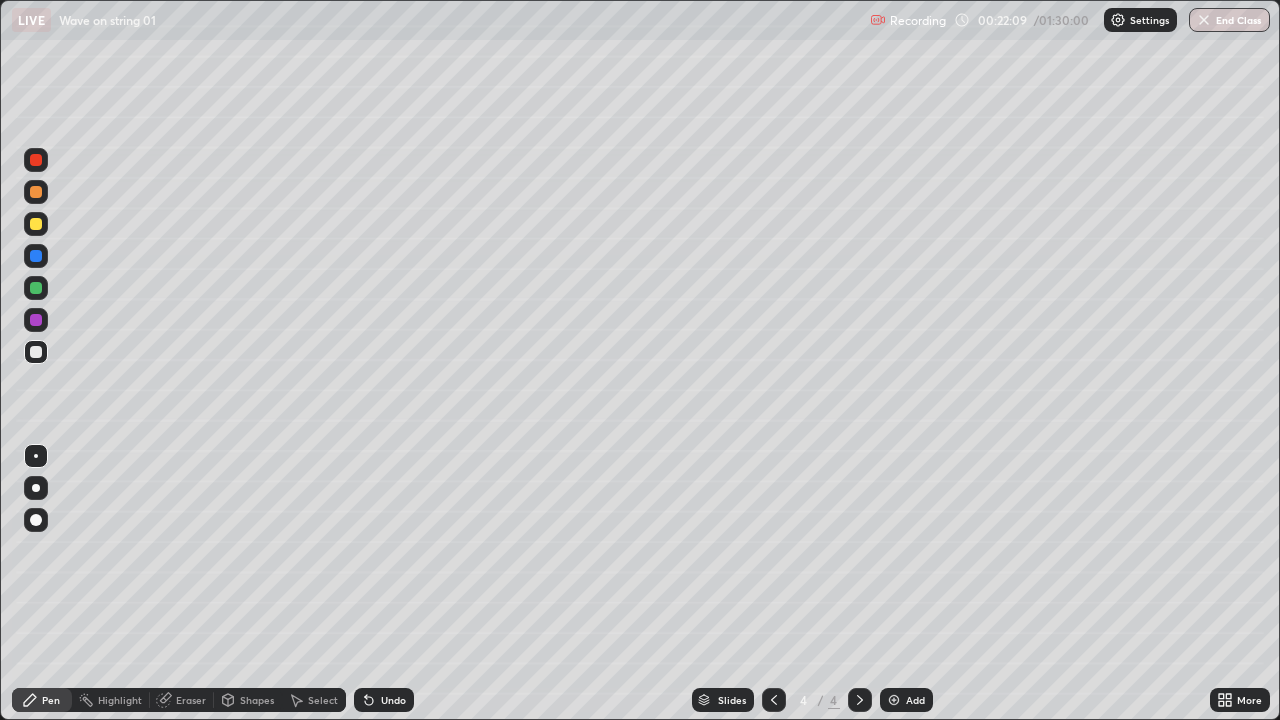 click on "Undo" at bounding box center [384, 700] 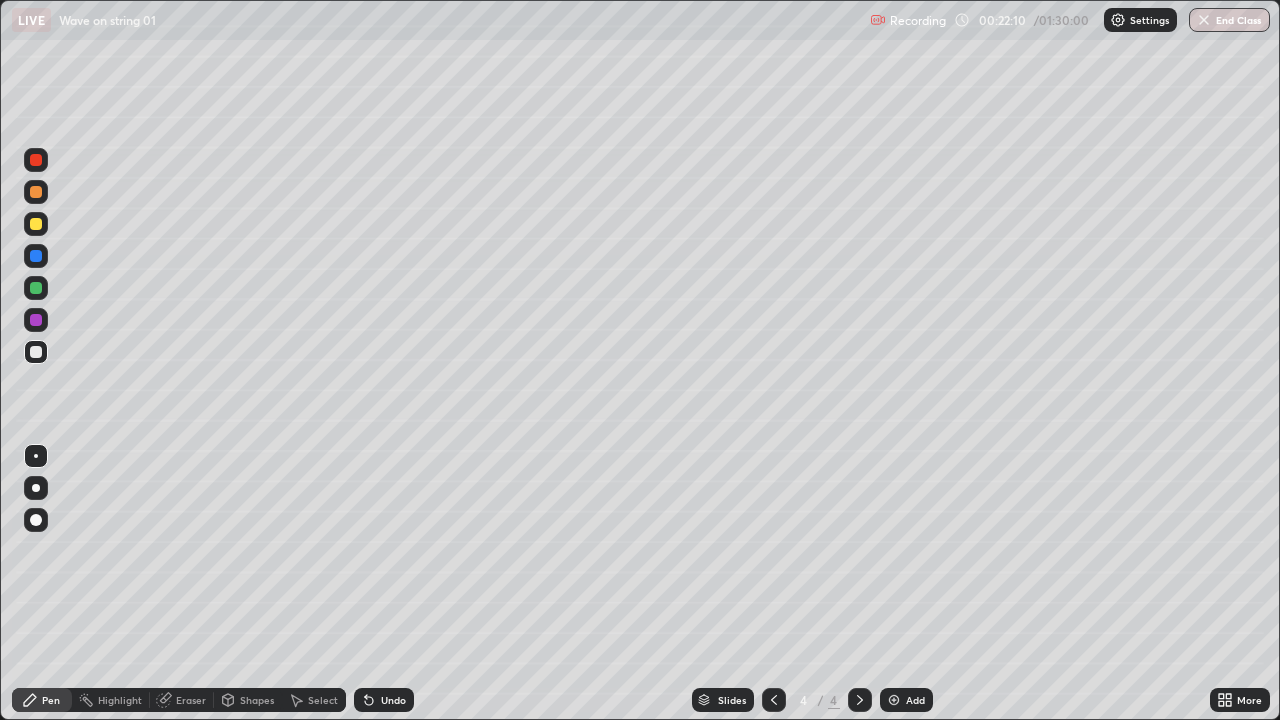 click on "Undo" at bounding box center [384, 700] 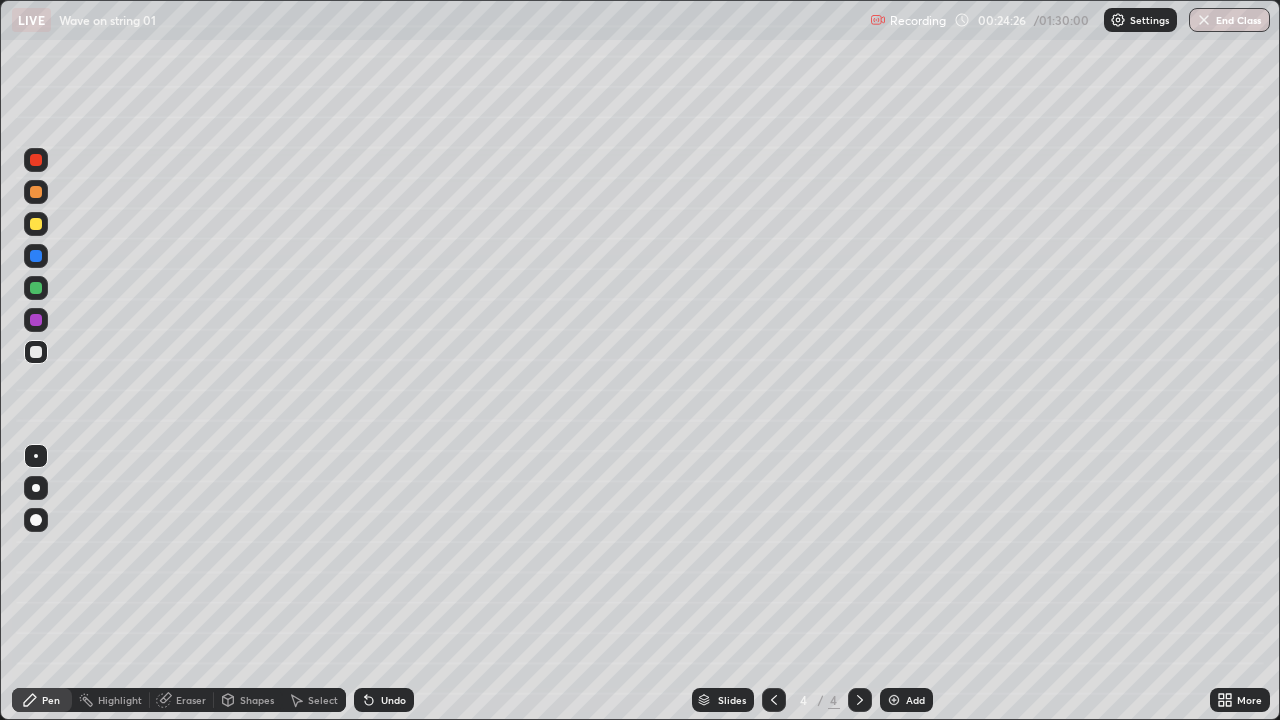 click on "Add" at bounding box center (915, 700) 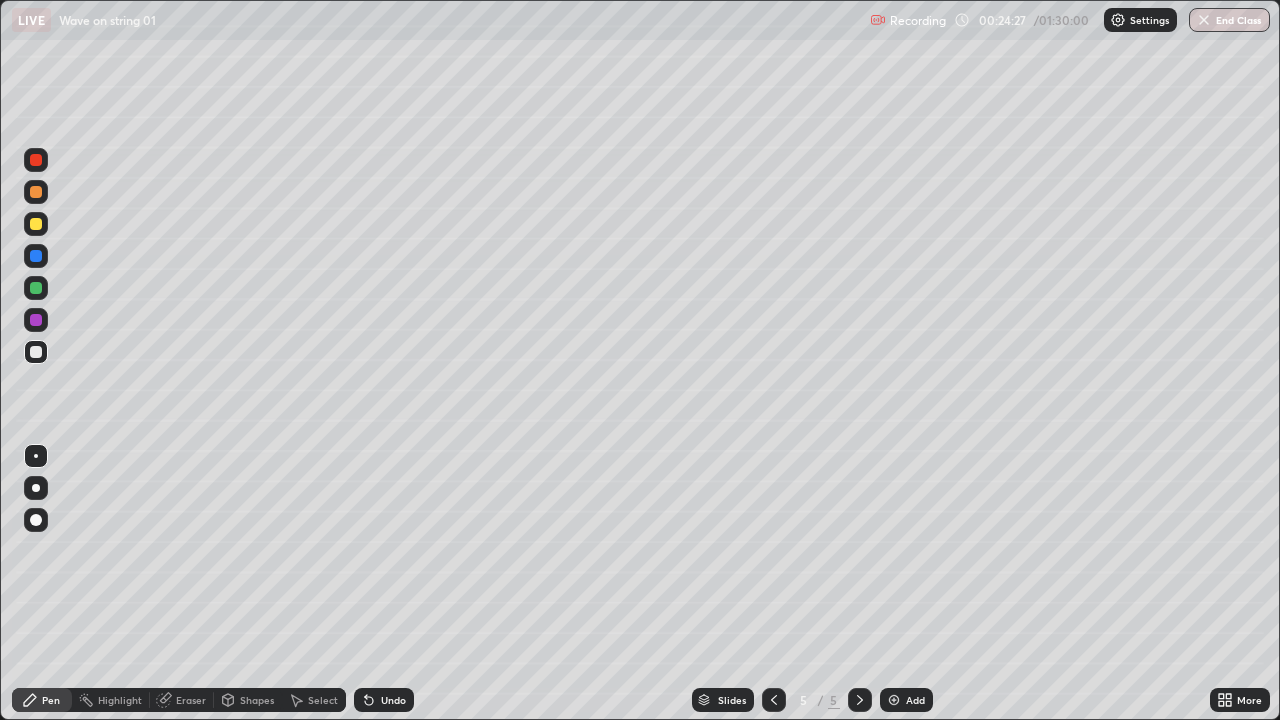 click at bounding box center (36, 224) 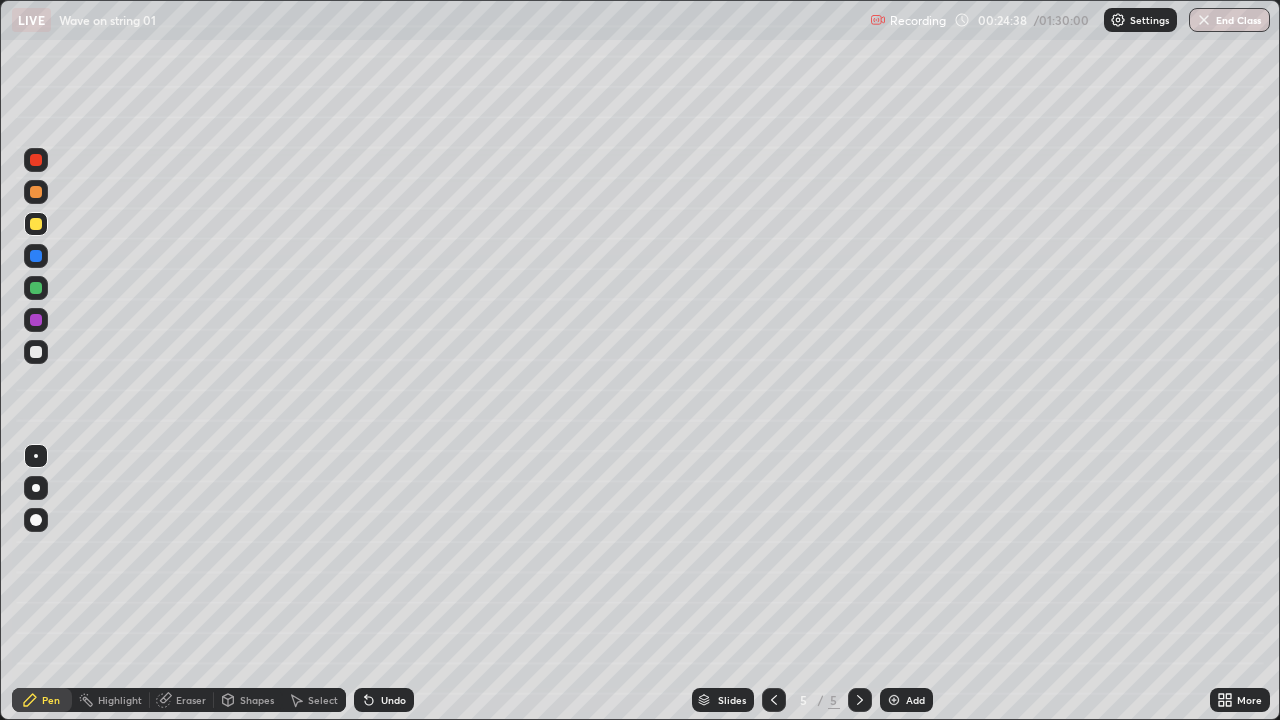 click at bounding box center (36, 352) 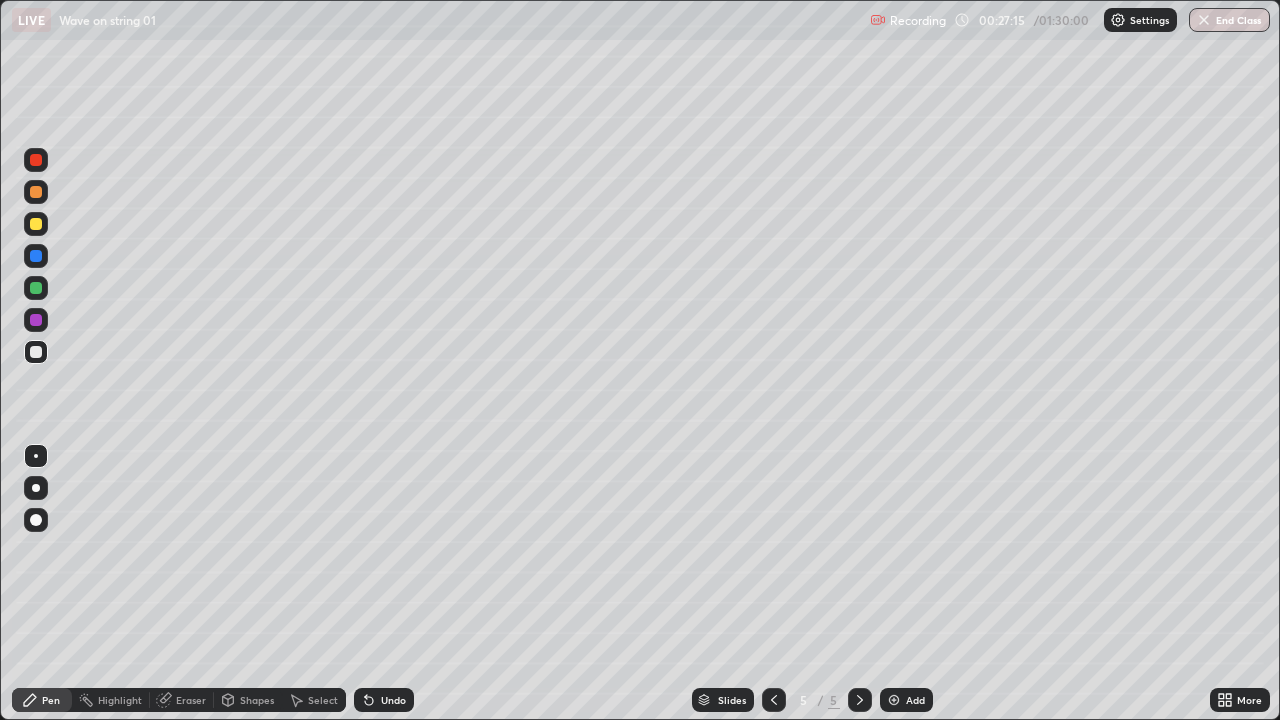 click on "Shapes" at bounding box center (257, 700) 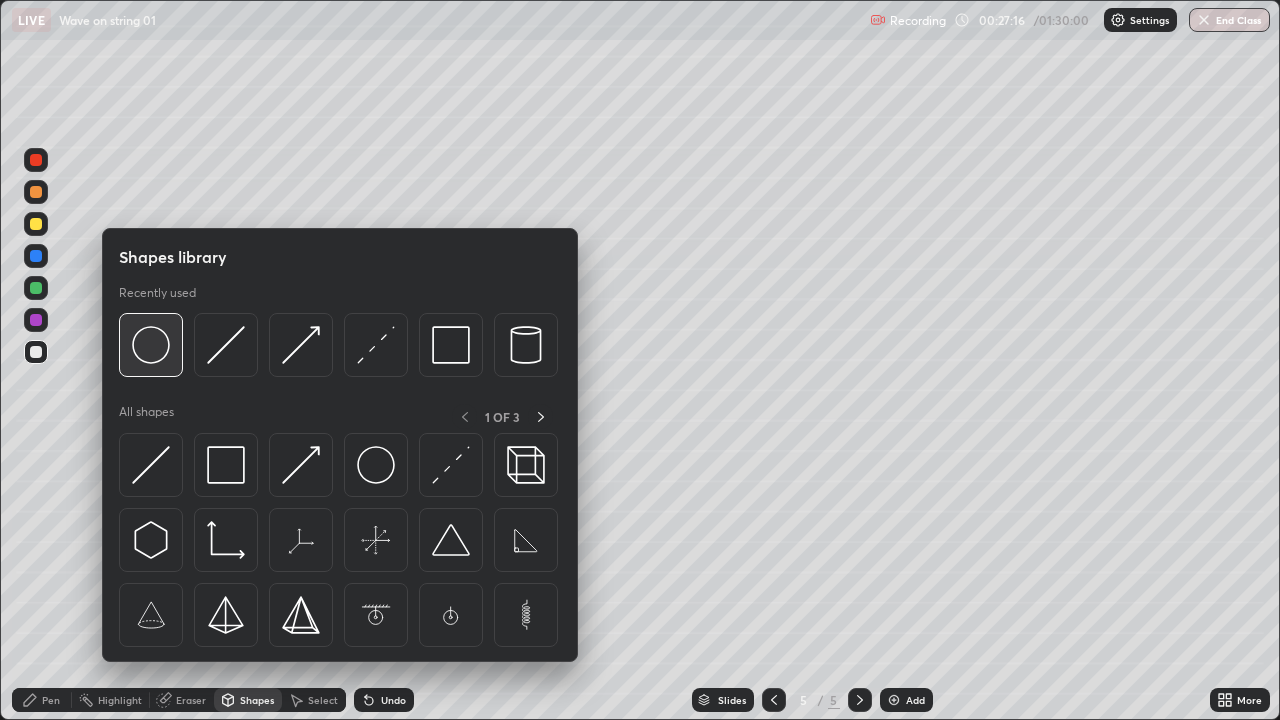 click at bounding box center (151, 345) 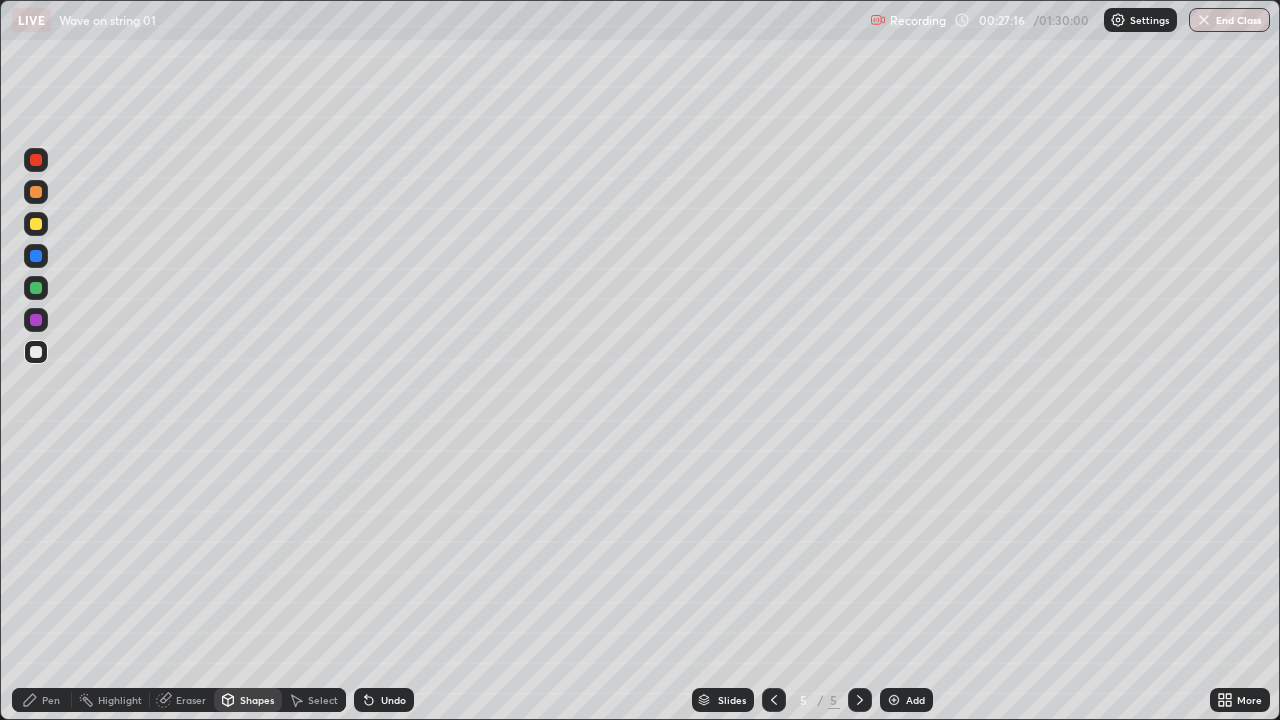 click at bounding box center (36, 224) 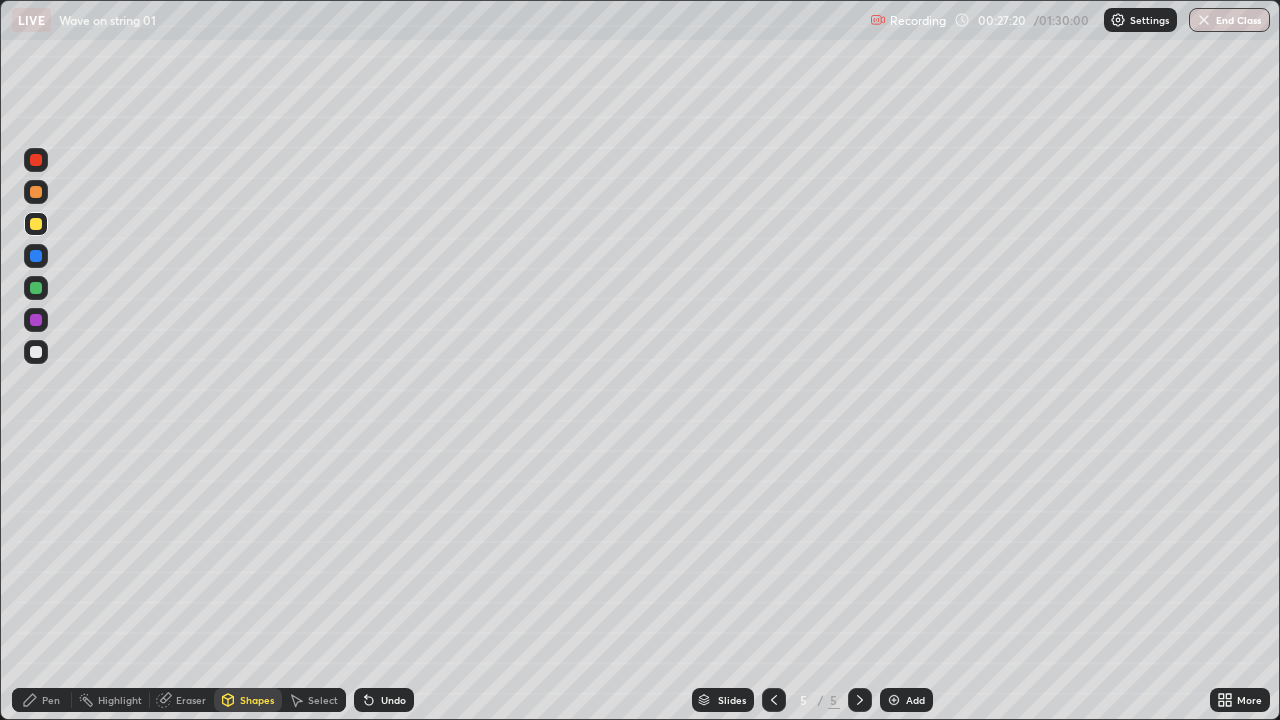 click on "Pen" at bounding box center (51, 700) 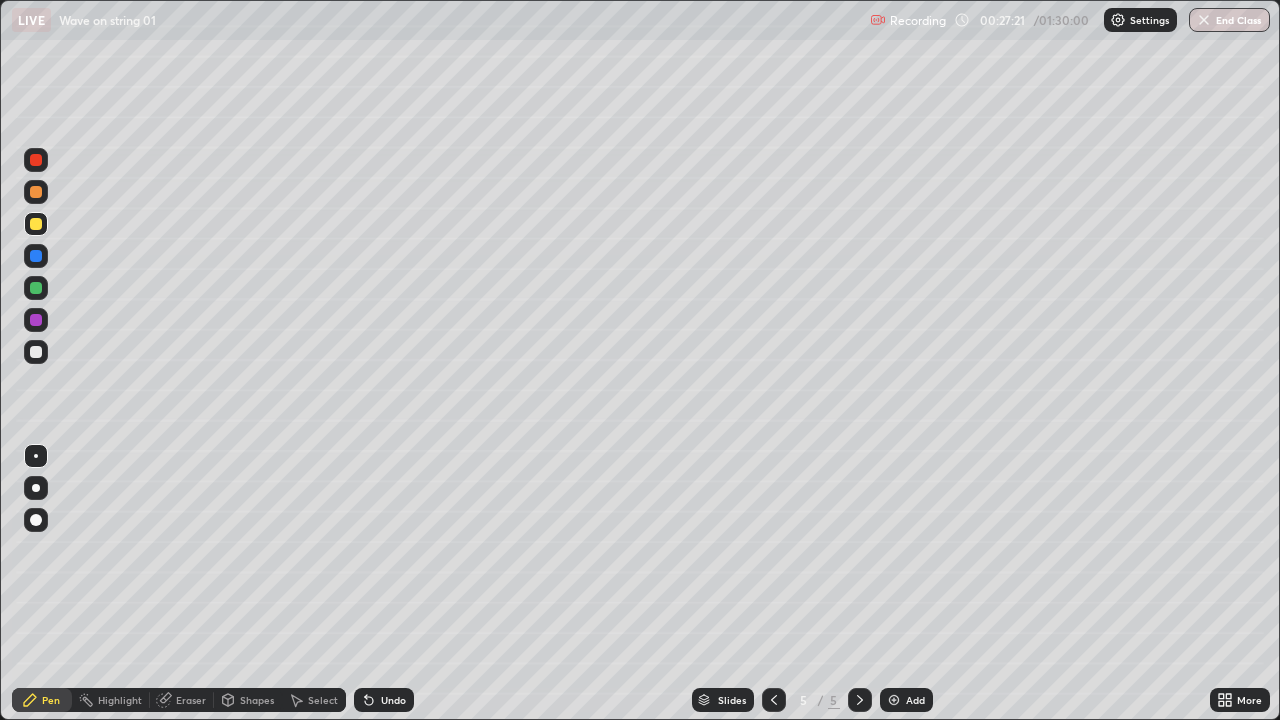 click at bounding box center [36, 288] 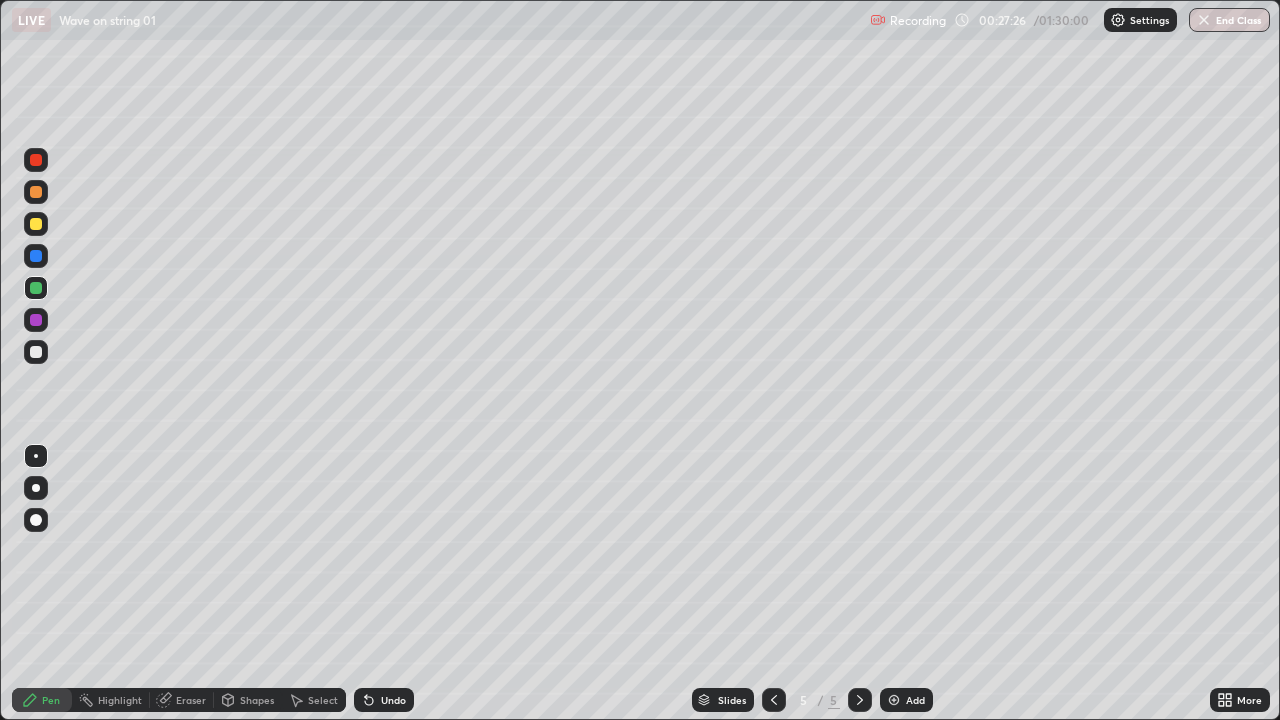 click on "Shapes" at bounding box center (257, 700) 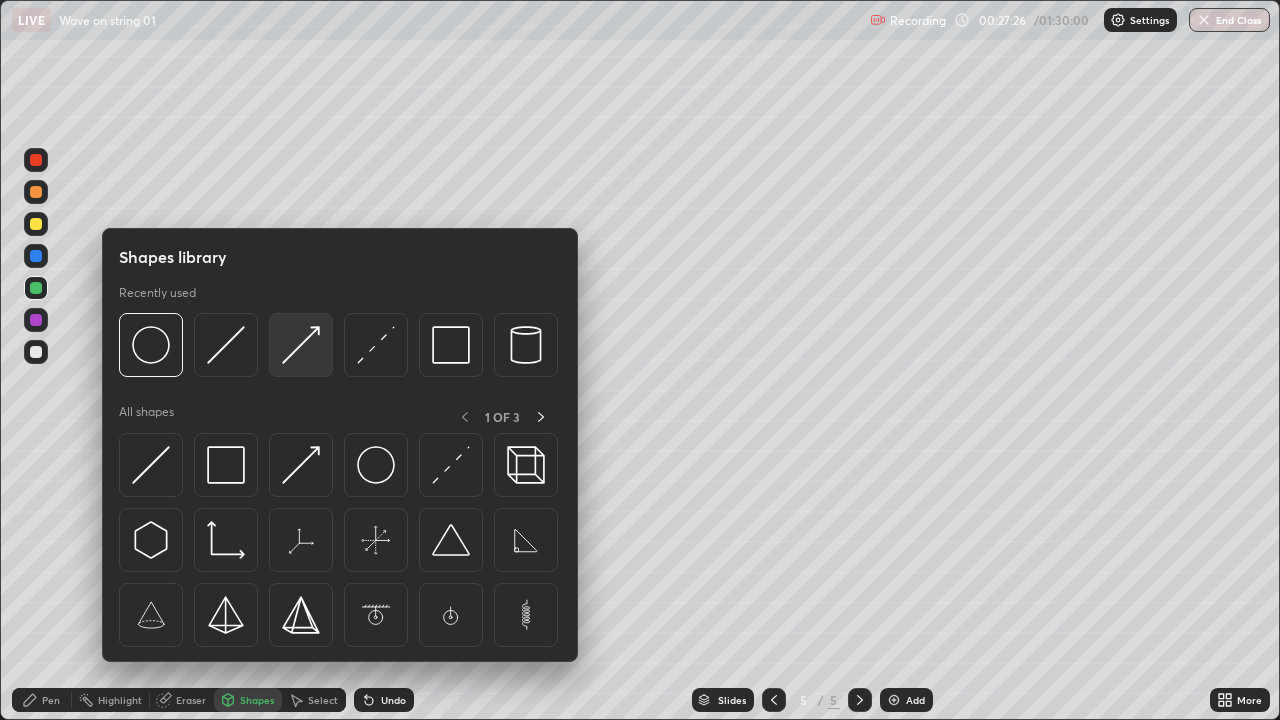 click at bounding box center (301, 345) 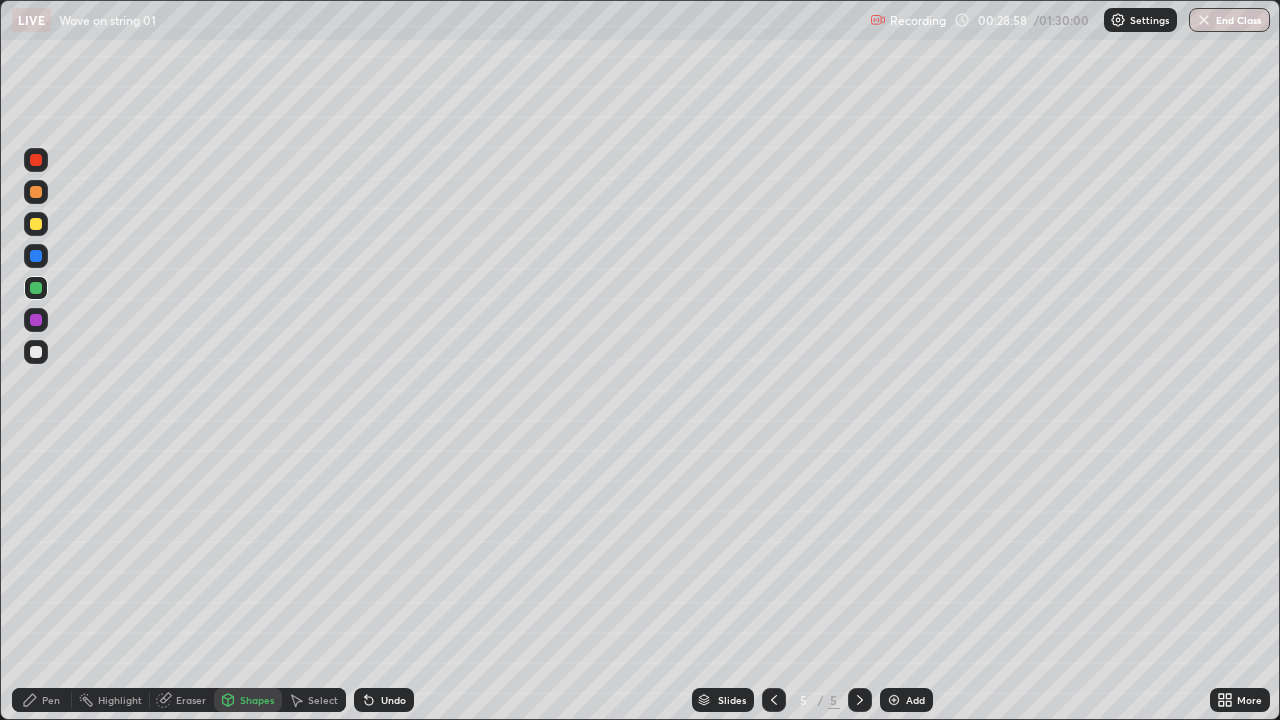 click at bounding box center [36, 352] 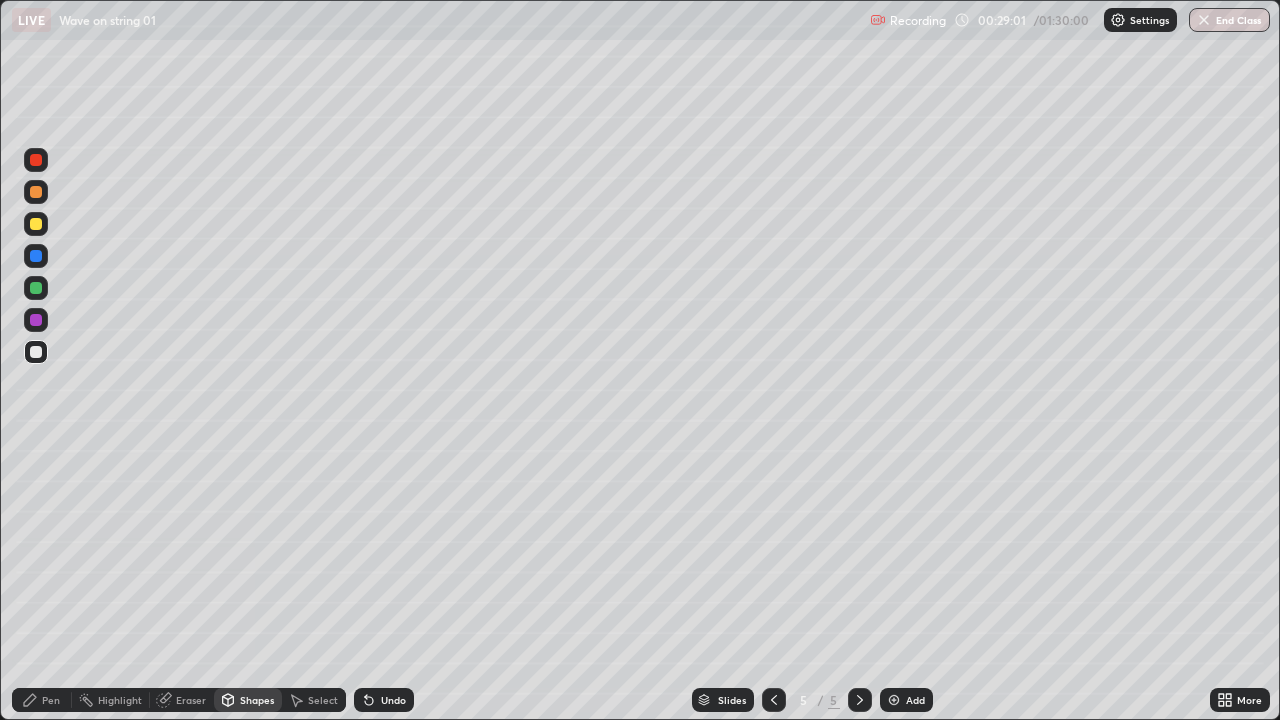click on "Undo" at bounding box center [393, 700] 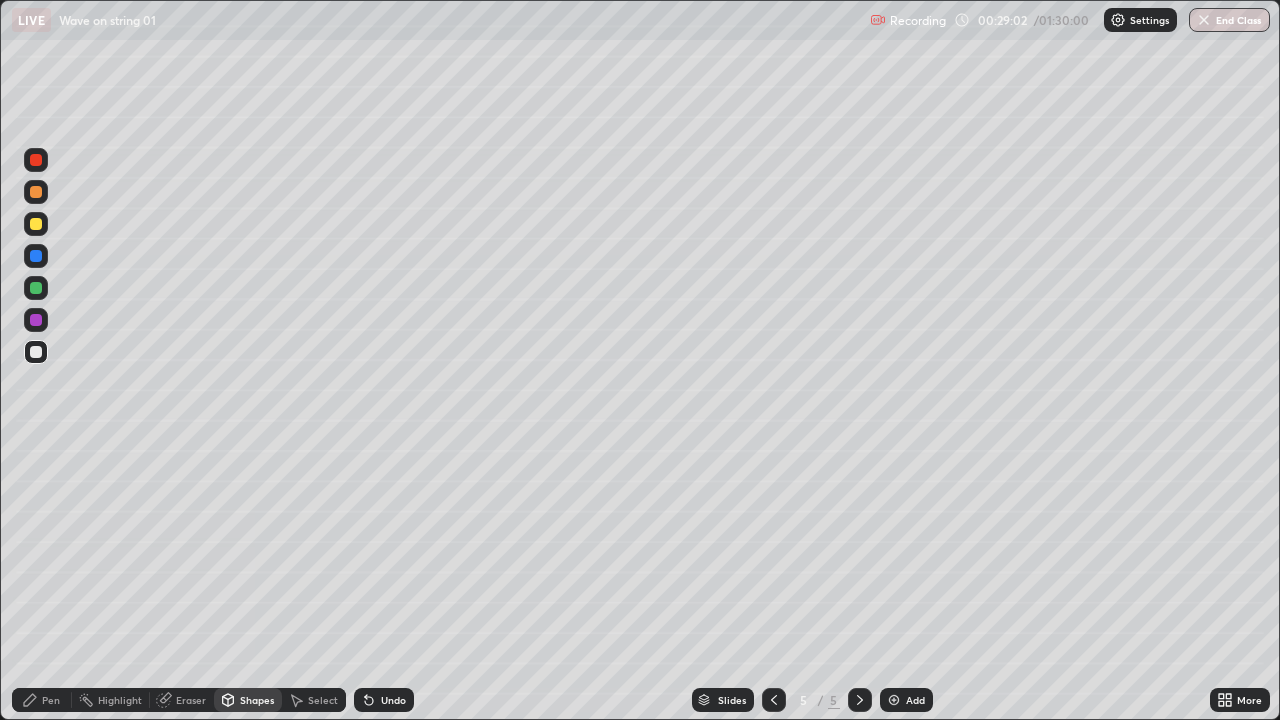 click 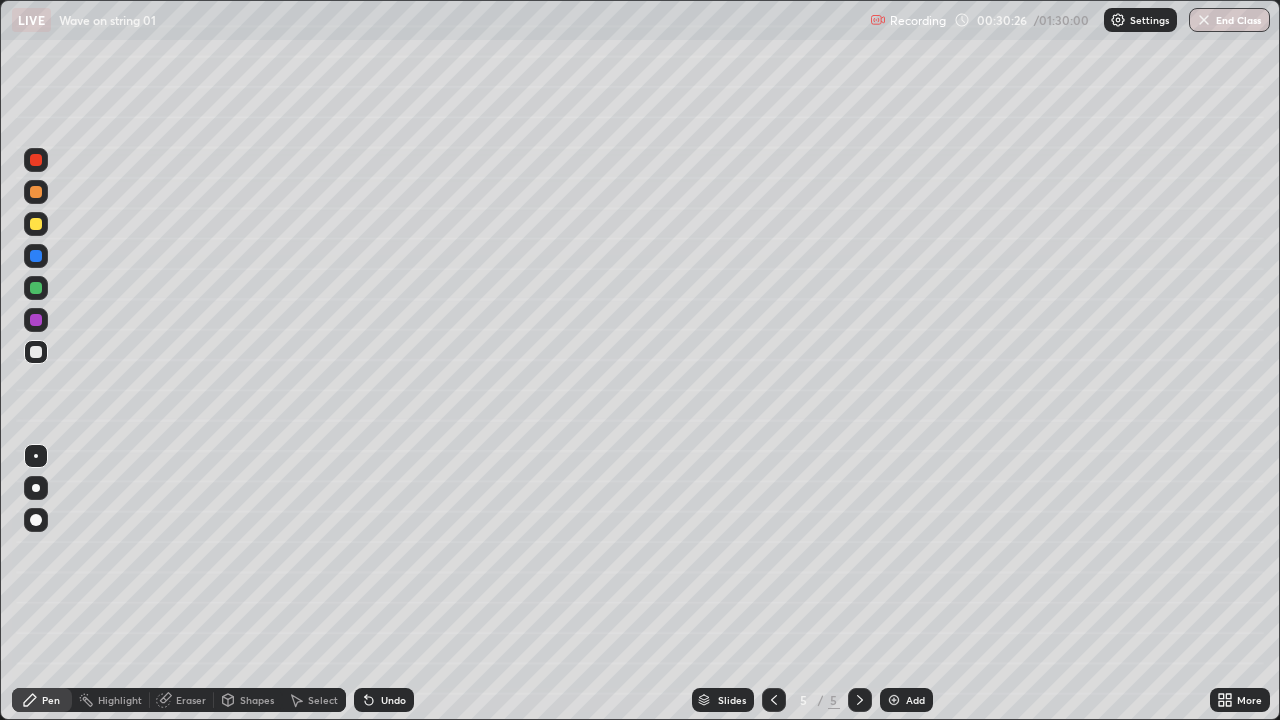 click on "Undo" at bounding box center (384, 700) 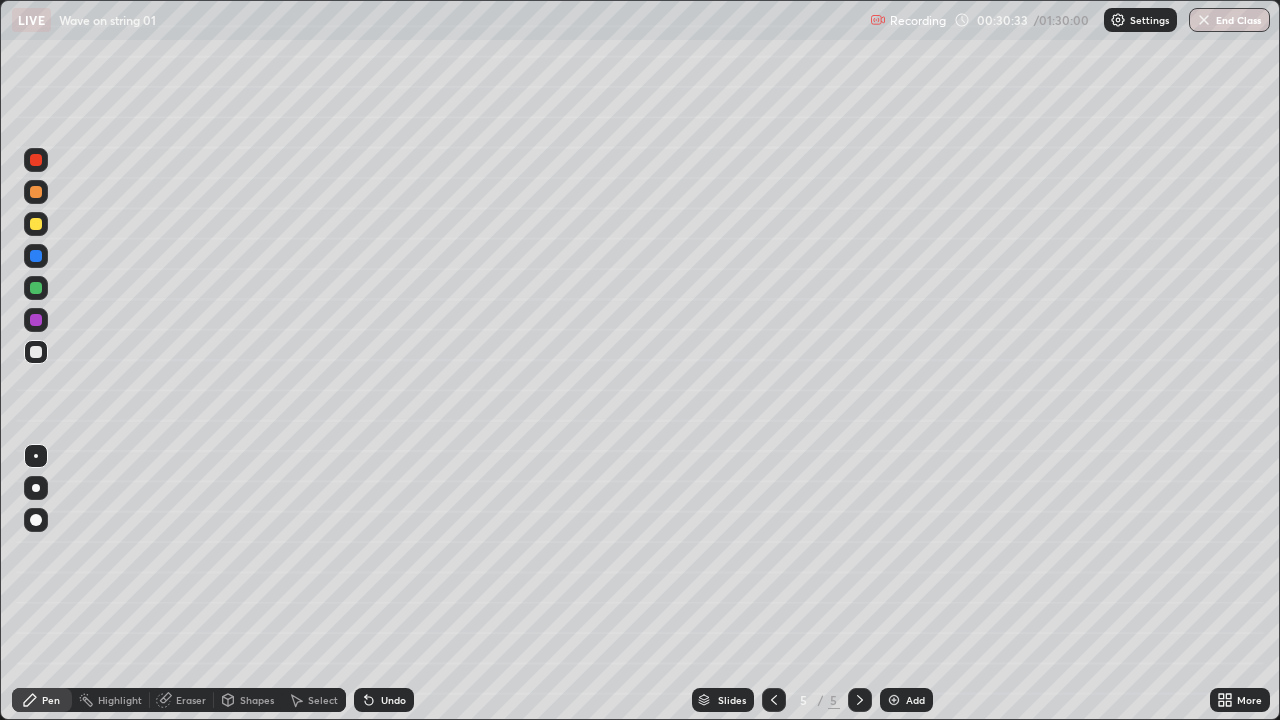 click on "Undo" at bounding box center [384, 700] 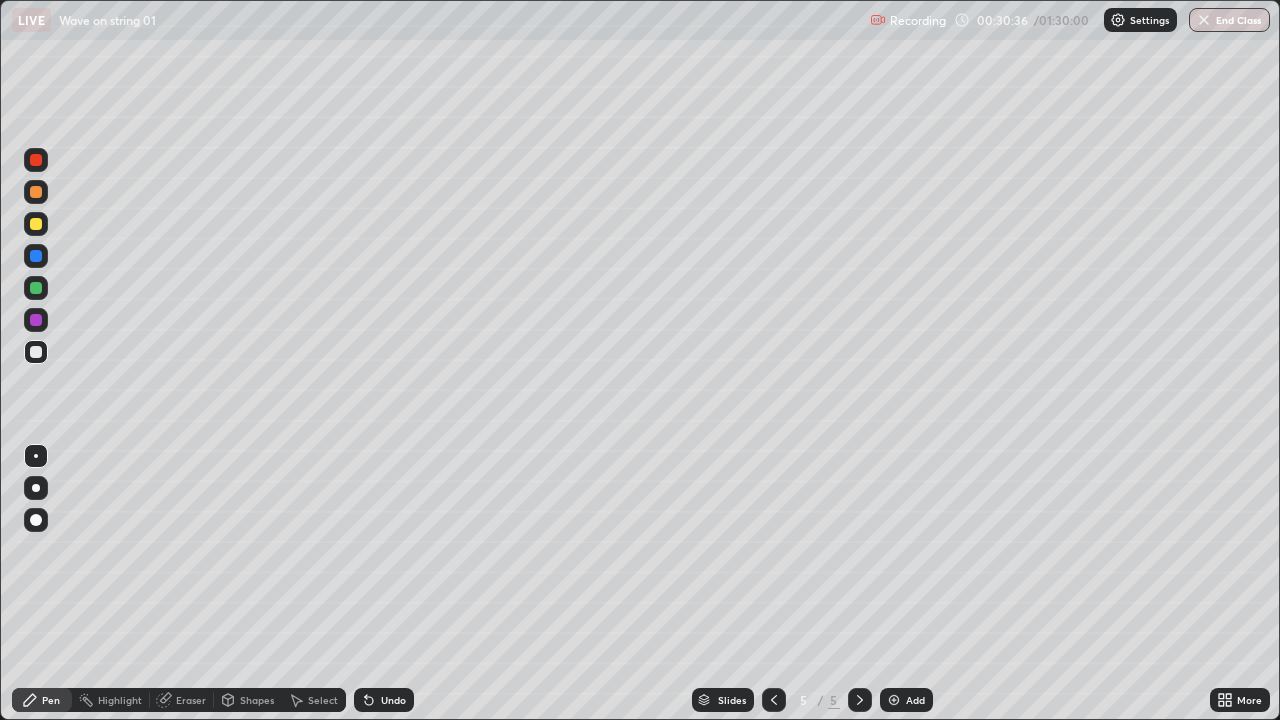 click on "Undo" at bounding box center (393, 700) 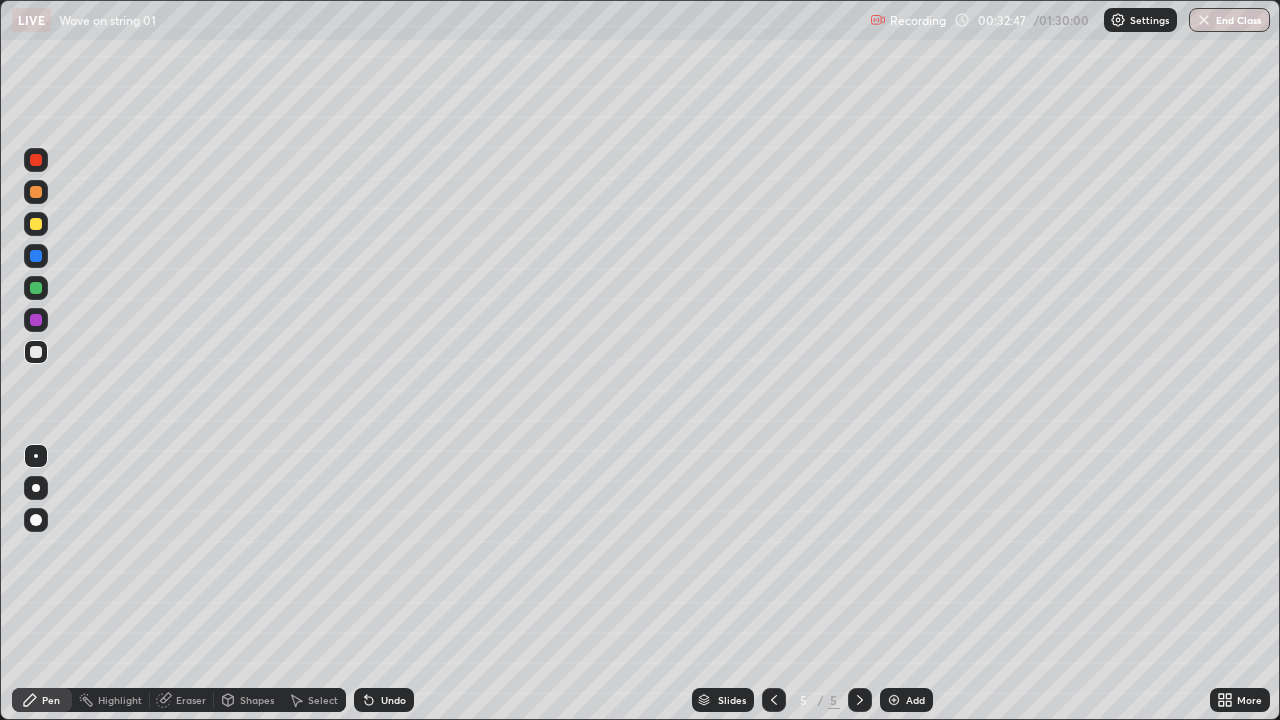 click on "Add" at bounding box center (906, 700) 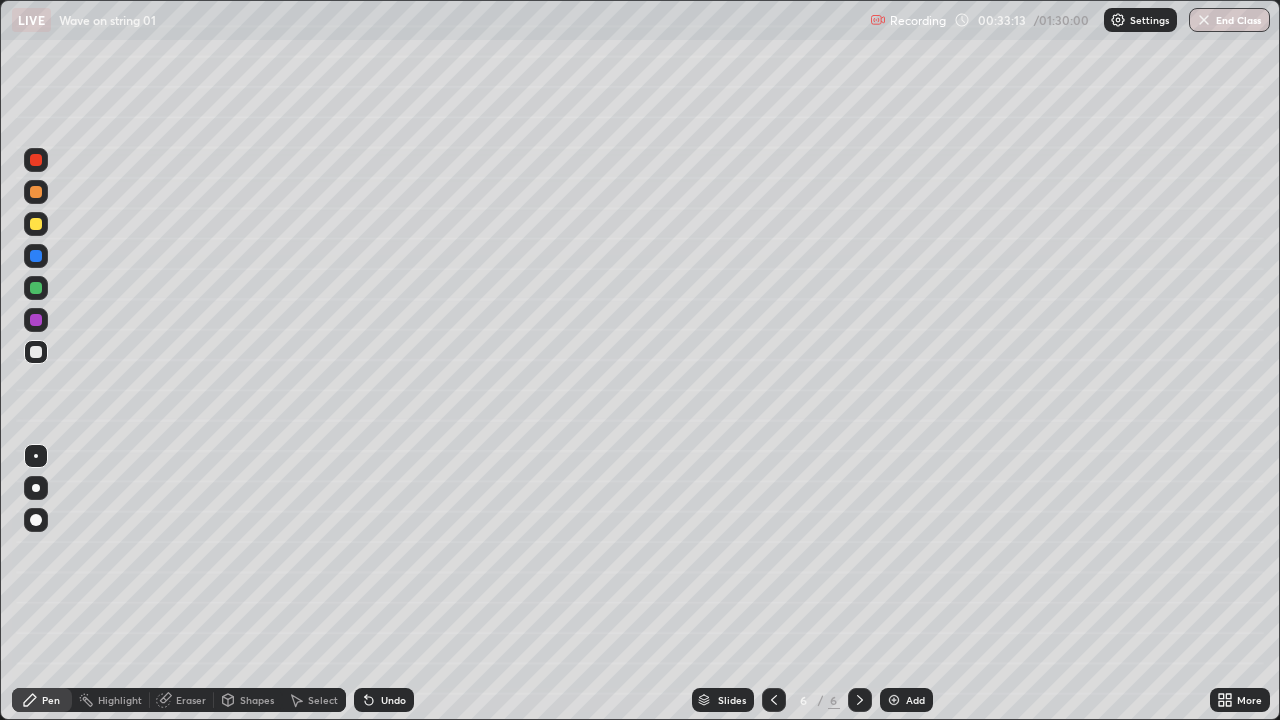 click on "Shapes" at bounding box center (257, 700) 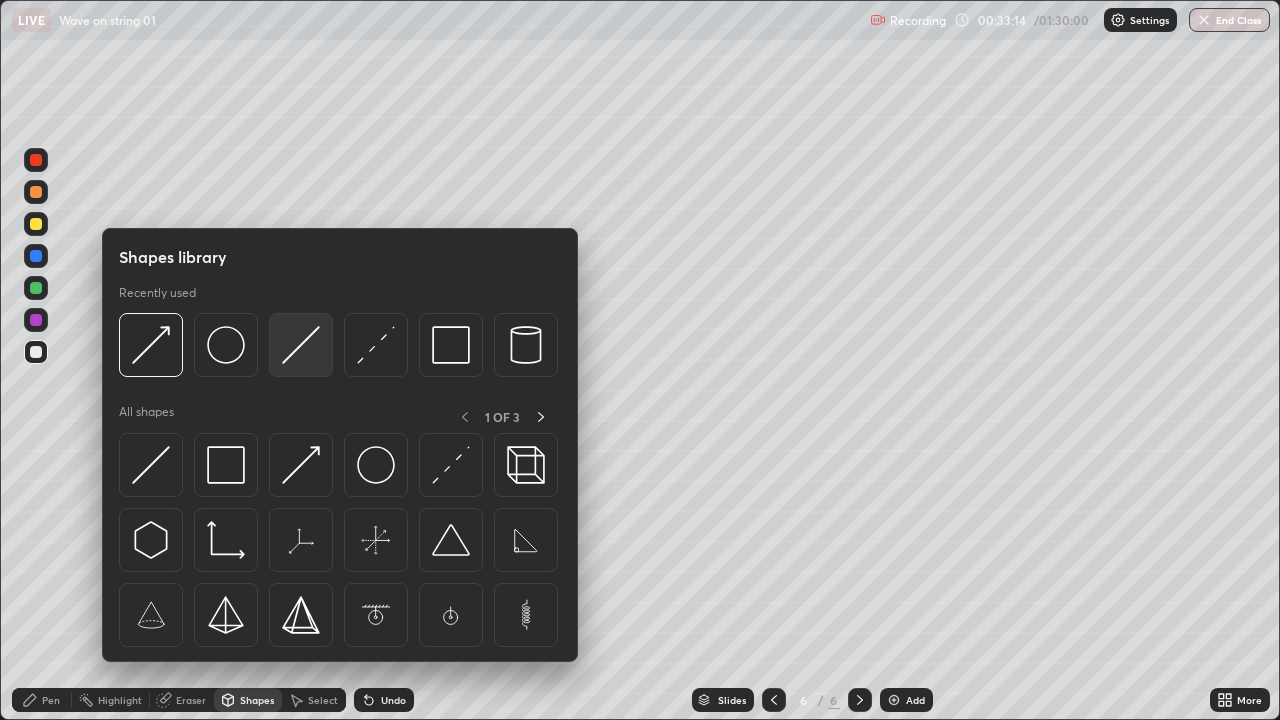 click at bounding box center (301, 345) 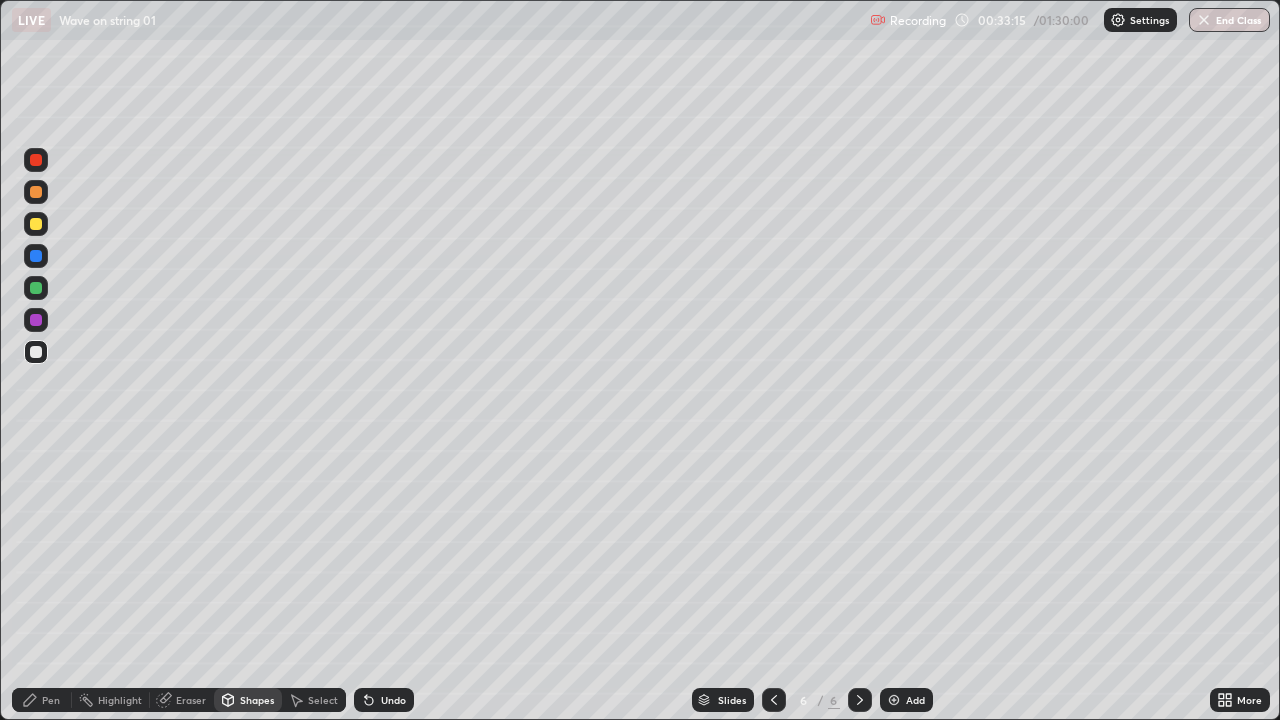 click at bounding box center [36, 192] 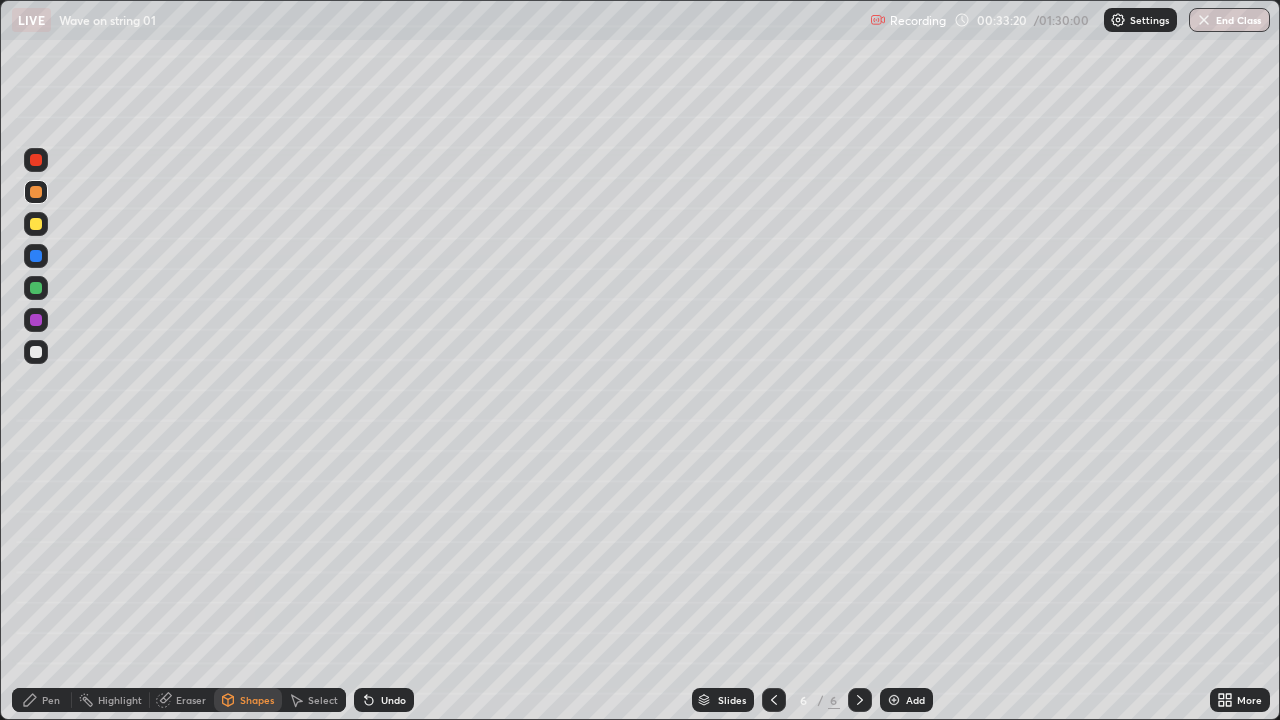 click 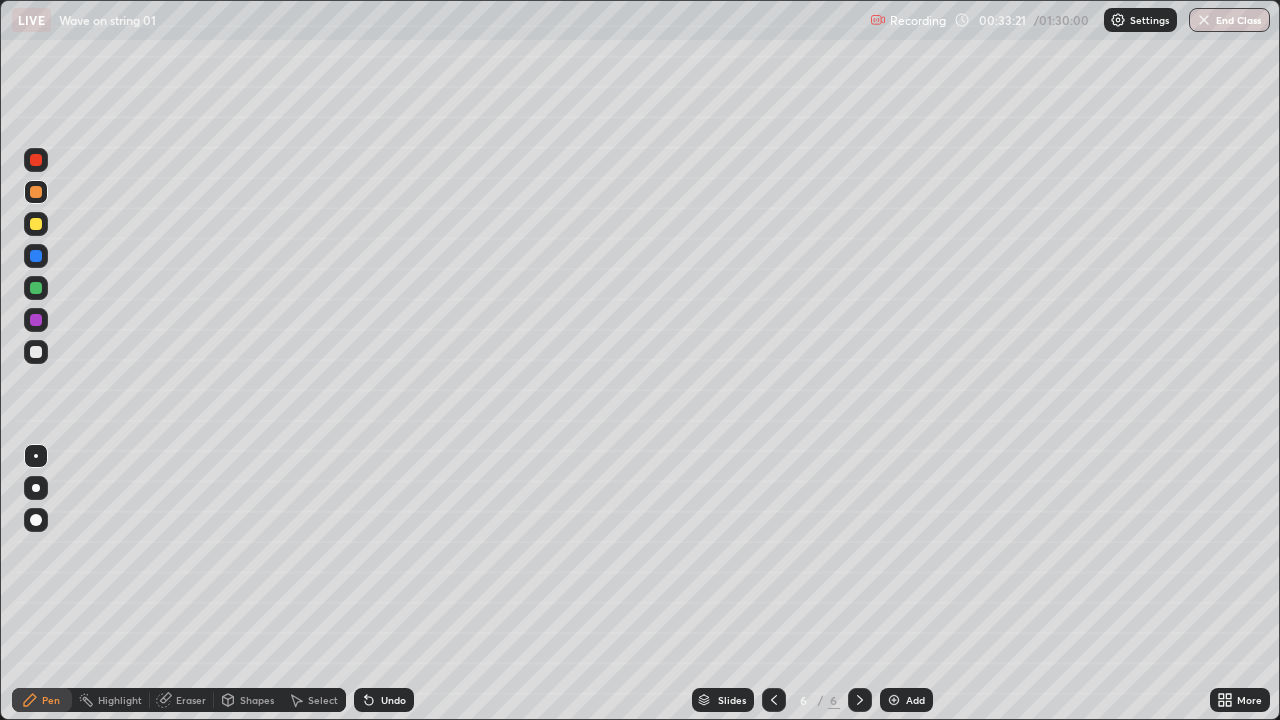 click on "Eraser" at bounding box center [191, 700] 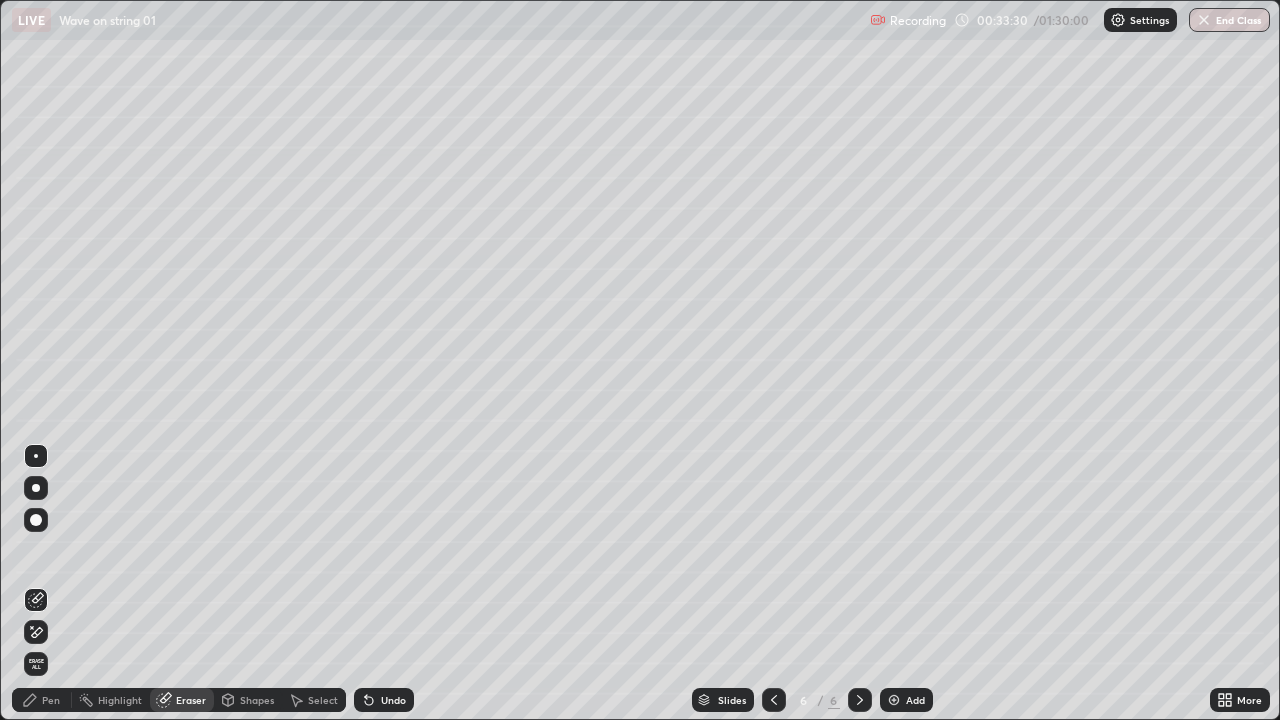click on "Pen" at bounding box center (51, 700) 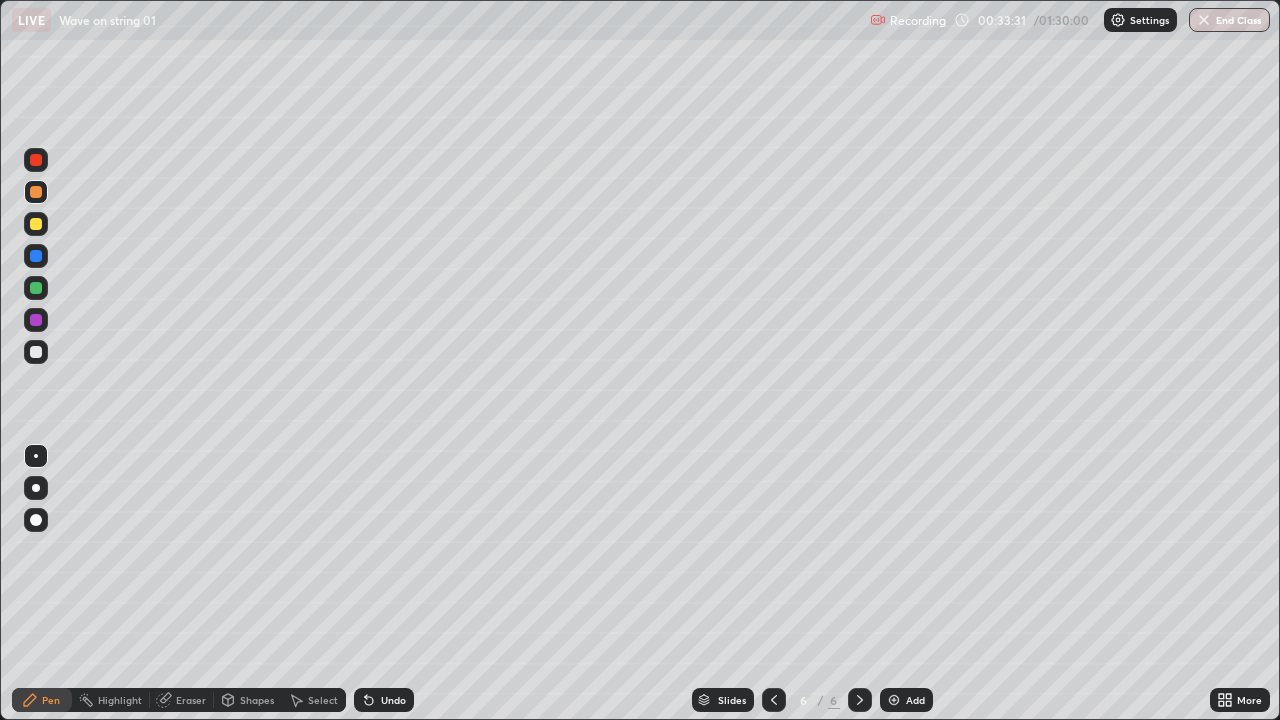 click at bounding box center (36, 288) 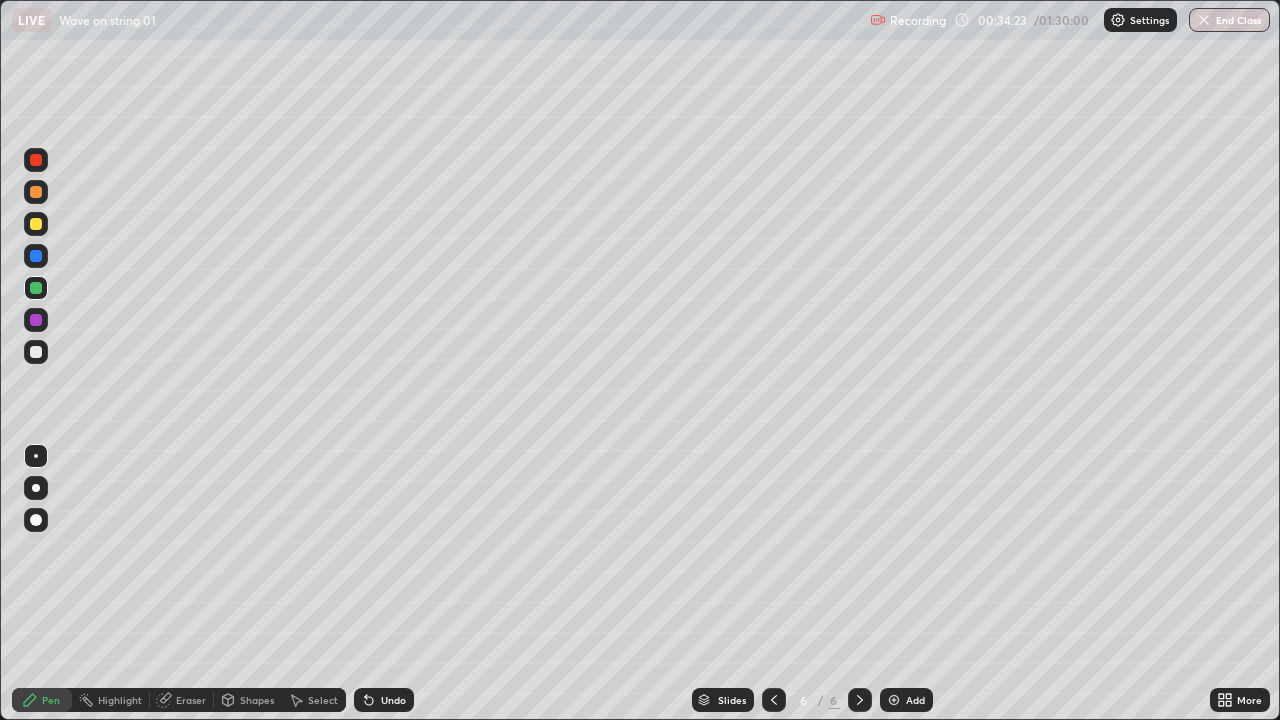 click at bounding box center [36, 224] 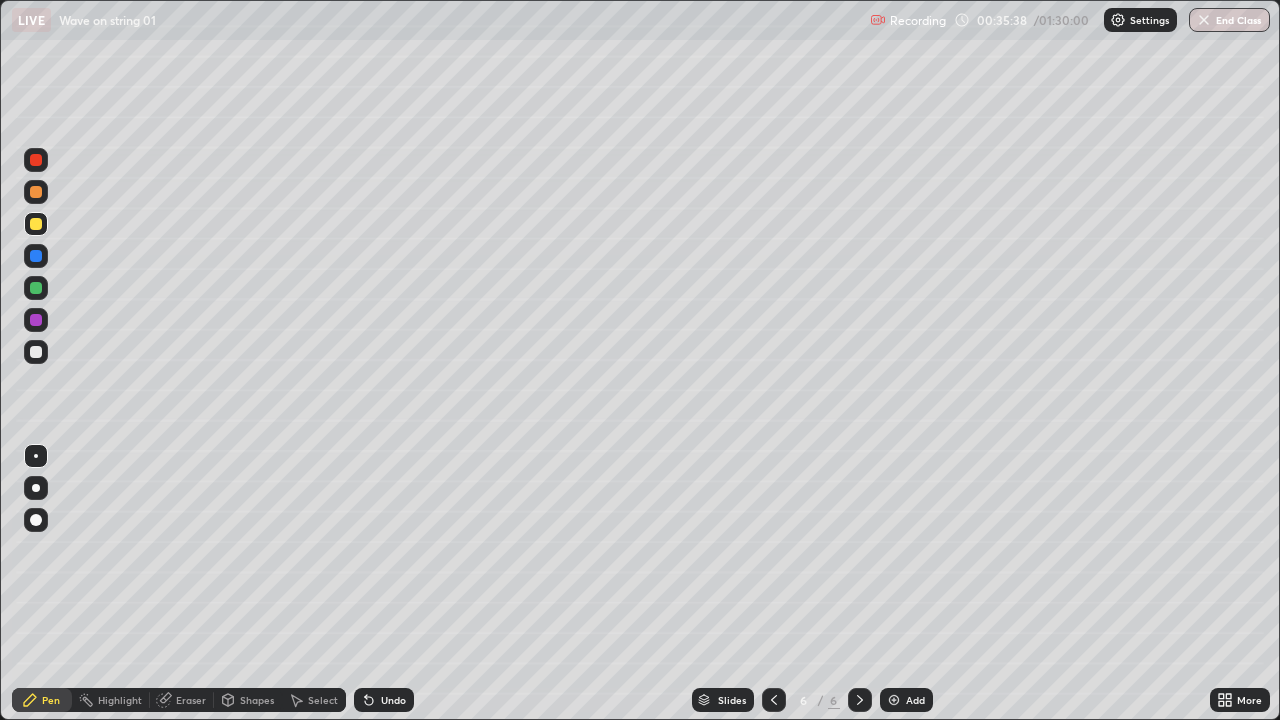 click on "Undo" at bounding box center [393, 700] 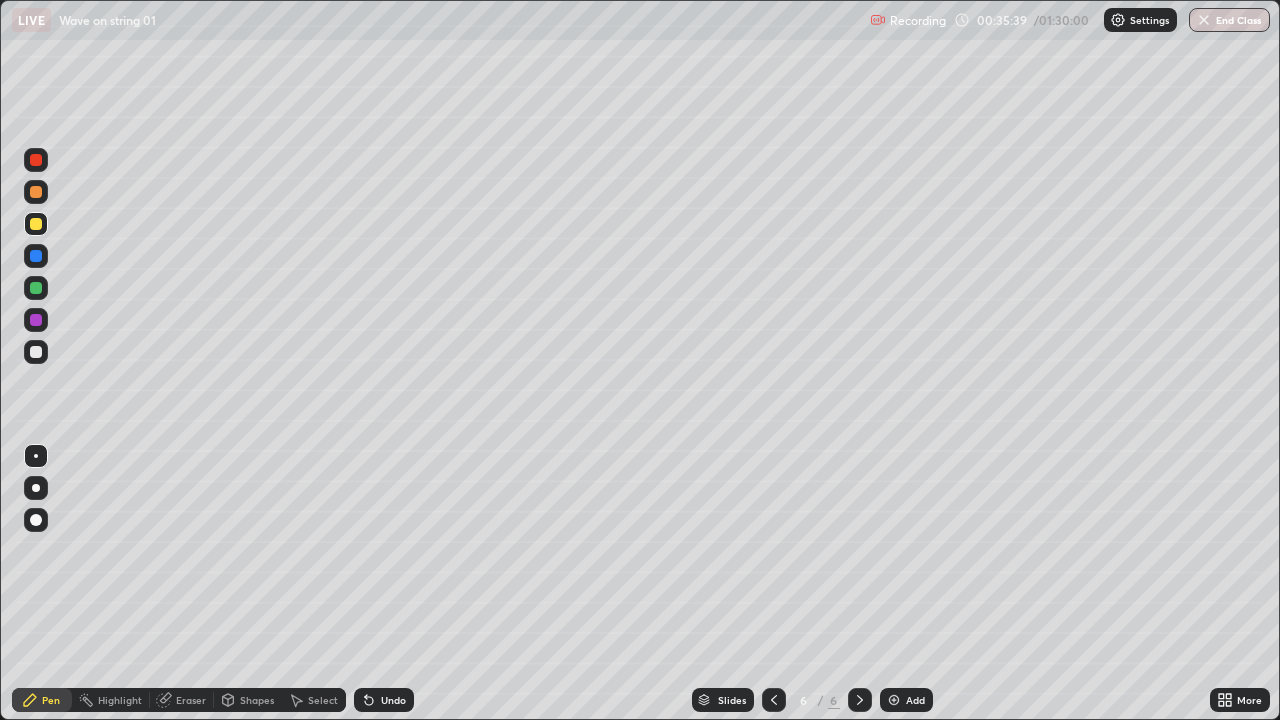 click on "Undo" at bounding box center [393, 700] 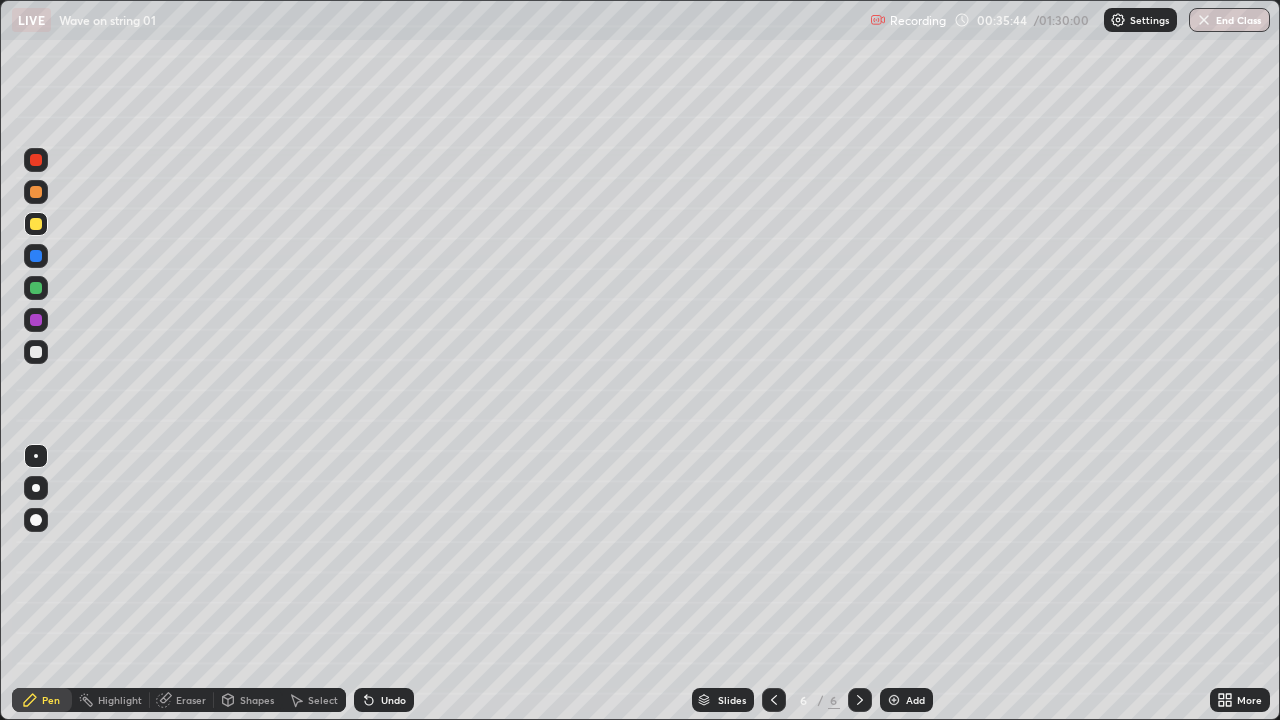 click at bounding box center (36, 352) 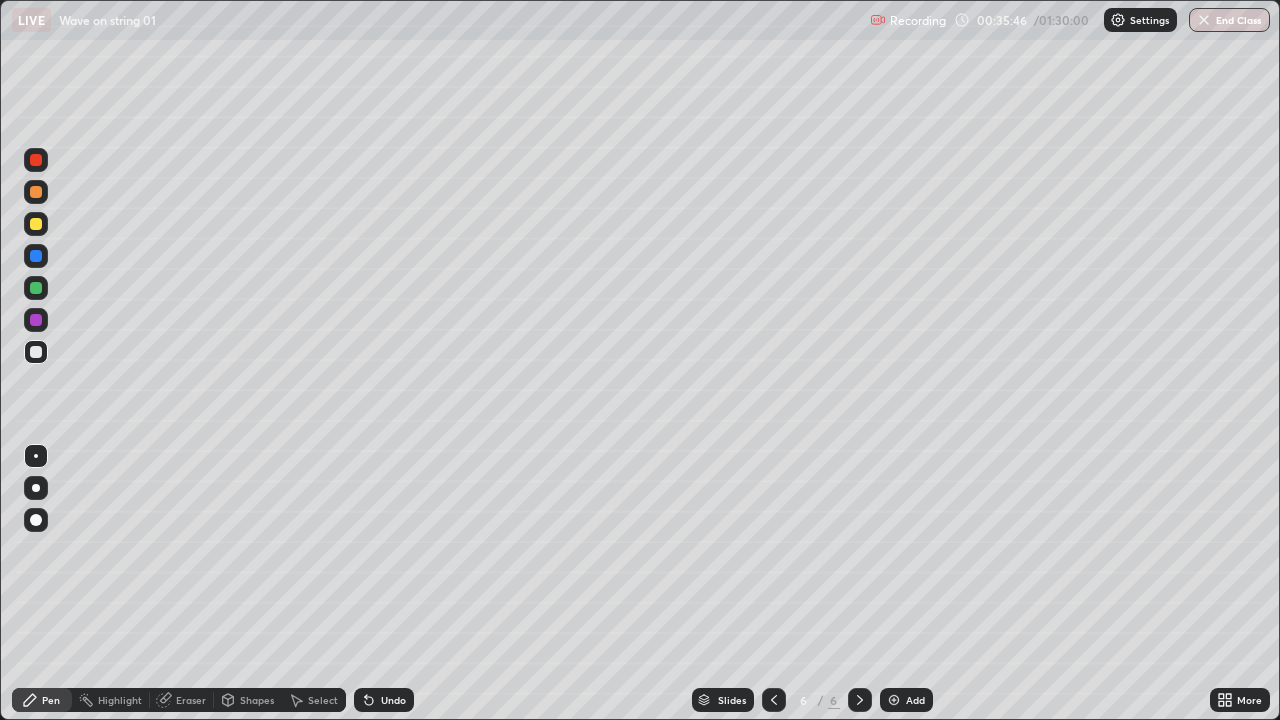 click on "Undo" at bounding box center [393, 700] 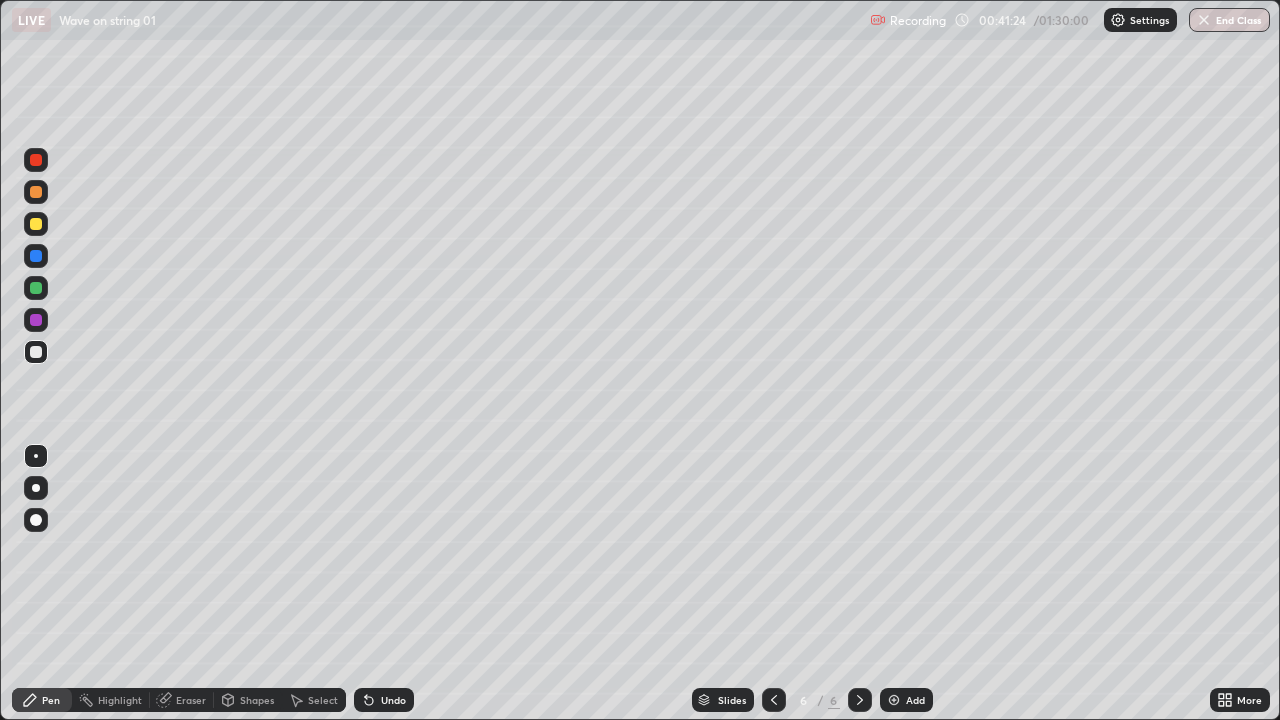 click at bounding box center [36, 288] 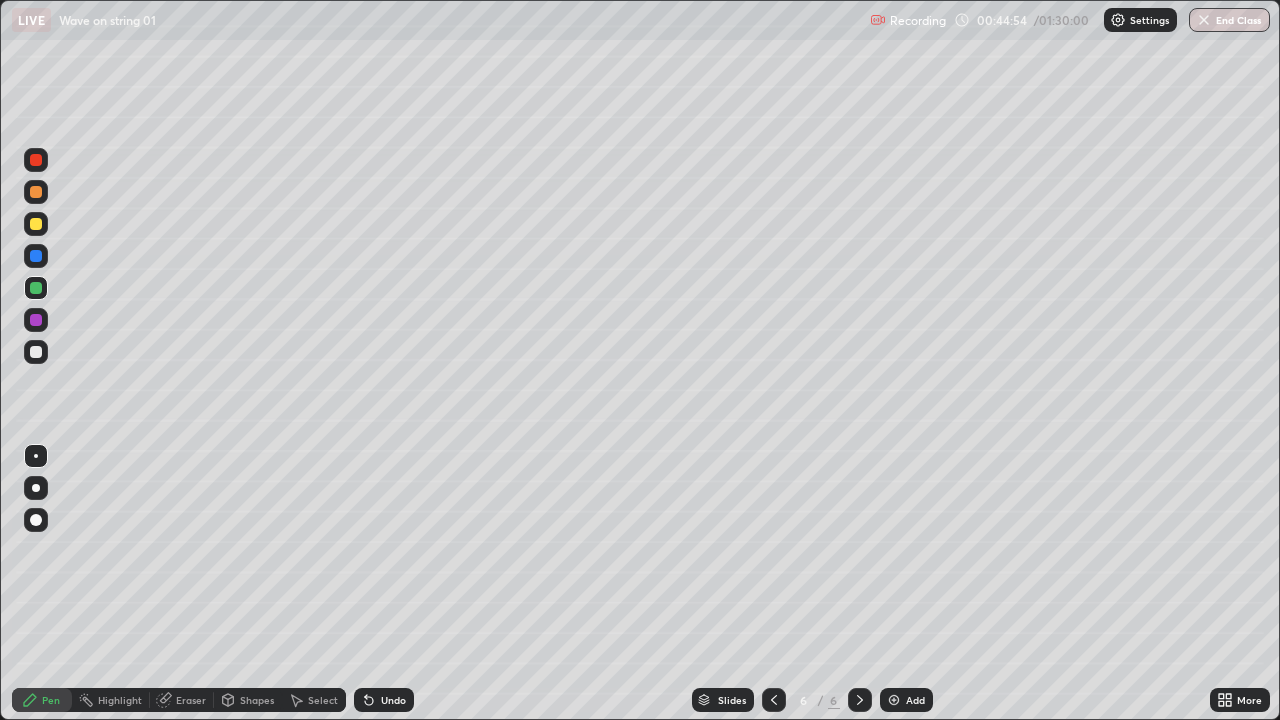 click on "Add" at bounding box center (915, 700) 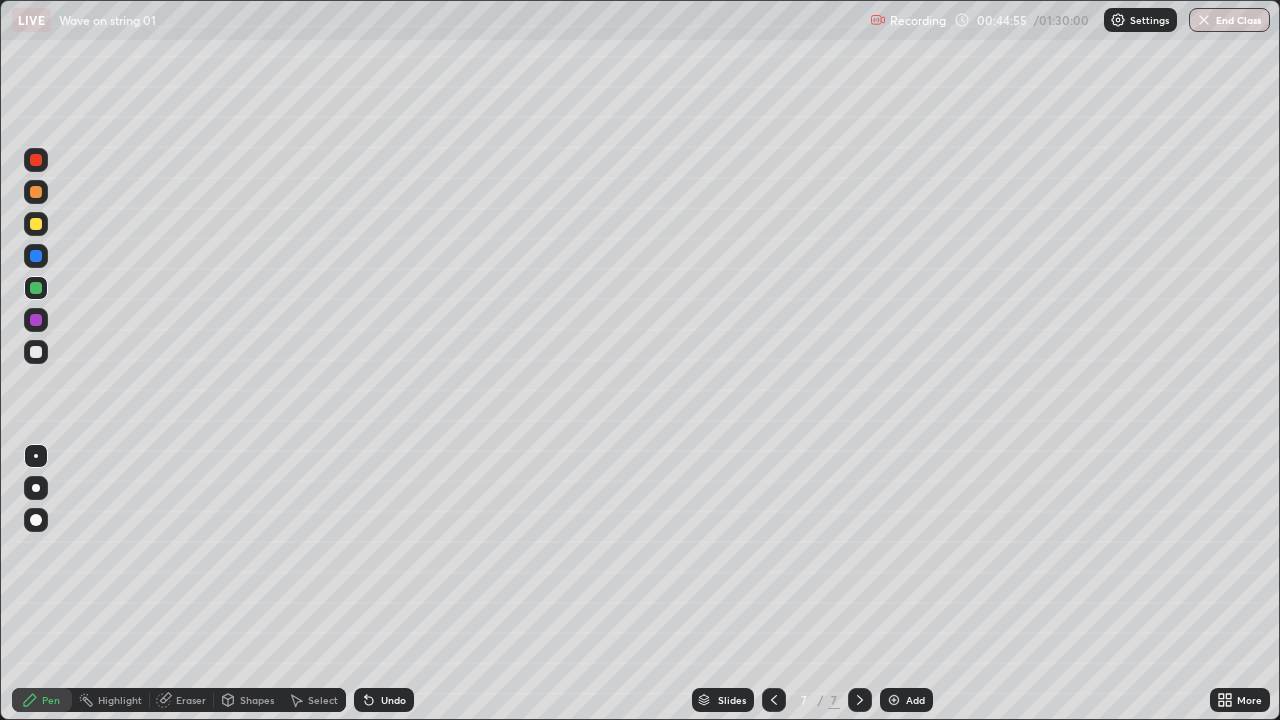 click at bounding box center (36, 224) 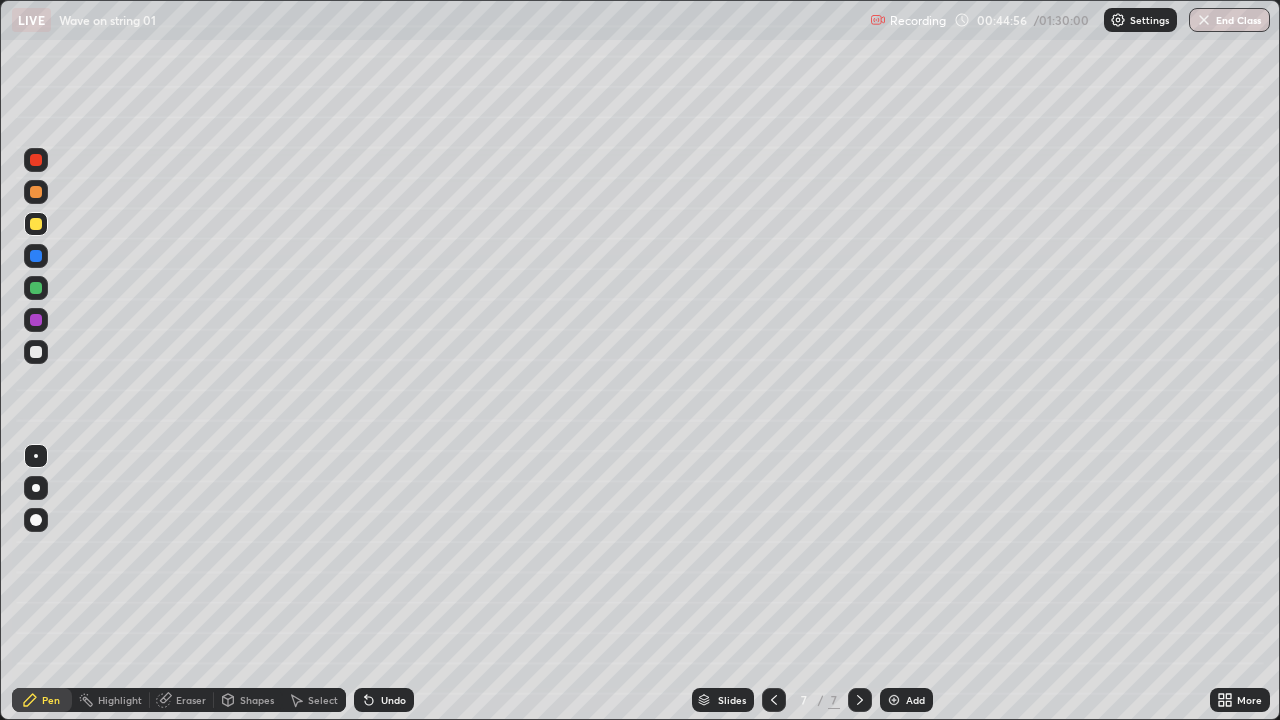 click on "Shapes" at bounding box center [257, 700] 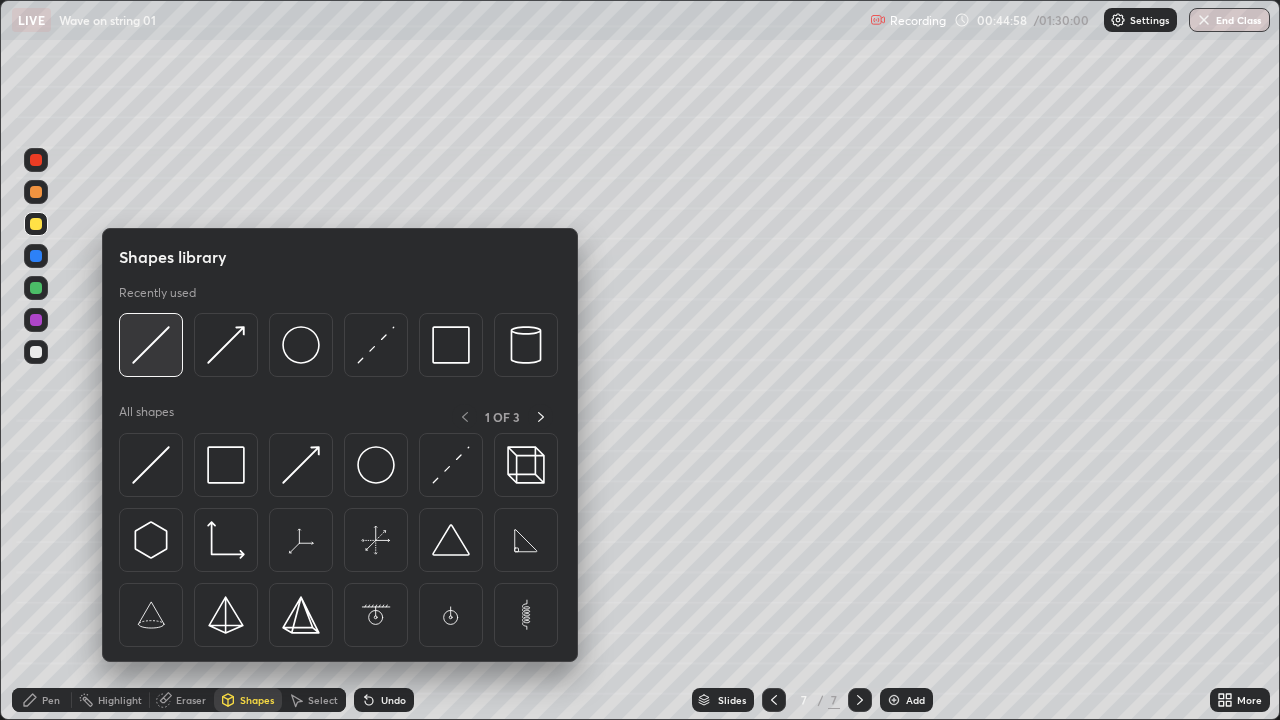 click at bounding box center (151, 345) 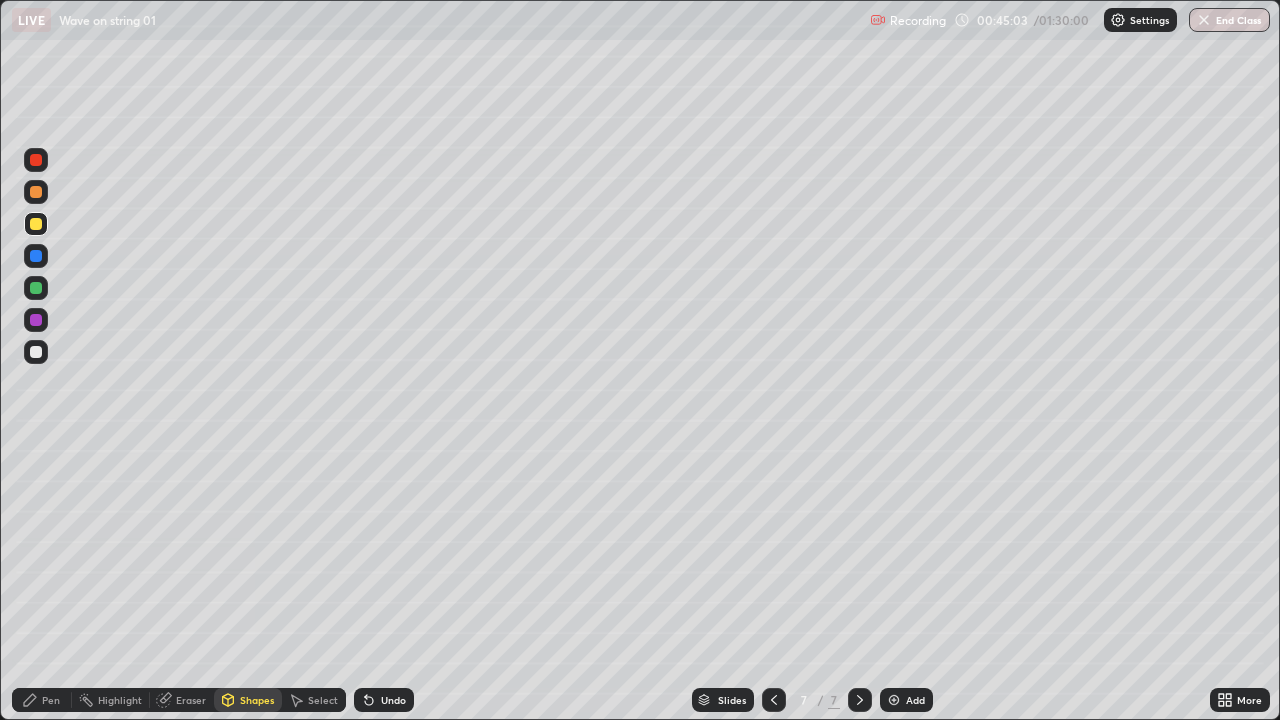 click on "Pen" at bounding box center [42, 700] 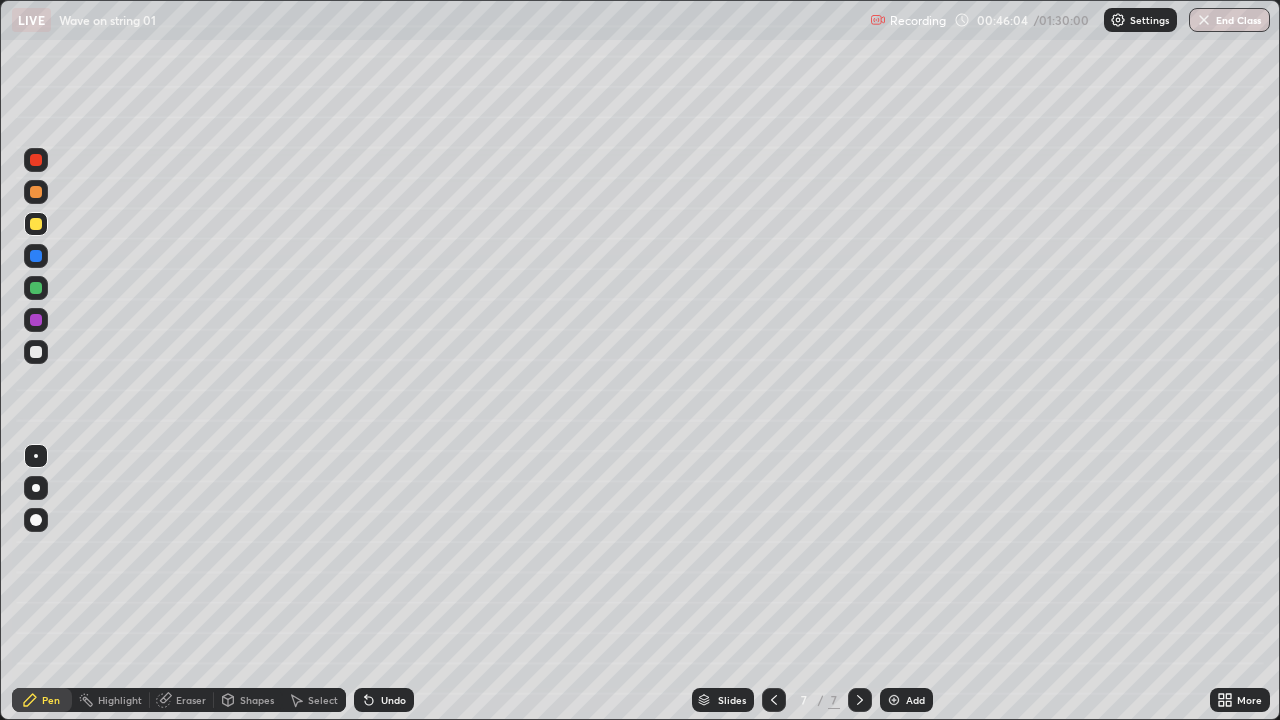 click at bounding box center [36, 352] 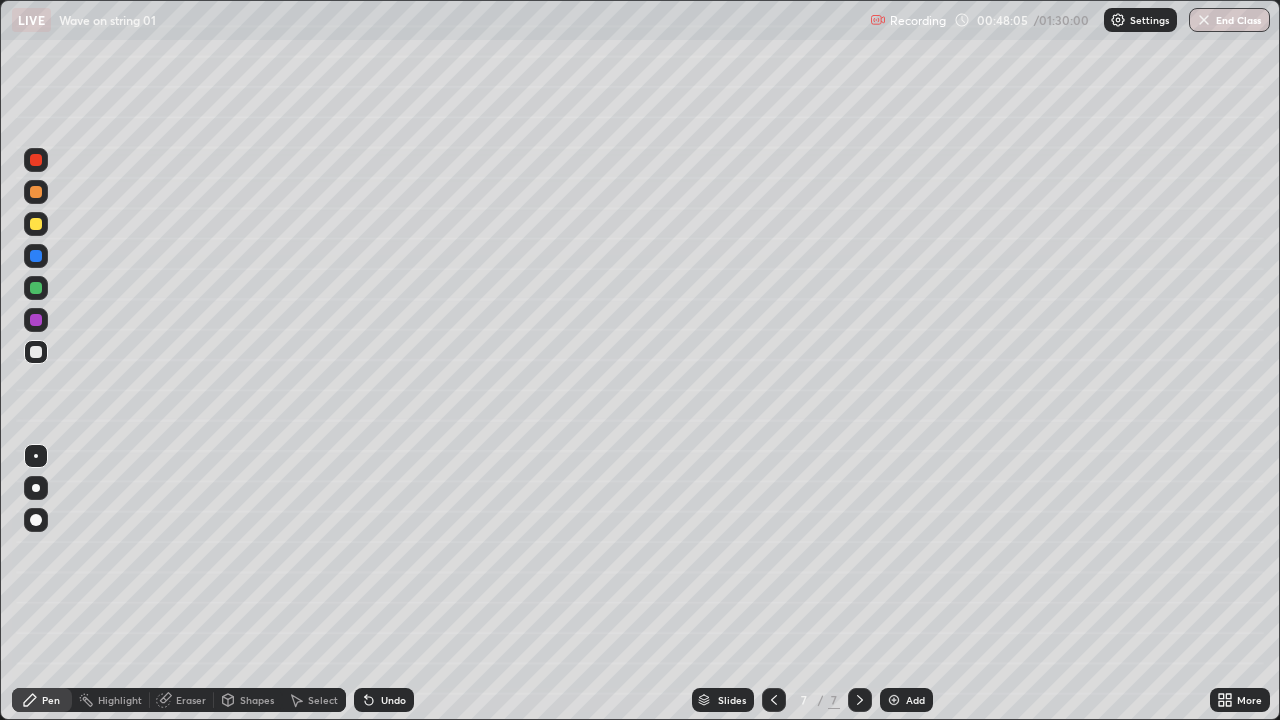 click on "Undo" at bounding box center [384, 700] 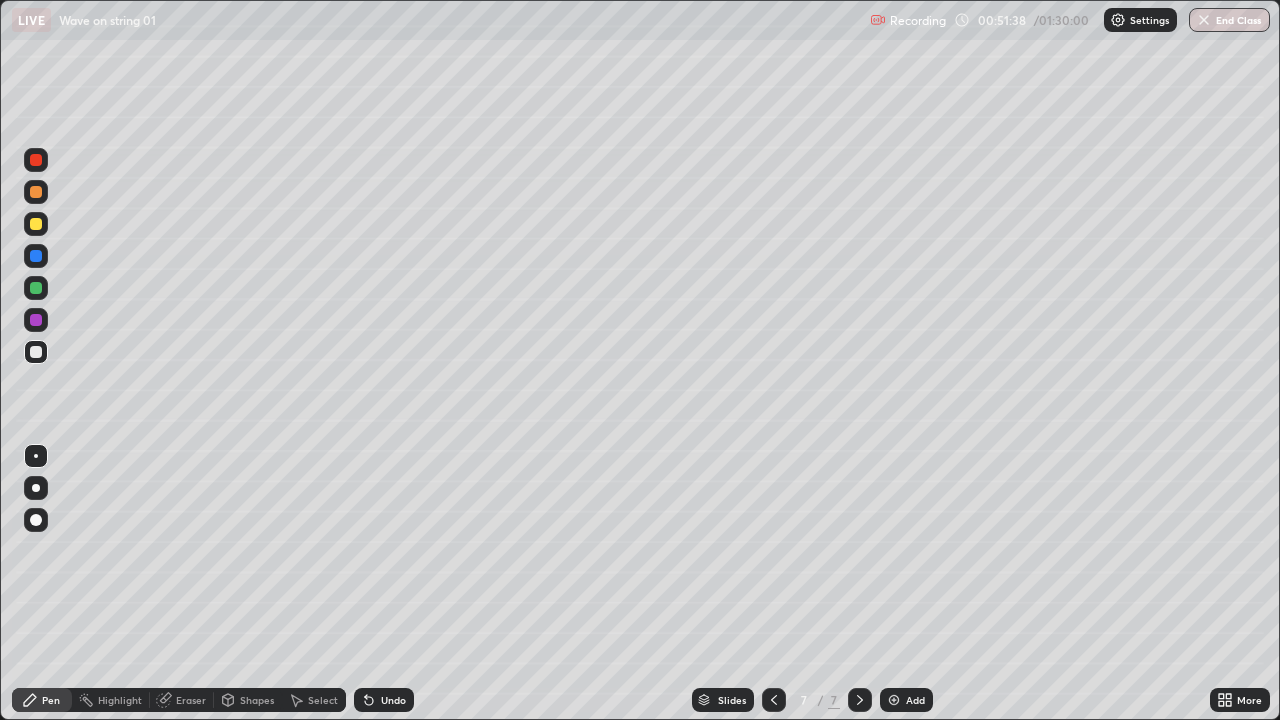click at bounding box center [36, 192] 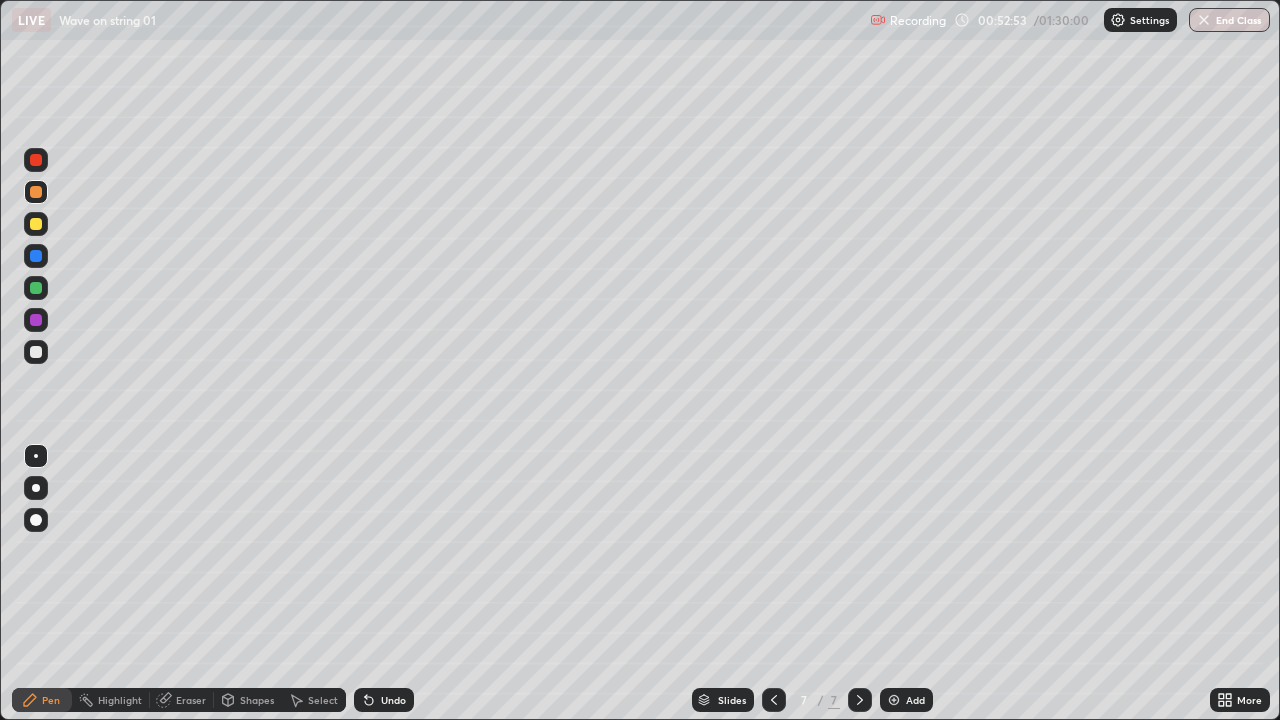 click at bounding box center (36, 352) 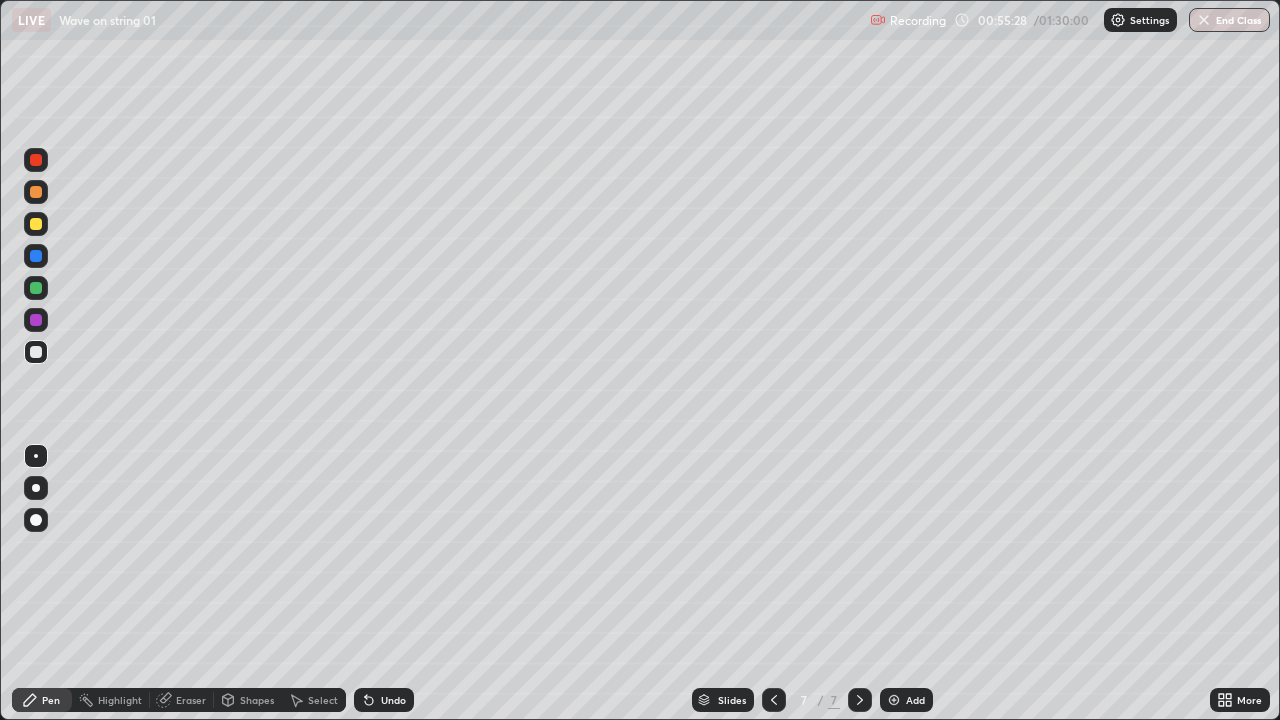 click on "Undo" at bounding box center (393, 700) 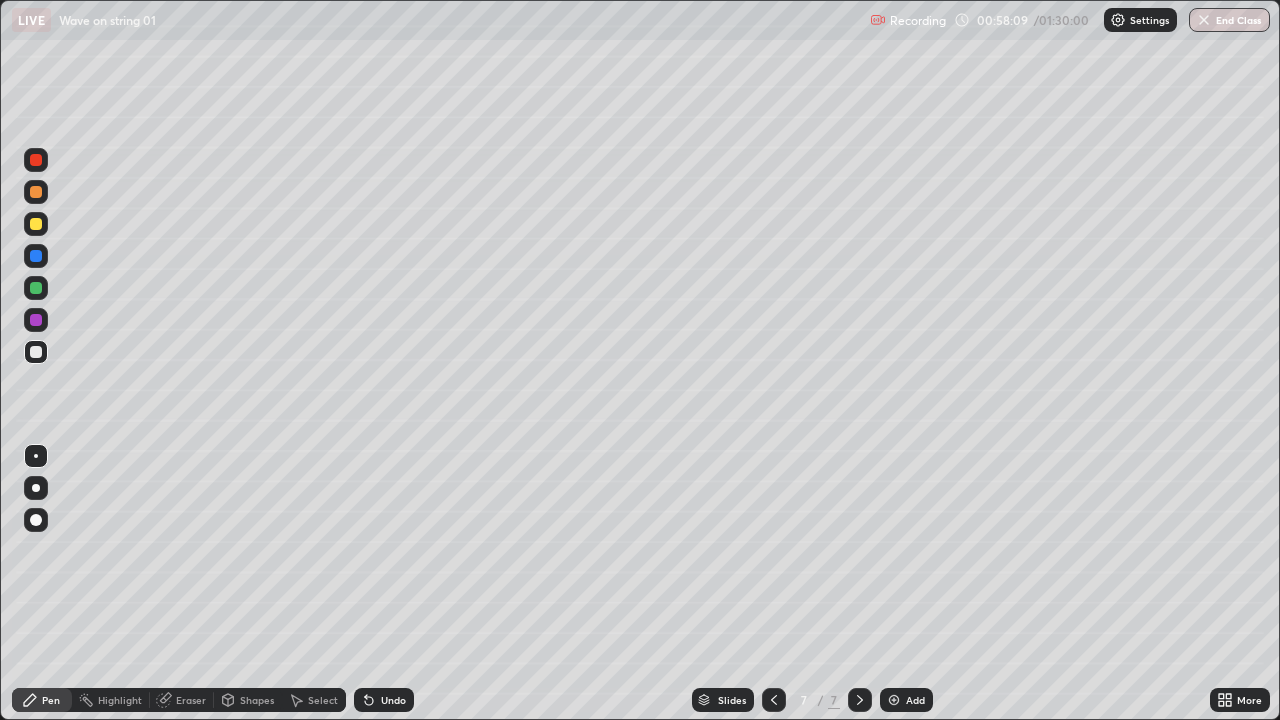 click at bounding box center [894, 700] 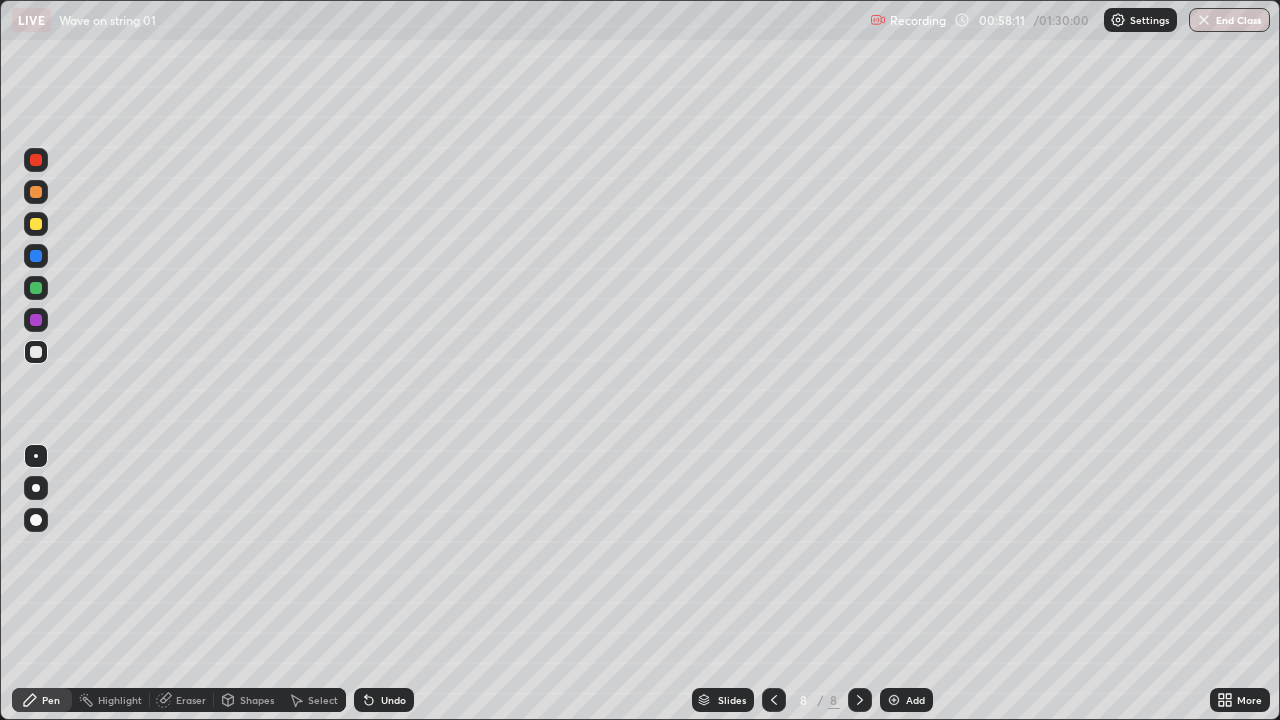 click at bounding box center (36, 192) 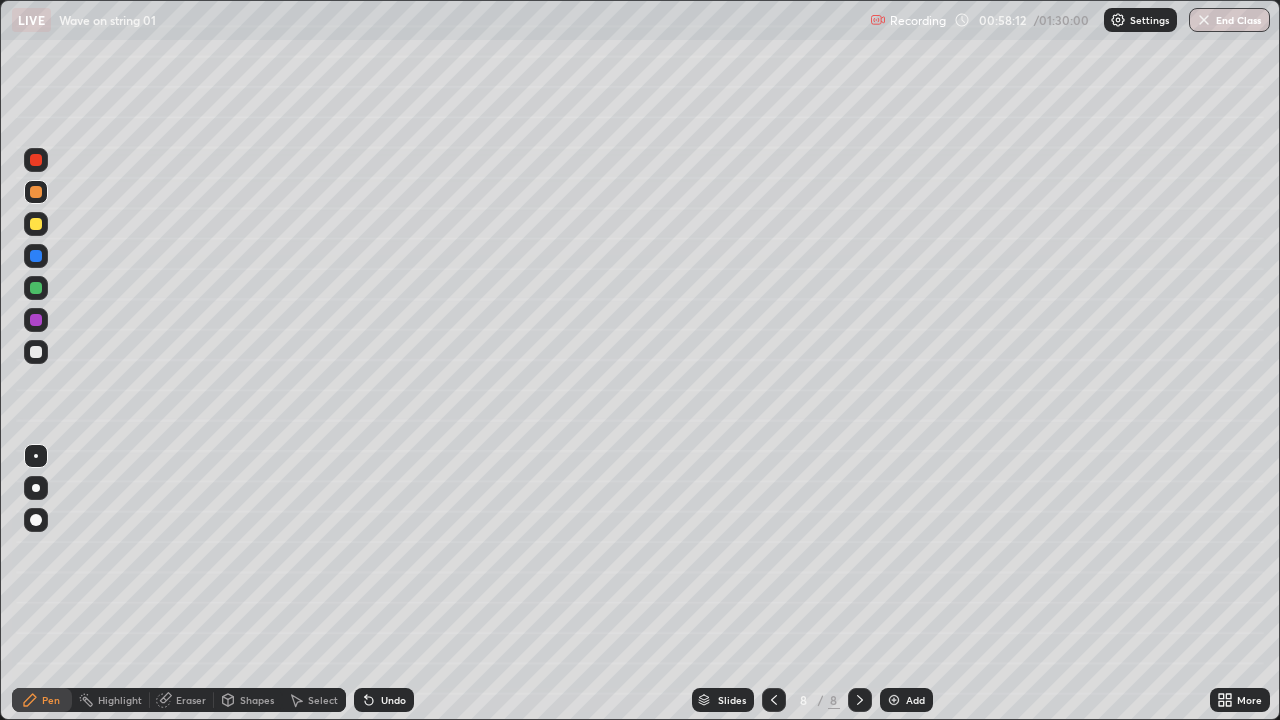 click on "Shapes" at bounding box center [257, 700] 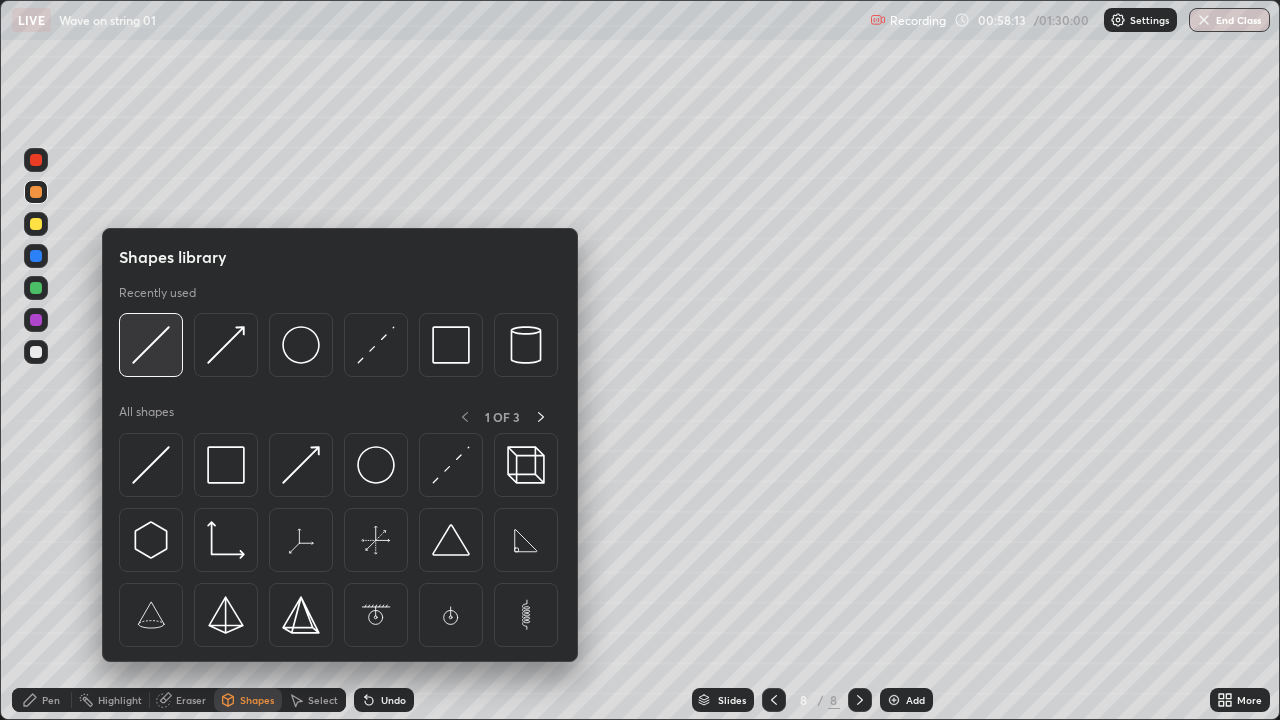 click at bounding box center [151, 345] 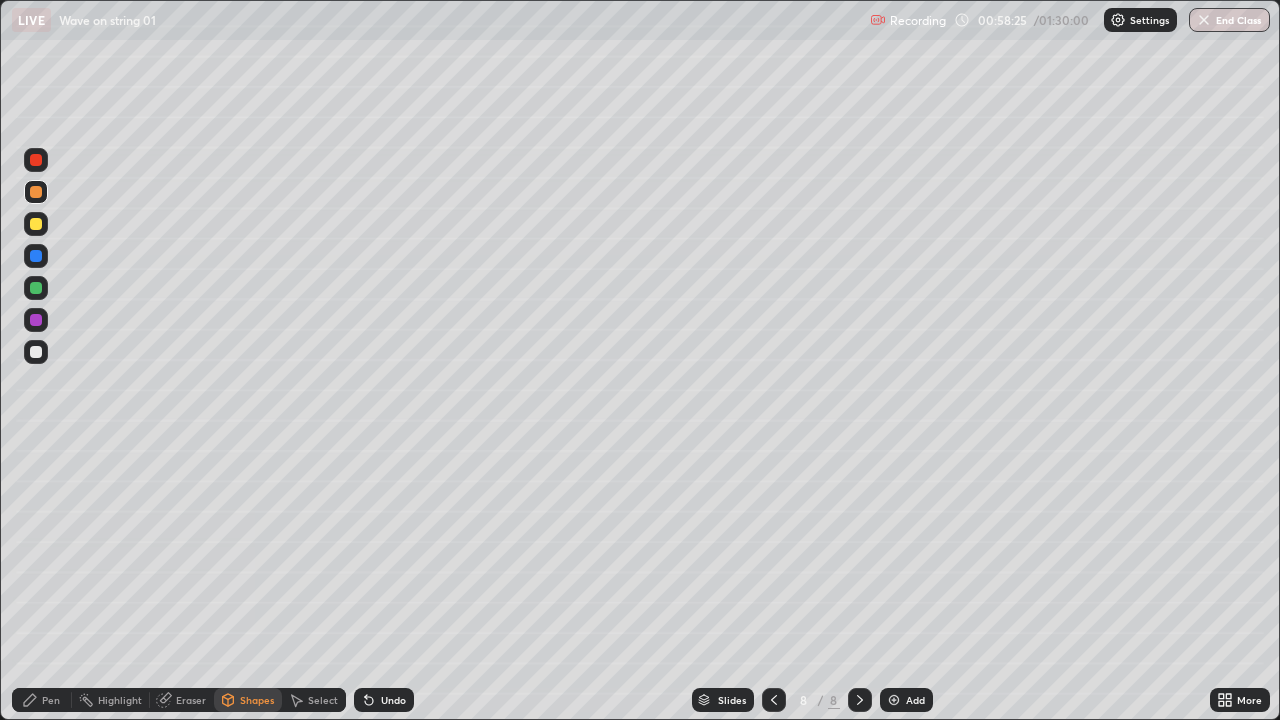 click at bounding box center [36, 288] 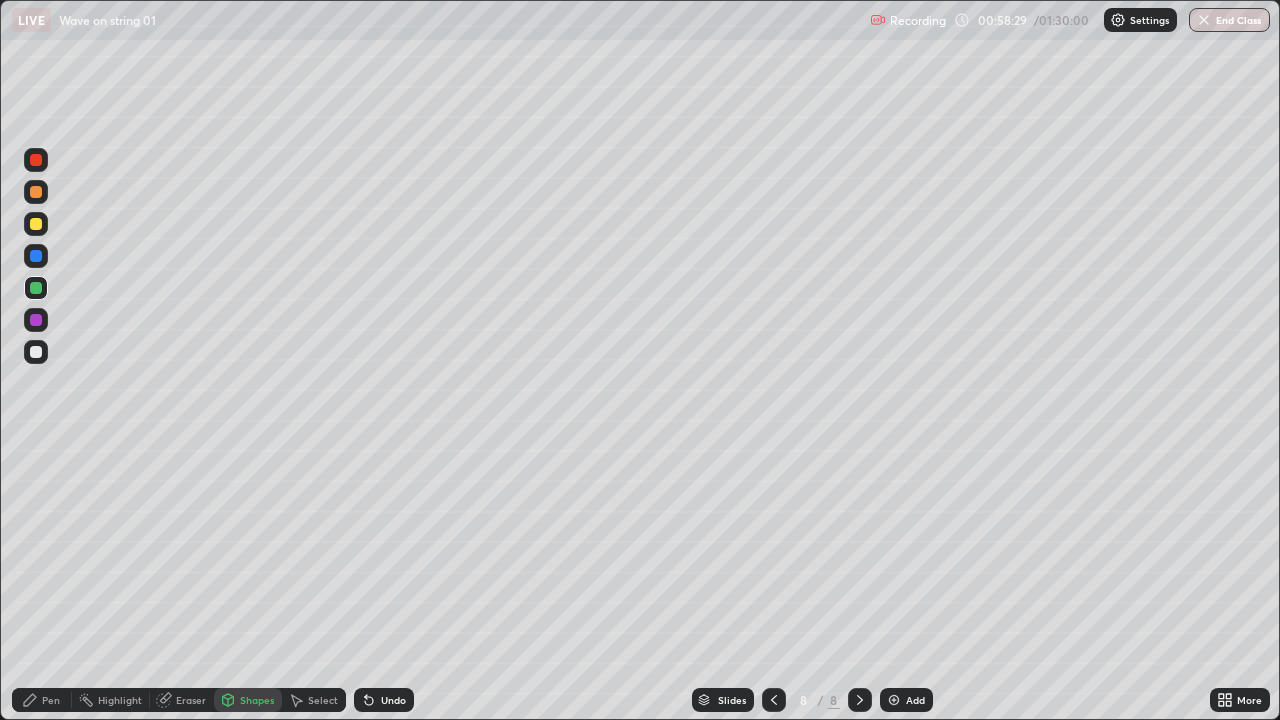 click on "Pen" at bounding box center (51, 700) 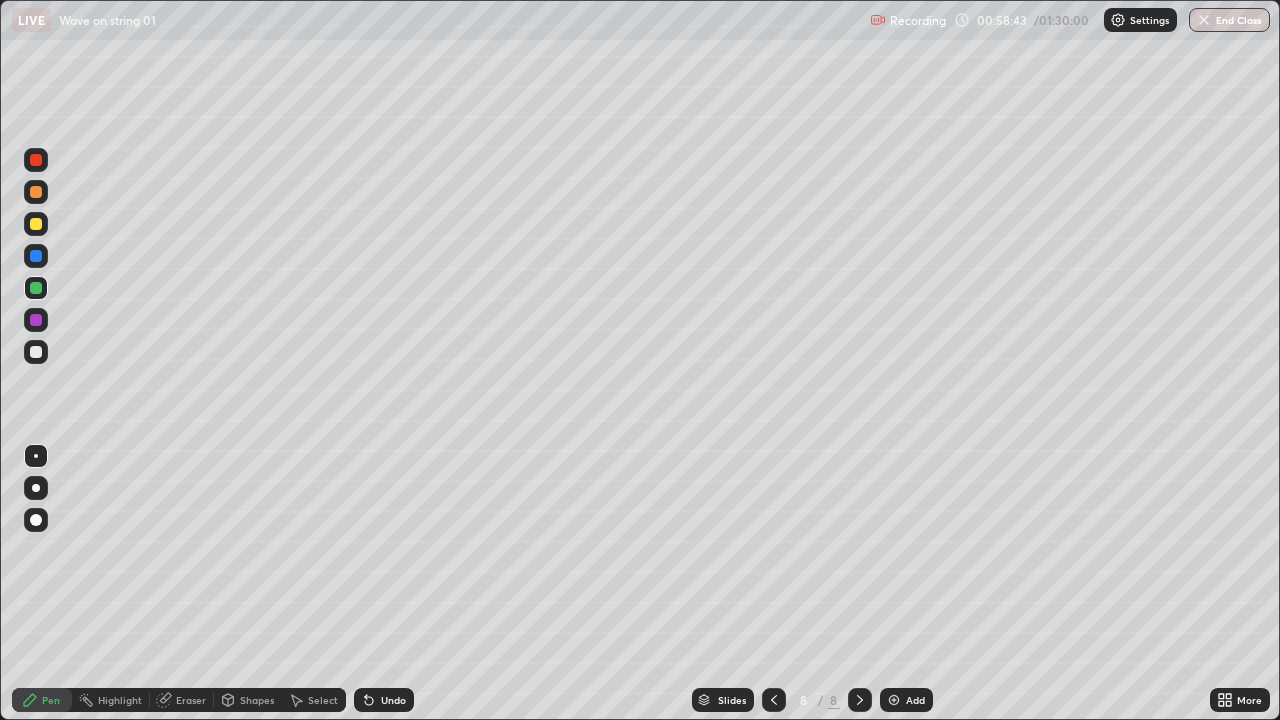 click on "Shapes" at bounding box center (257, 700) 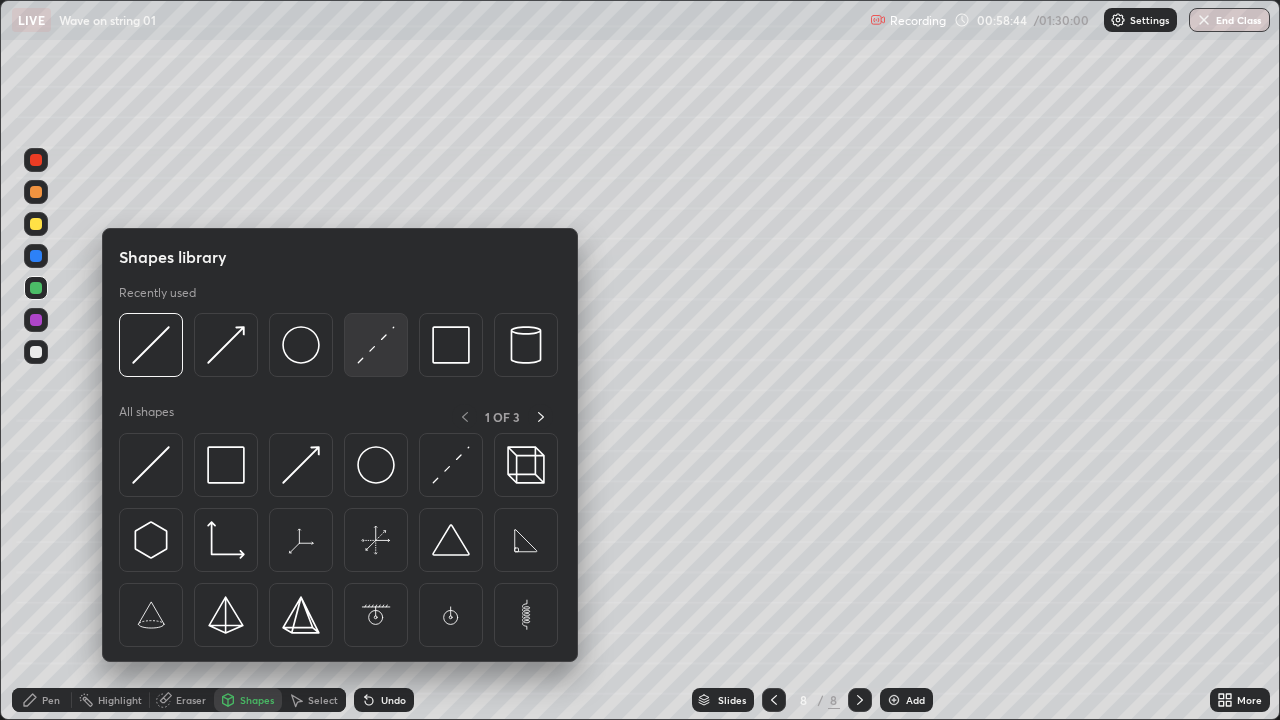 click at bounding box center (376, 345) 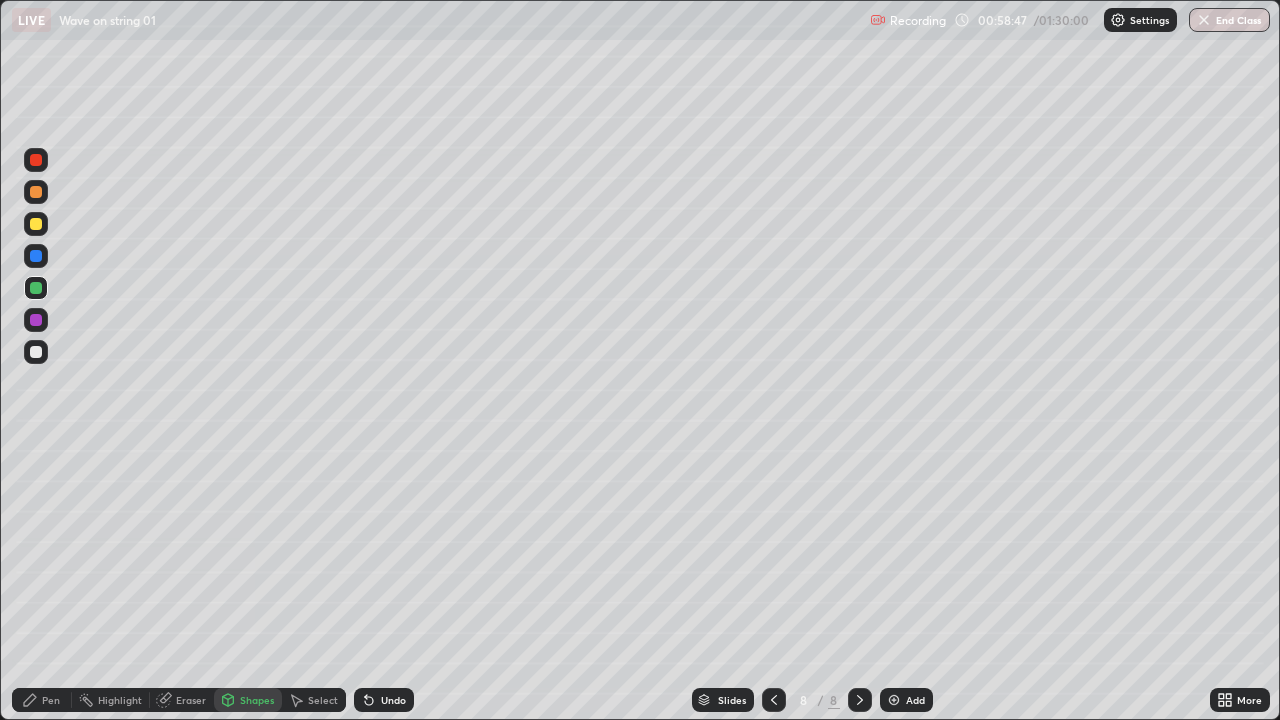 click 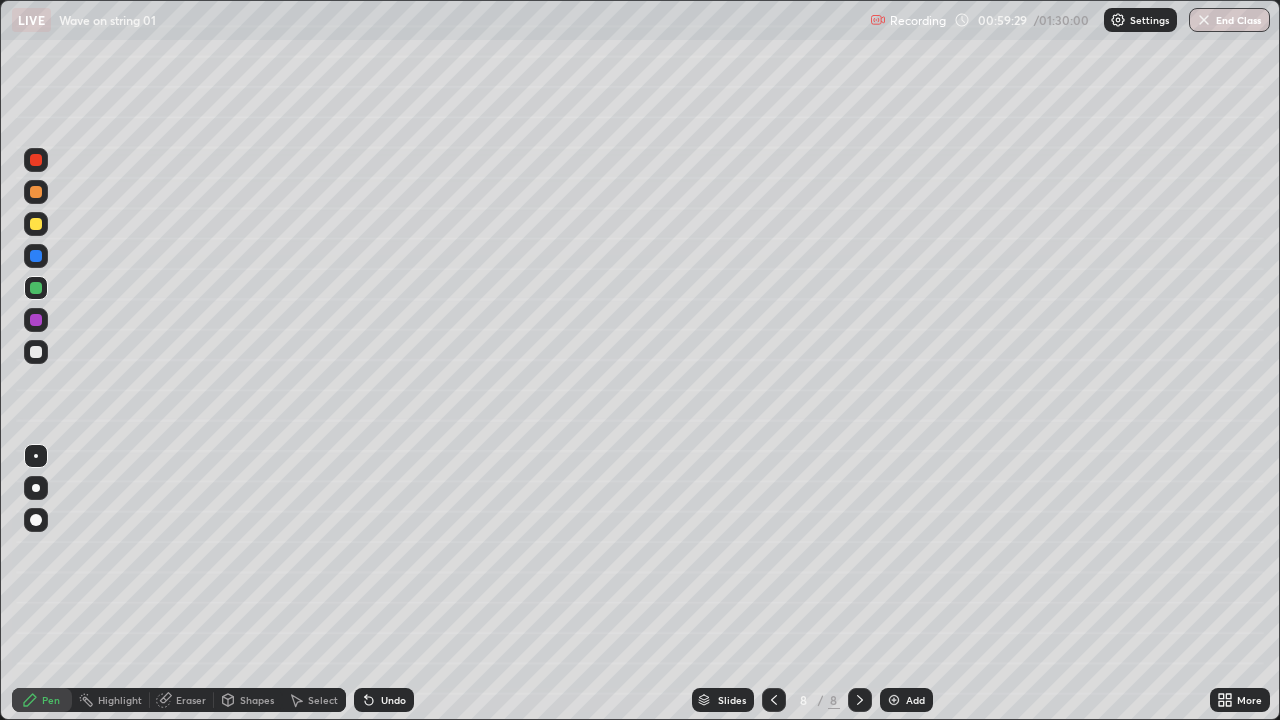 click at bounding box center (36, 352) 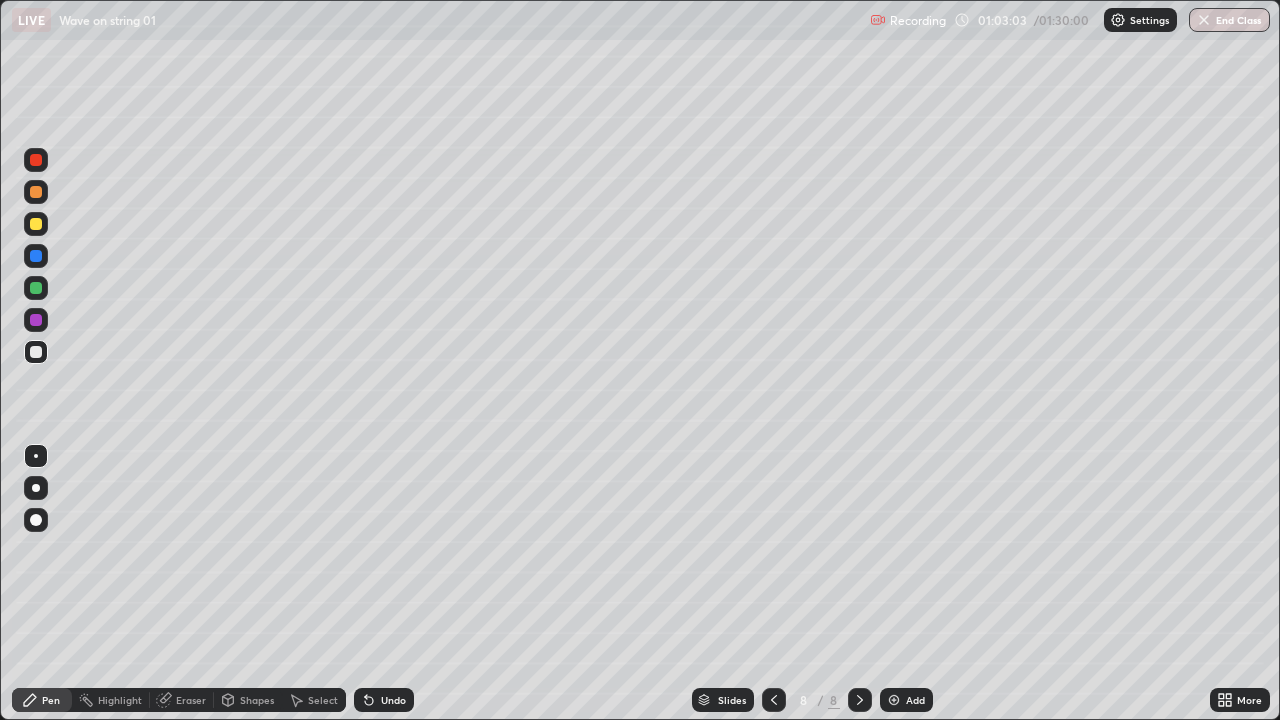 click on "Undo" at bounding box center [393, 700] 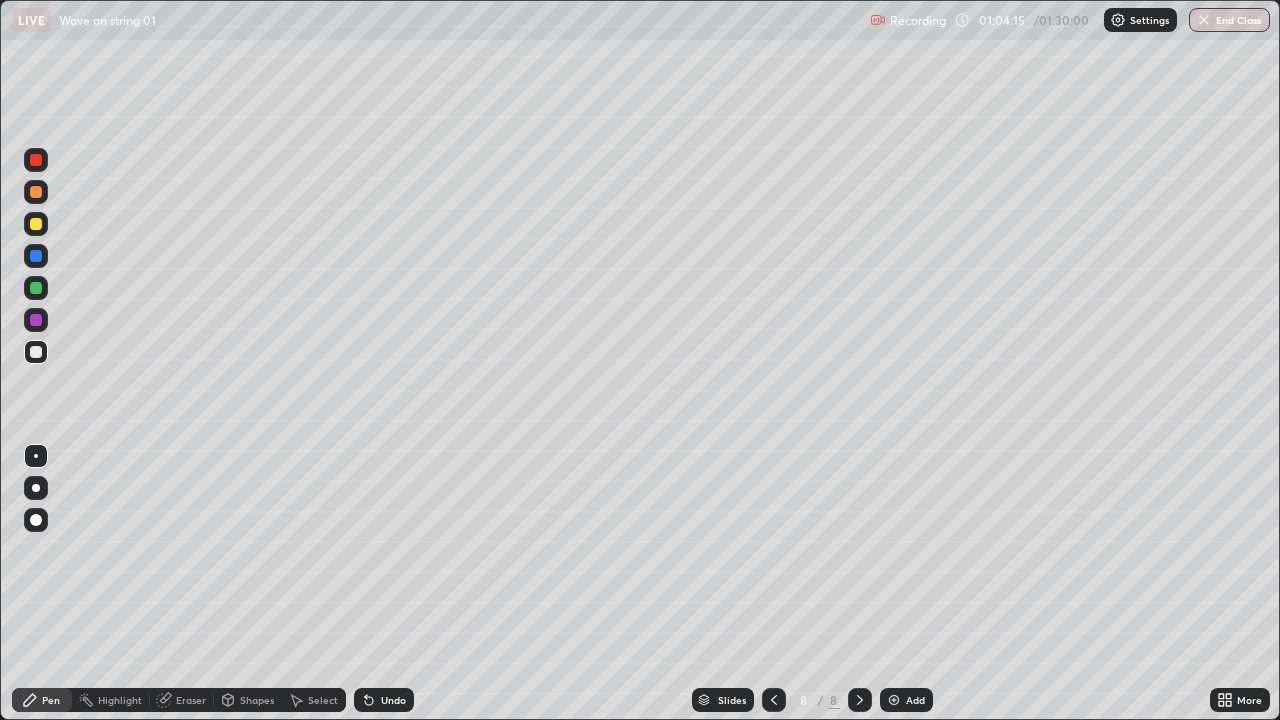 click 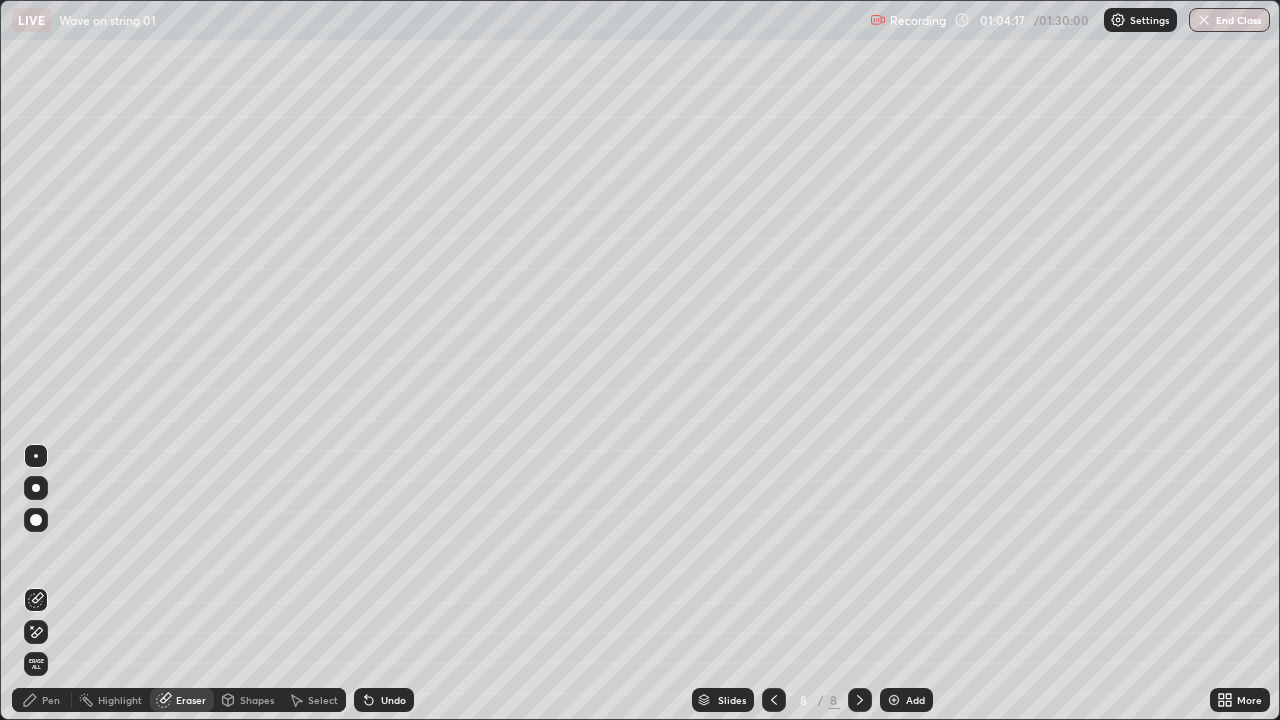 click on "Pen" at bounding box center (42, 700) 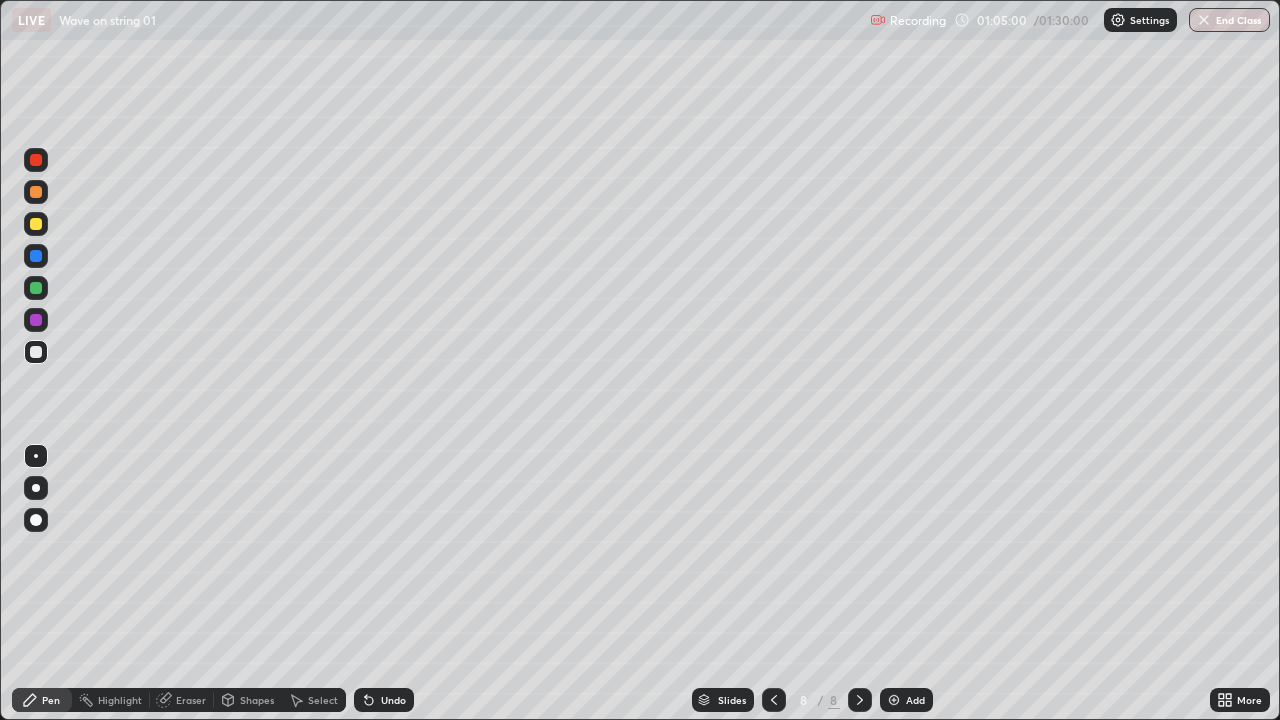 click 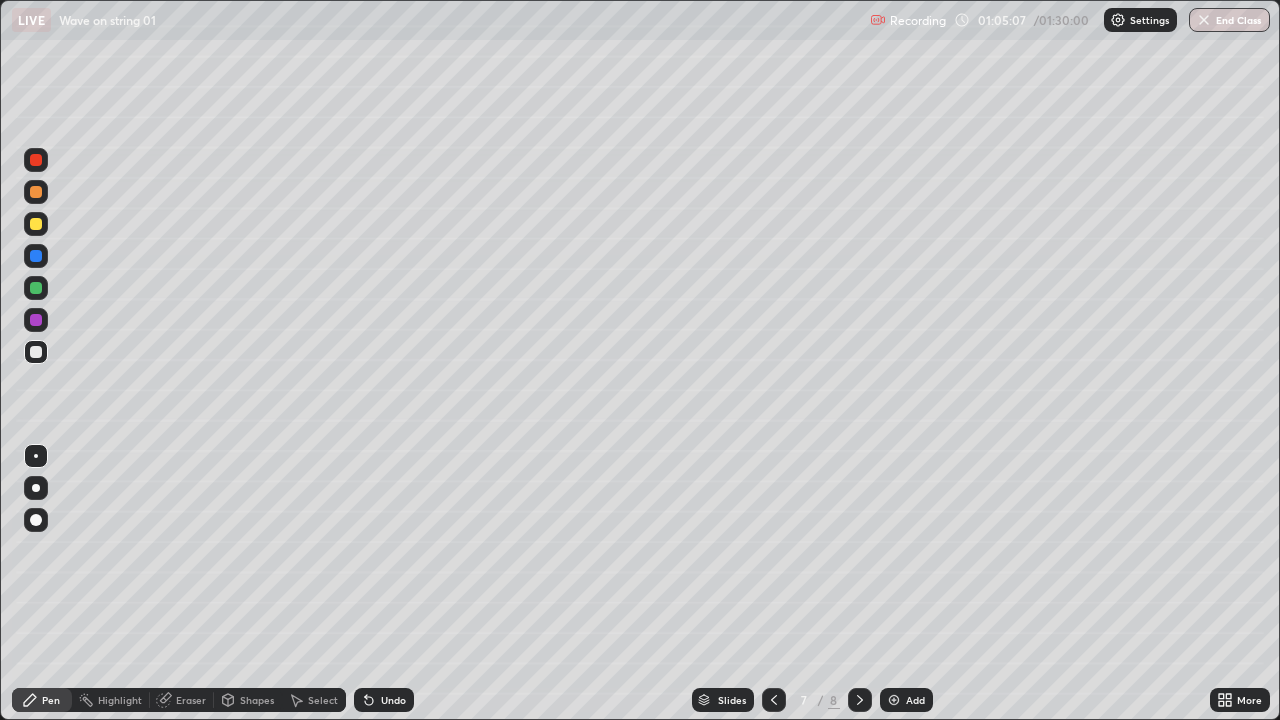 click at bounding box center [860, 700] 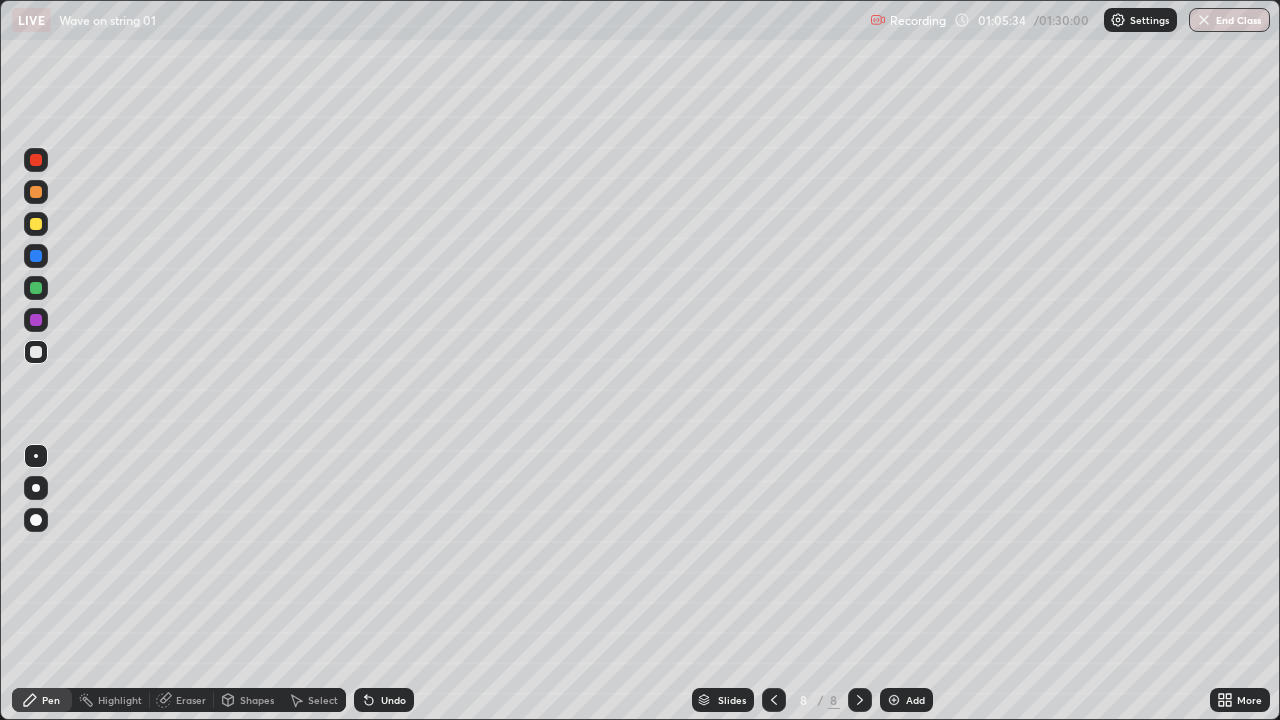 click on "Add" at bounding box center [915, 700] 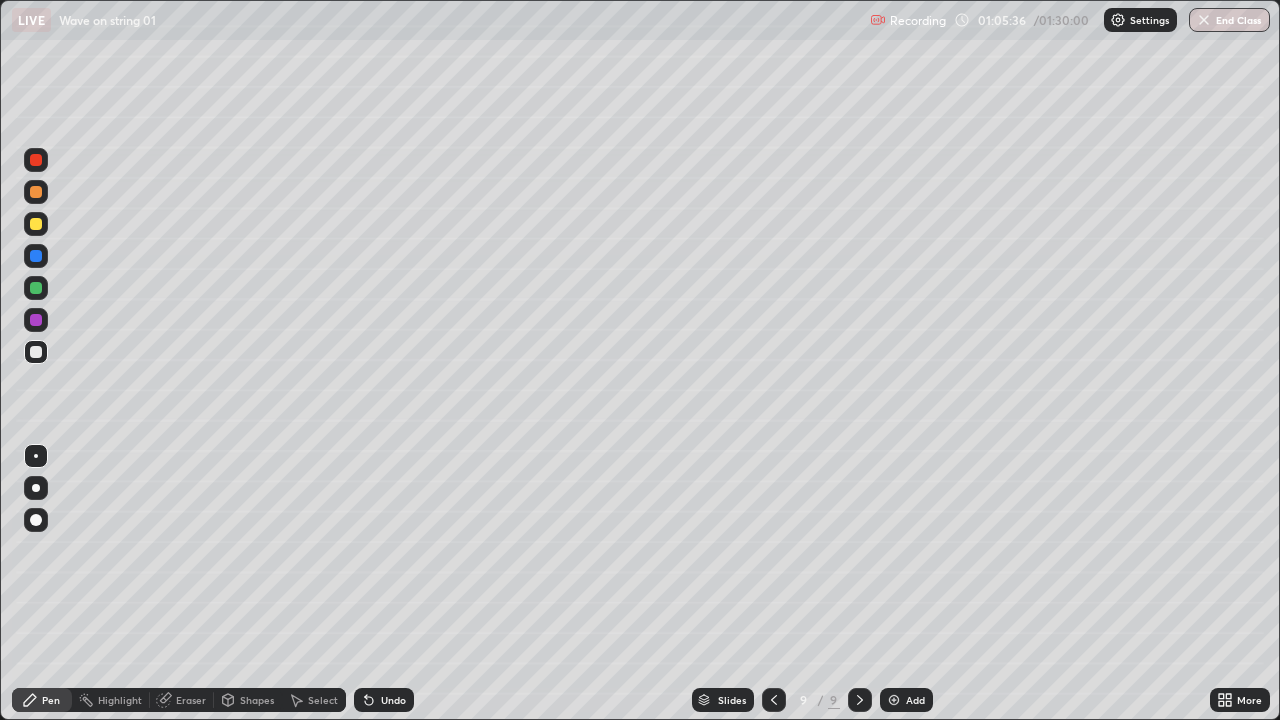 click at bounding box center [36, 224] 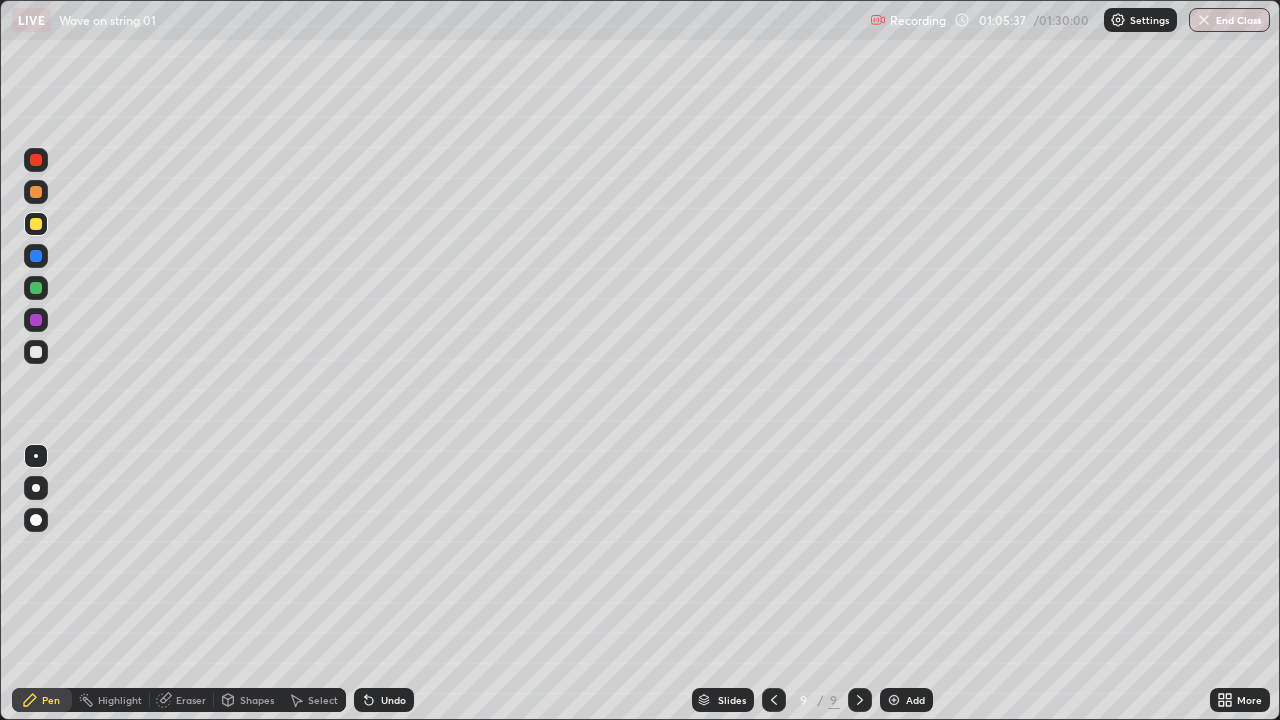 click on "Shapes" at bounding box center (257, 700) 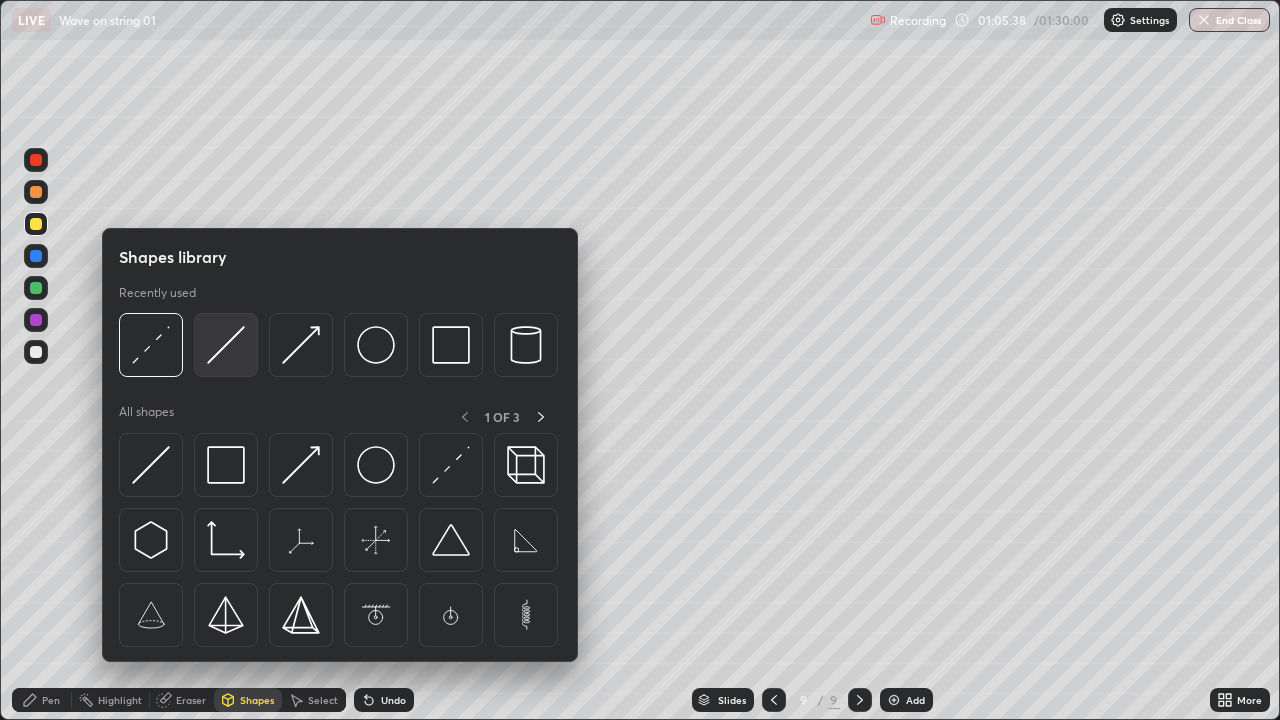 click at bounding box center (226, 345) 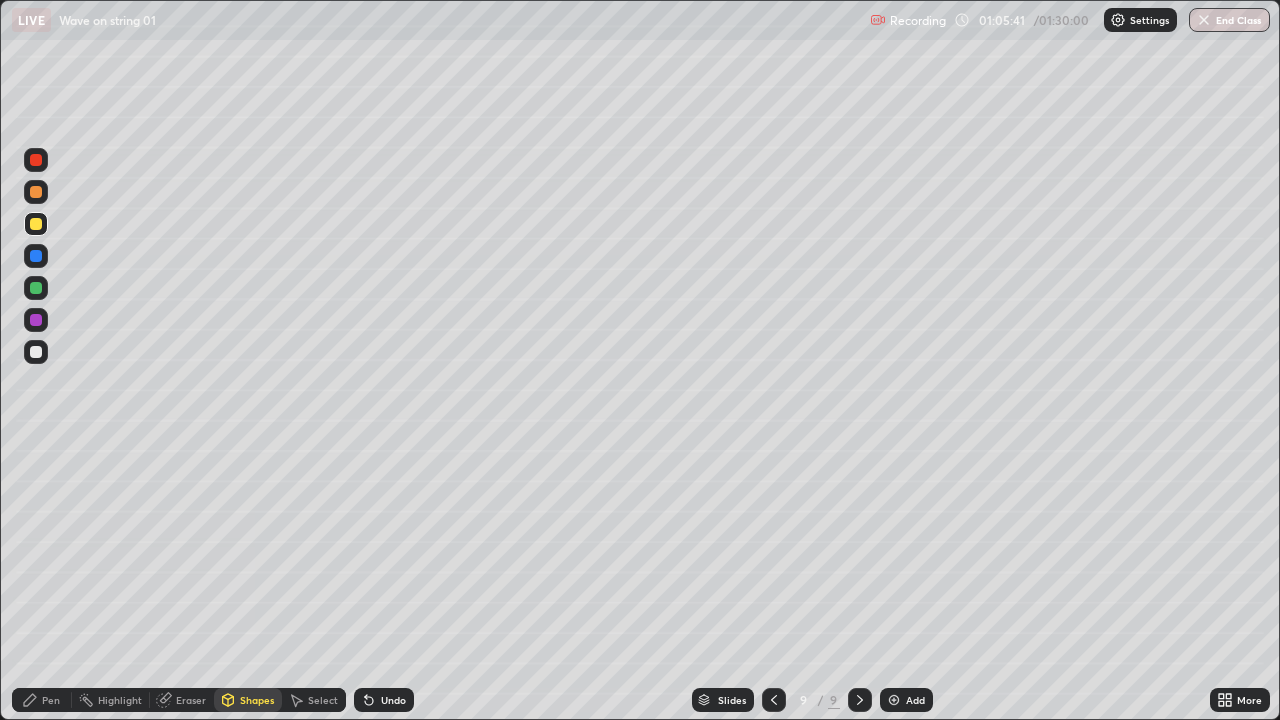 click on "Shapes" at bounding box center [257, 700] 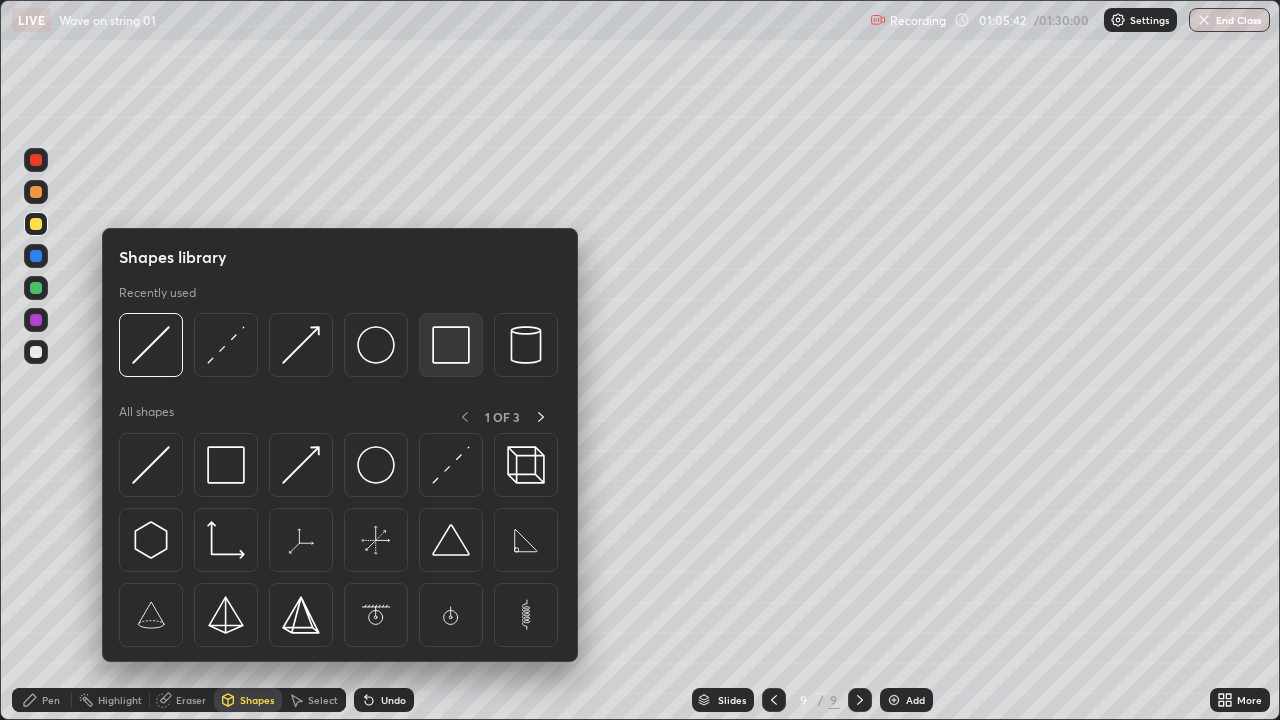 click at bounding box center [451, 345] 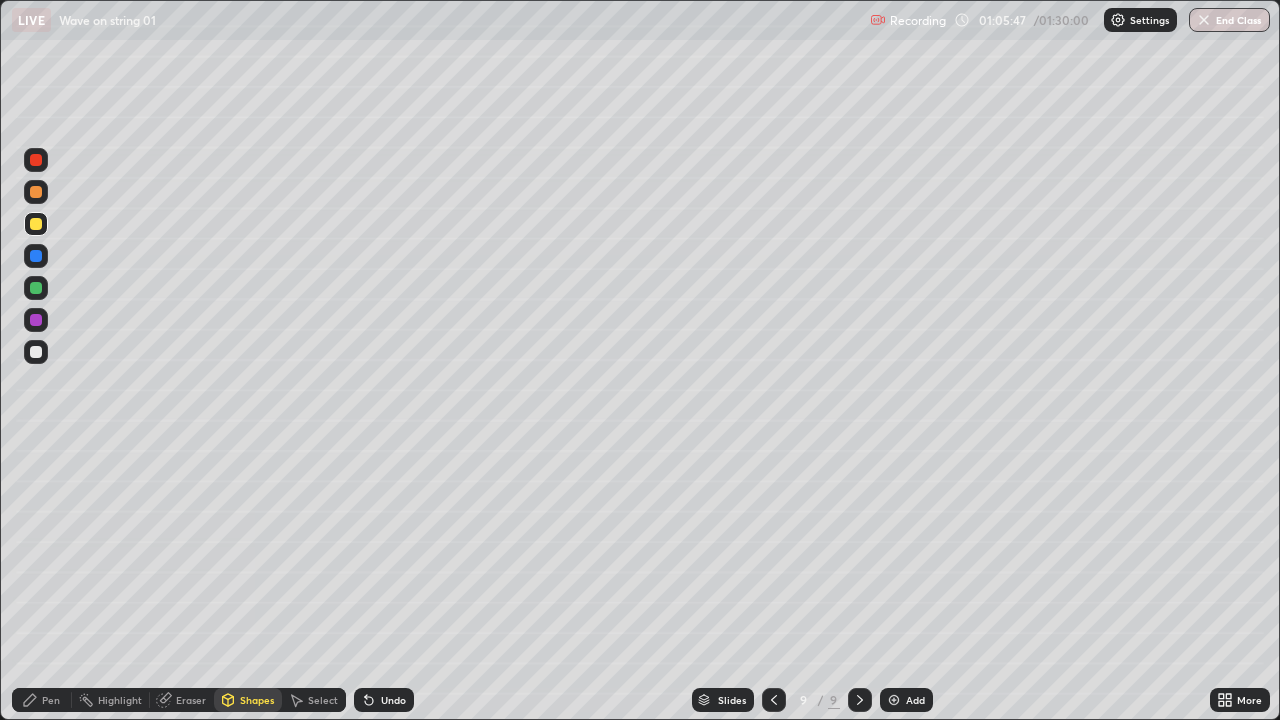 click on "Pen" at bounding box center [51, 700] 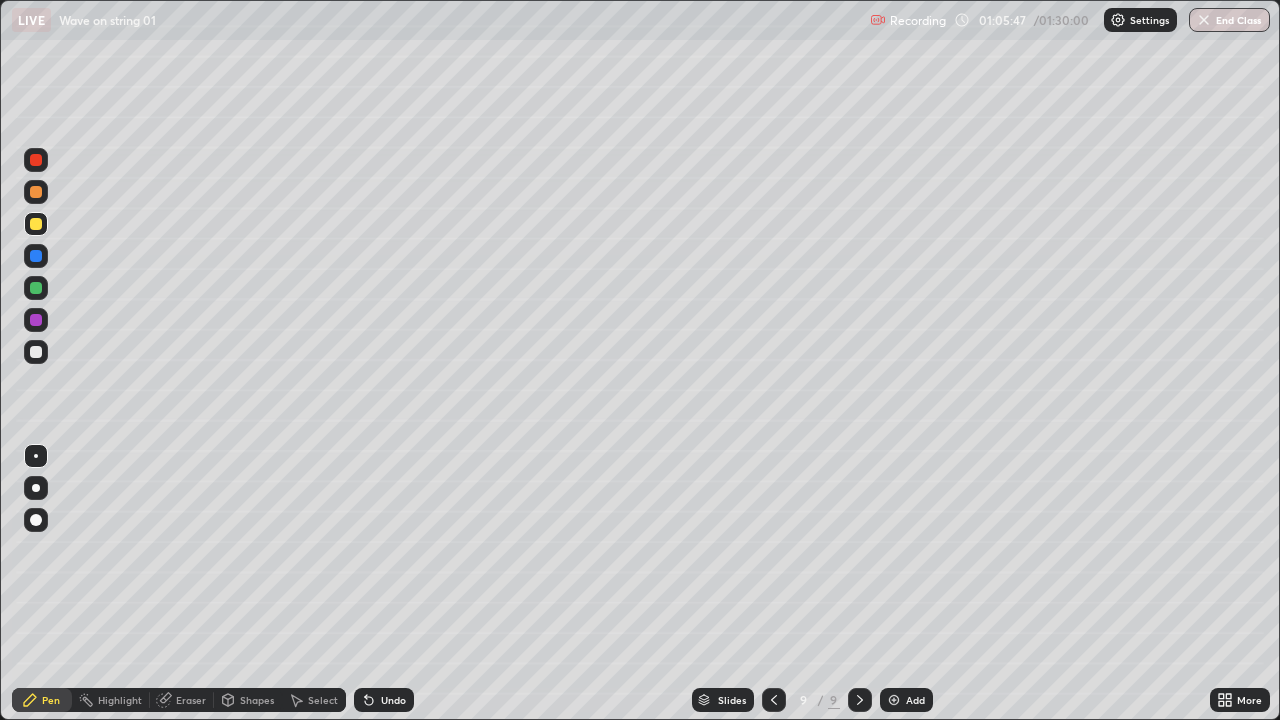 click at bounding box center (36, 288) 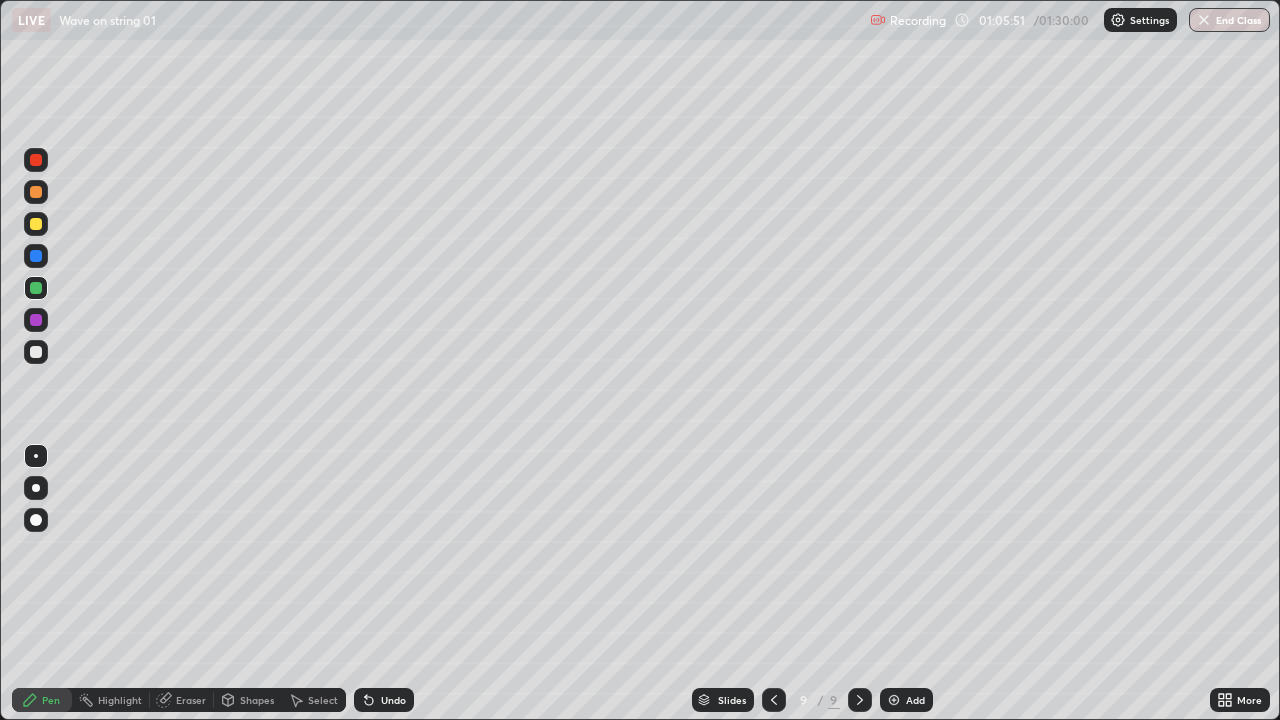 click on "Undo" at bounding box center [393, 700] 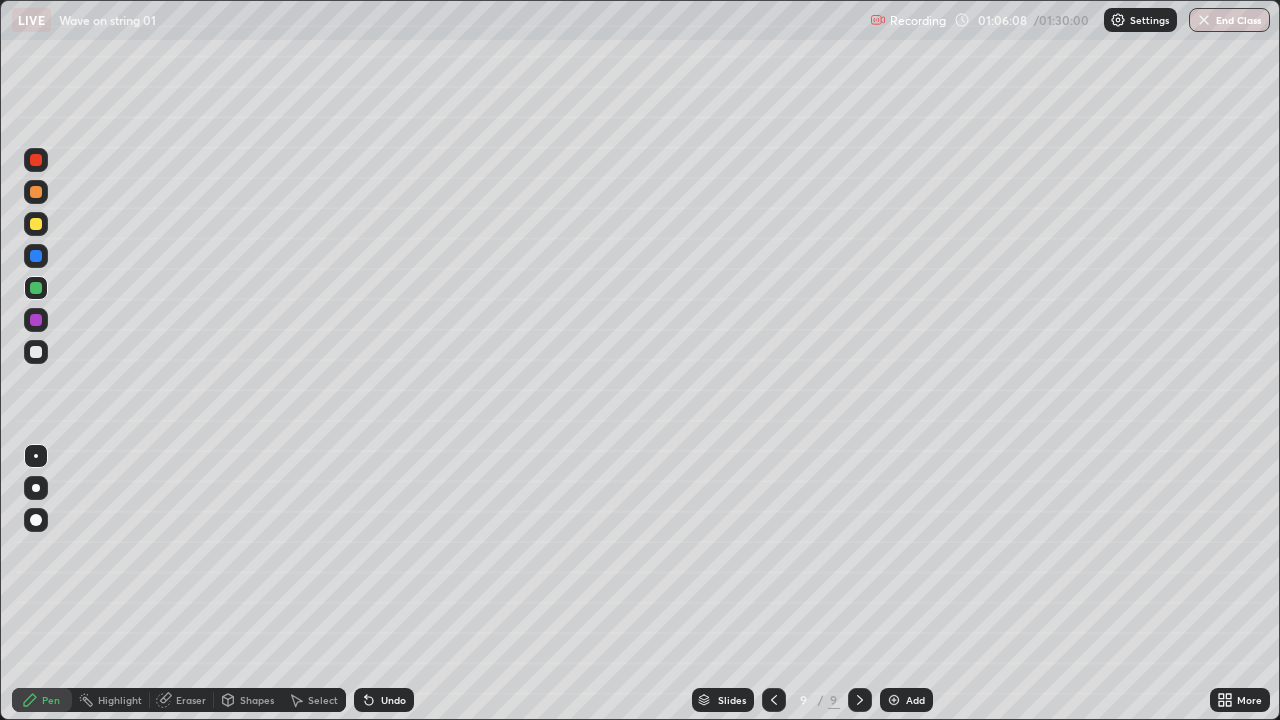 click on "Undo" at bounding box center [393, 700] 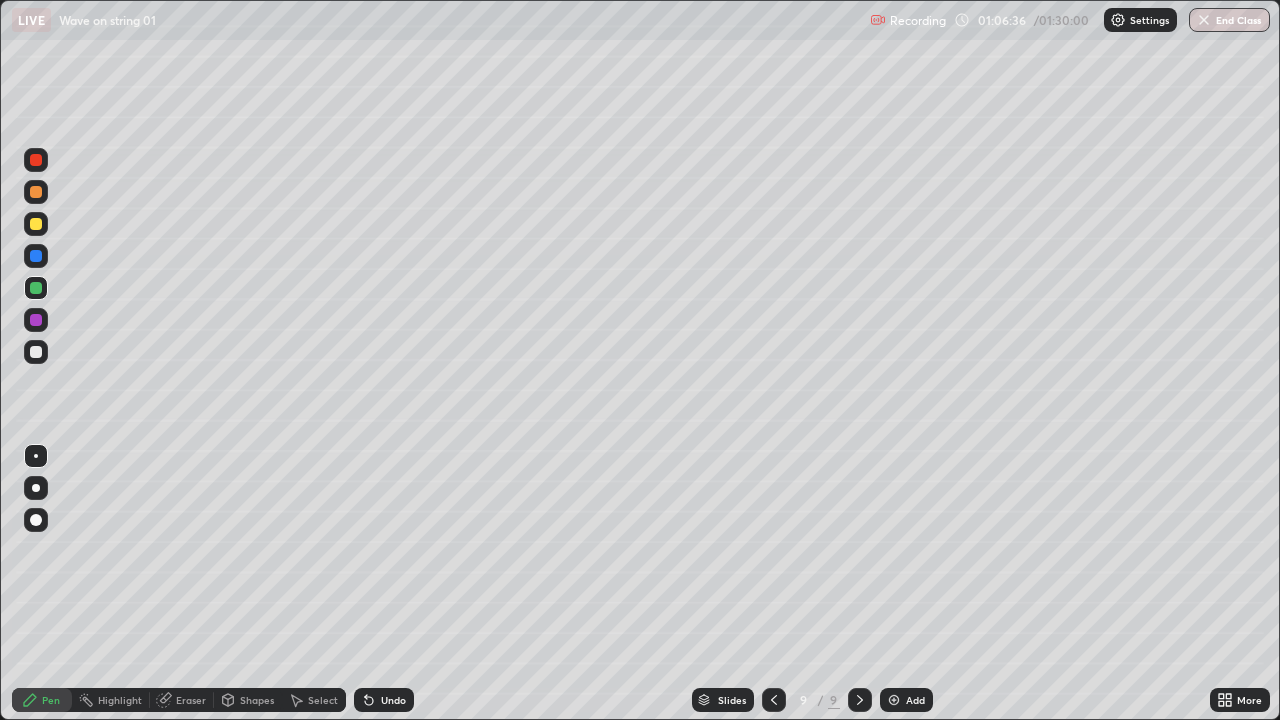 click at bounding box center [36, 352] 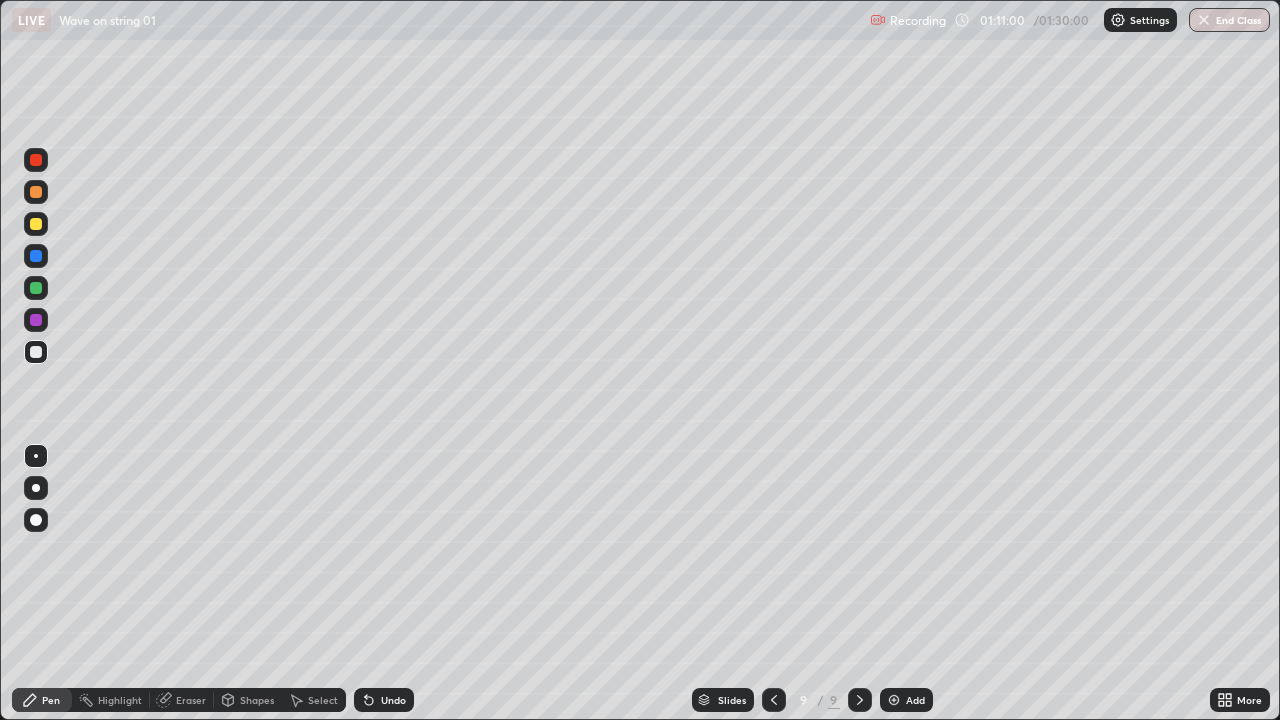click on "Add" at bounding box center (906, 700) 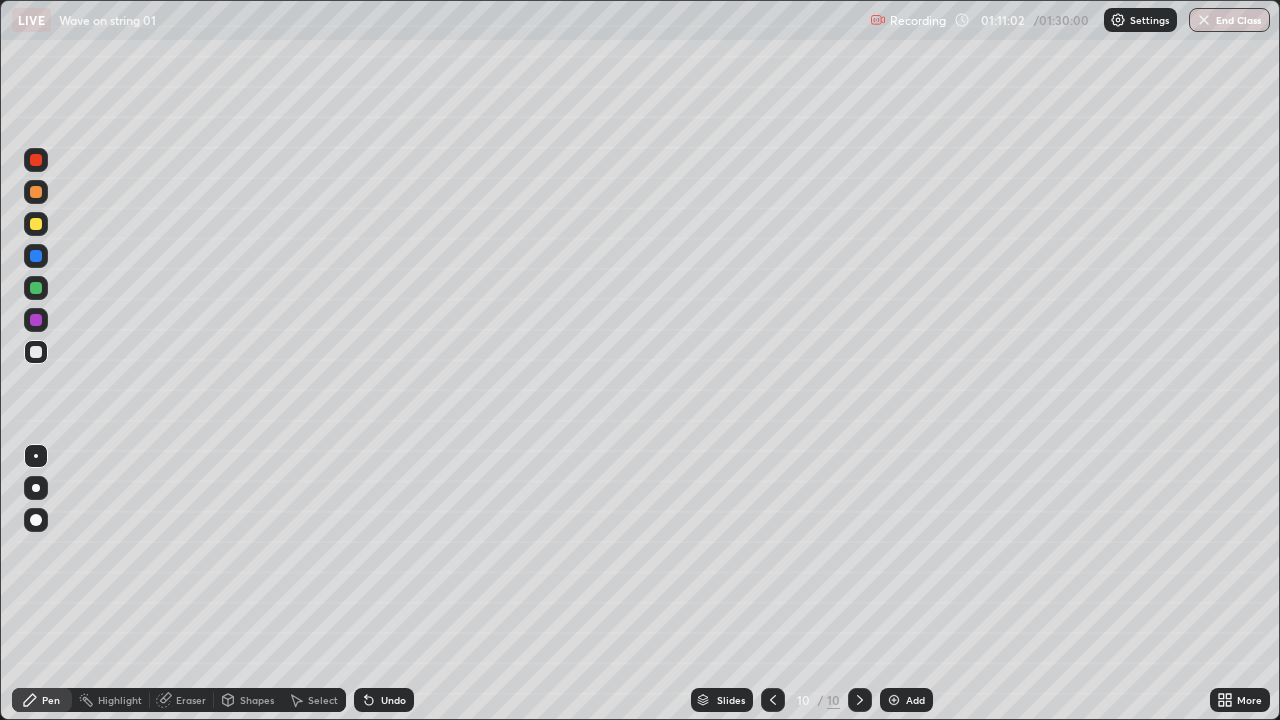 click at bounding box center [36, 224] 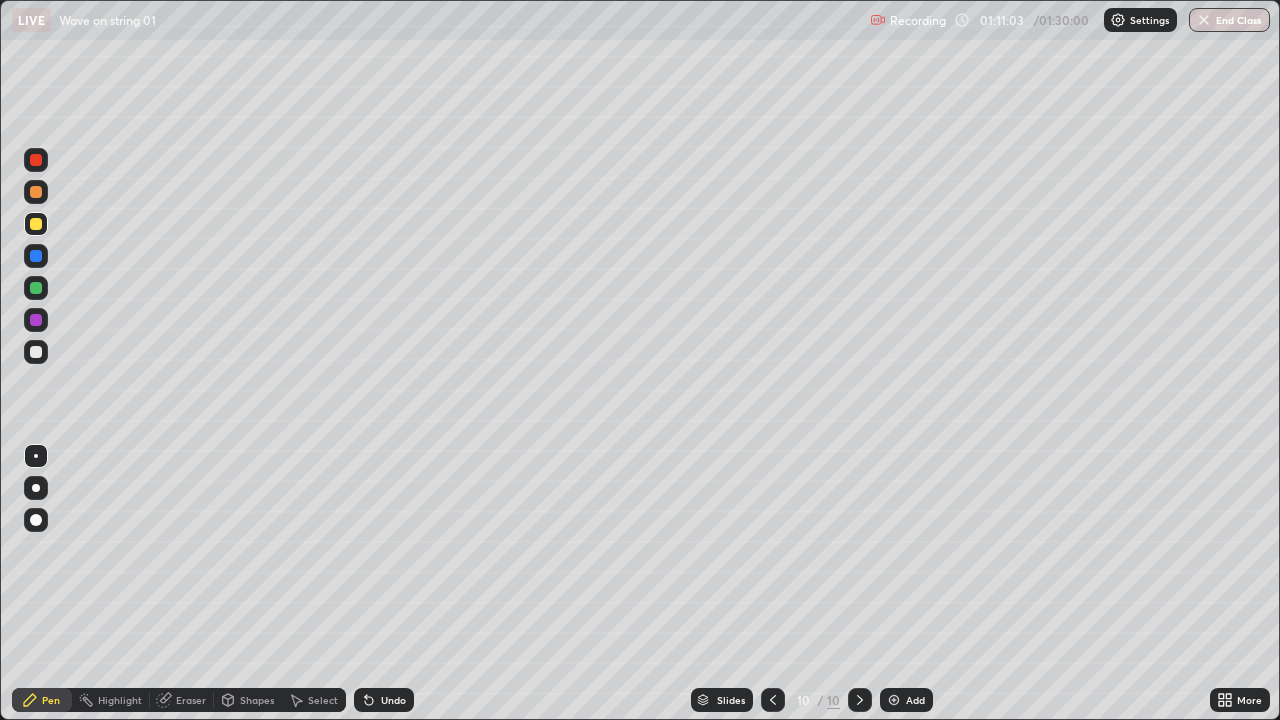 click on "Shapes" at bounding box center (248, 700) 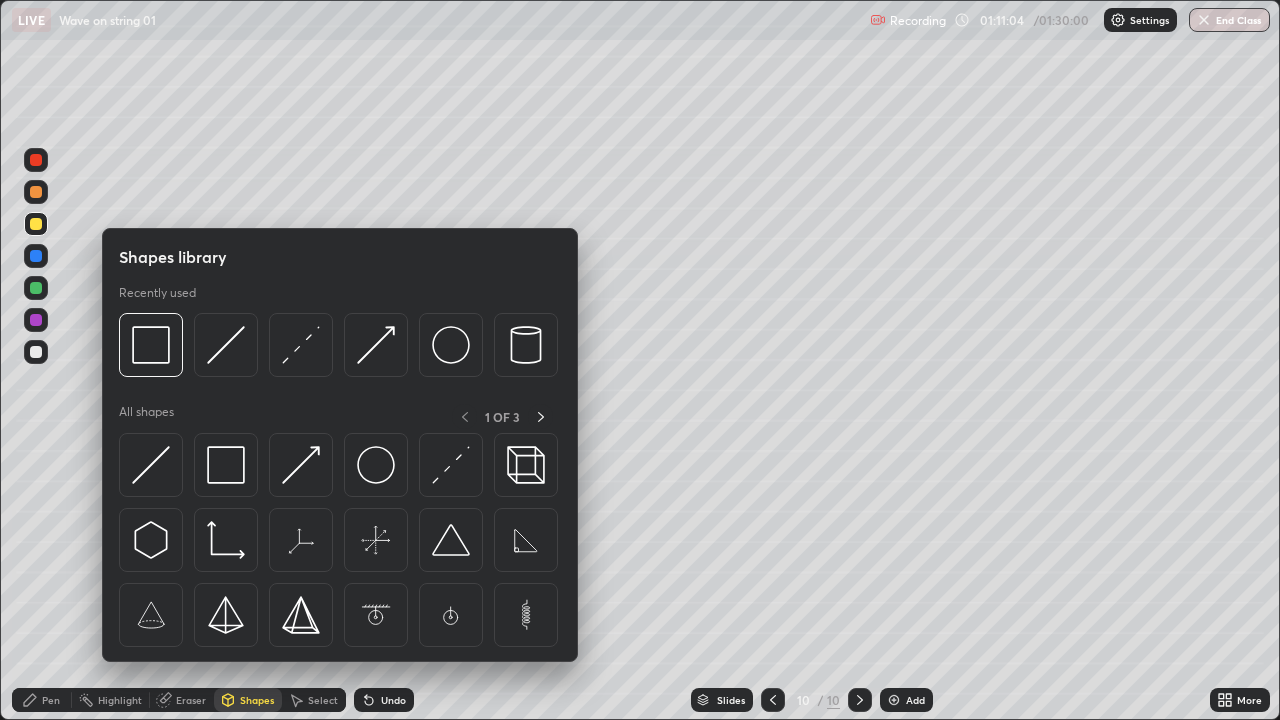 click on "Pen" at bounding box center [42, 700] 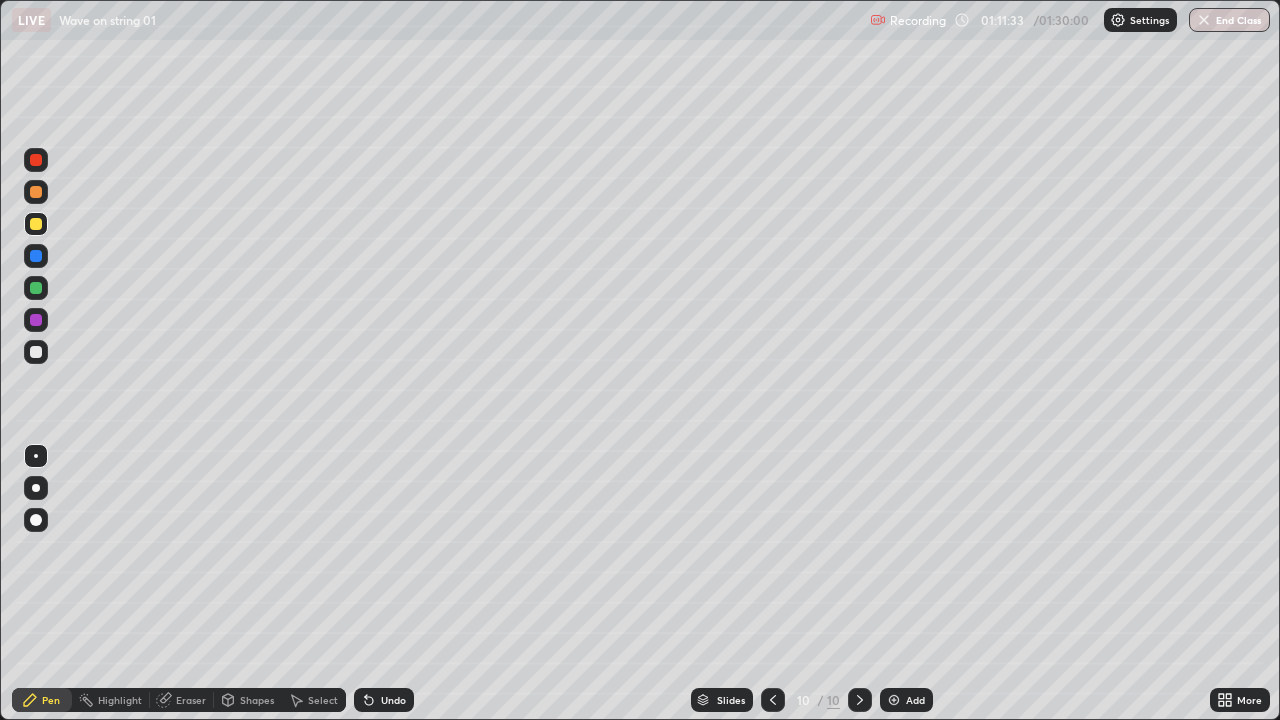 click on "Eraser" at bounding box center [191, 700] 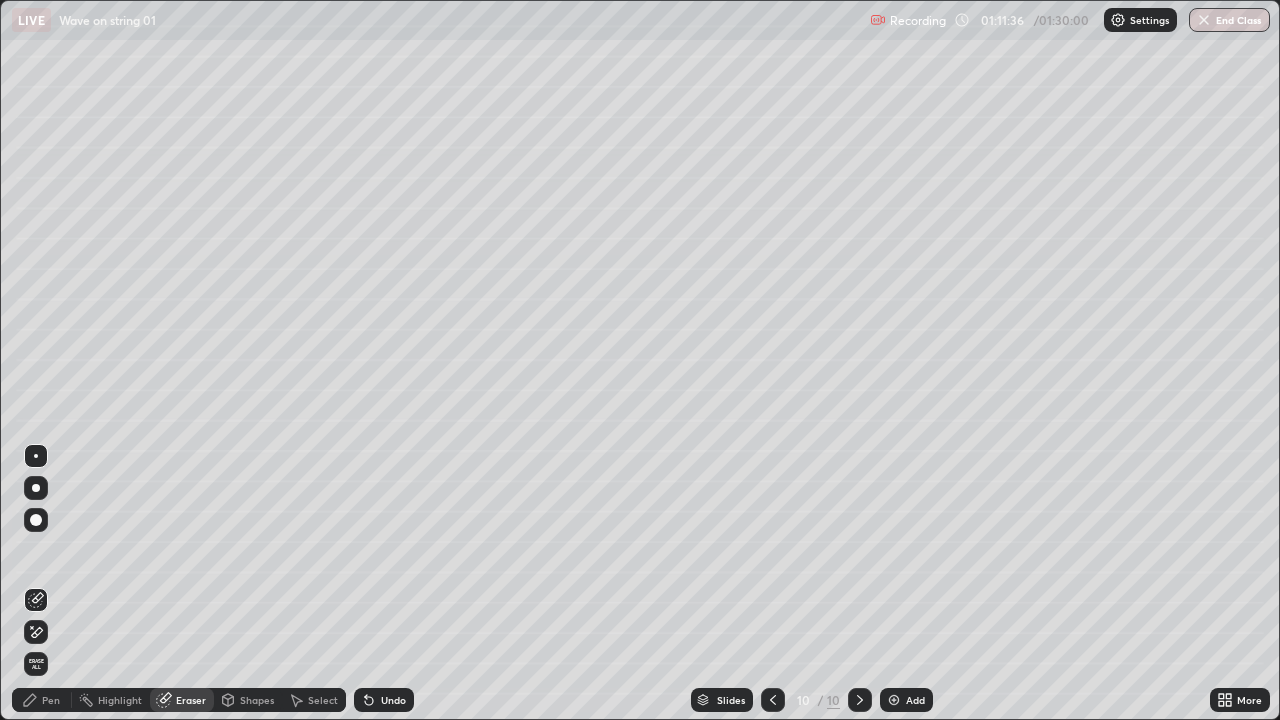 click on "Pen" at bounding box center (42, 700) 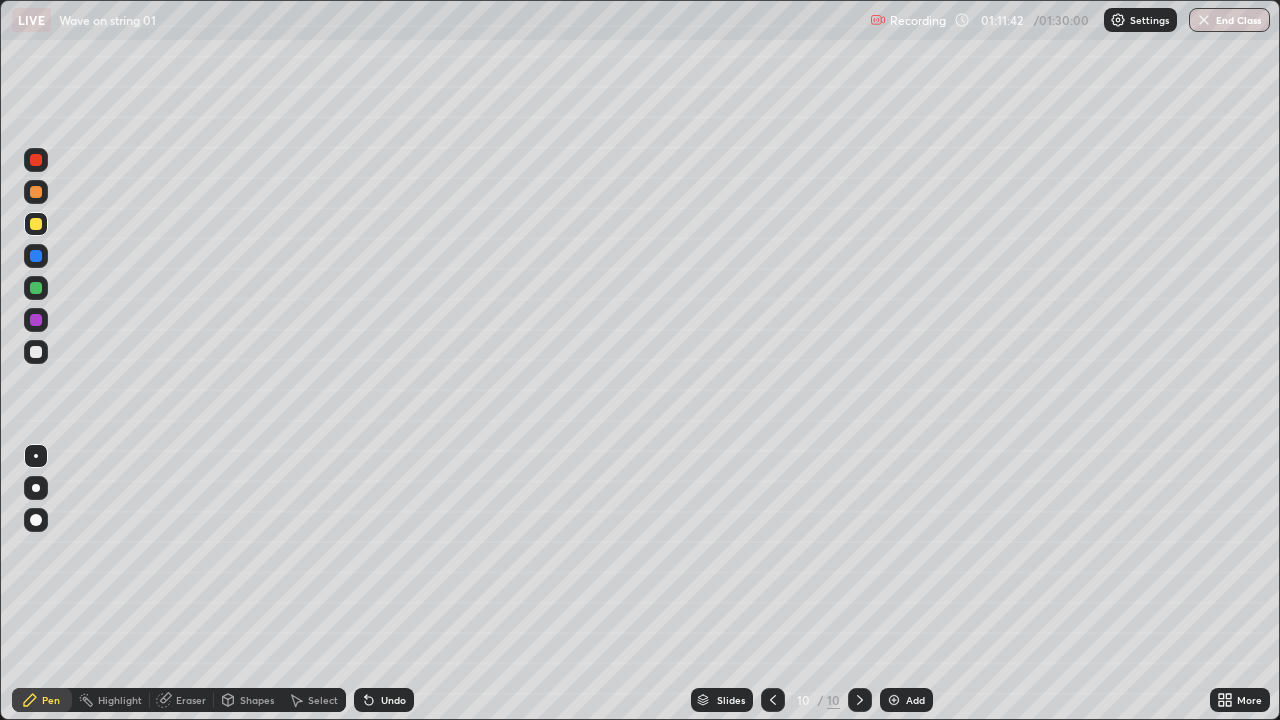 click at bounding box center [36, 288] 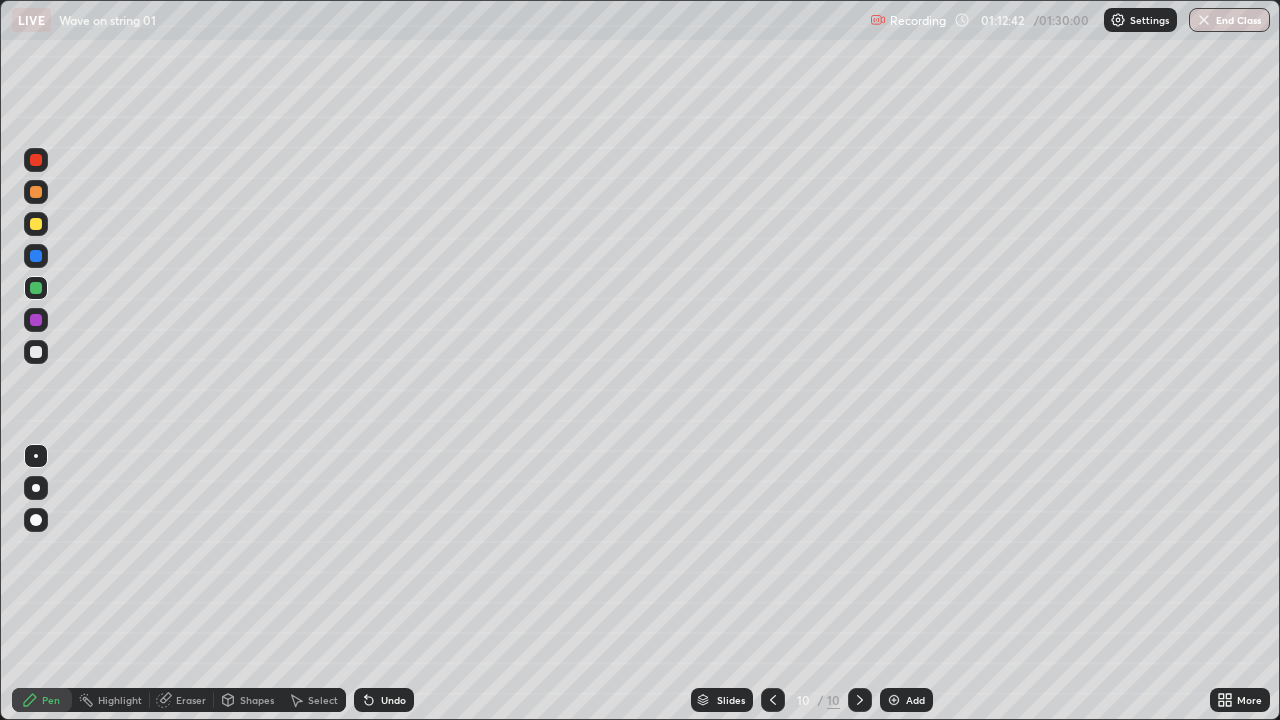 click at bounding box center [36, 352] 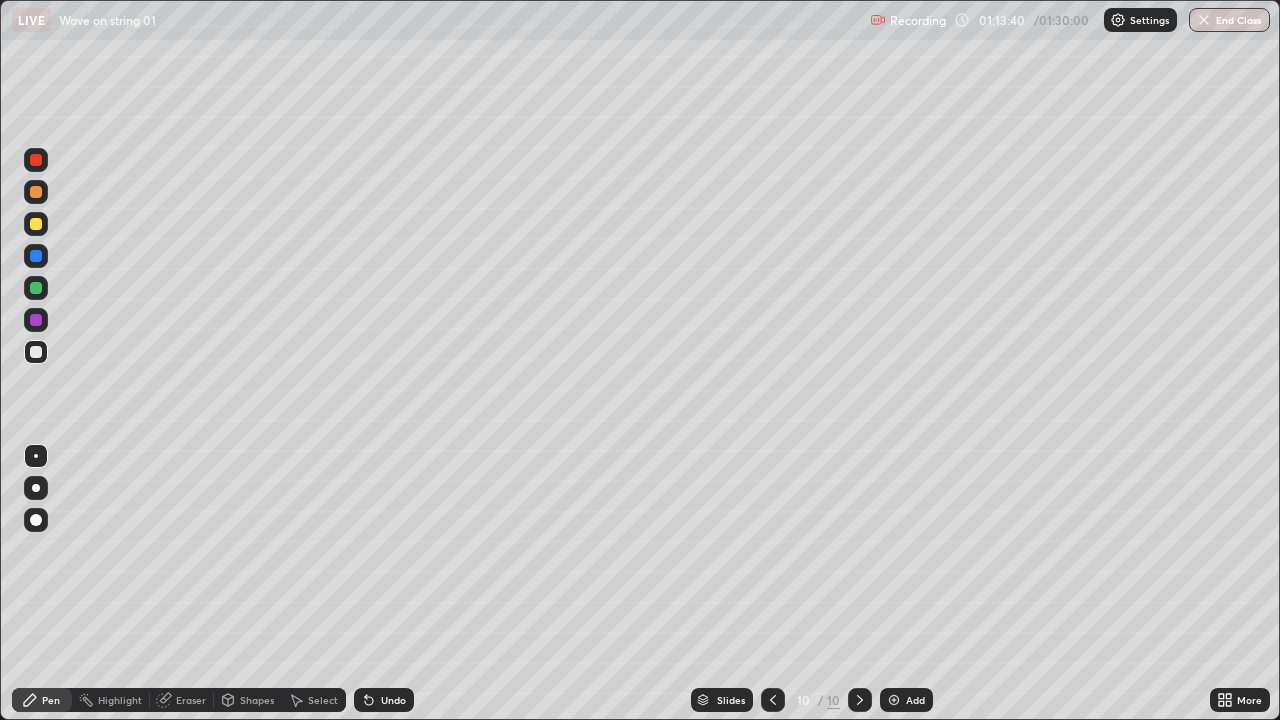 click on "Undo" at bounding box center (393, 700) 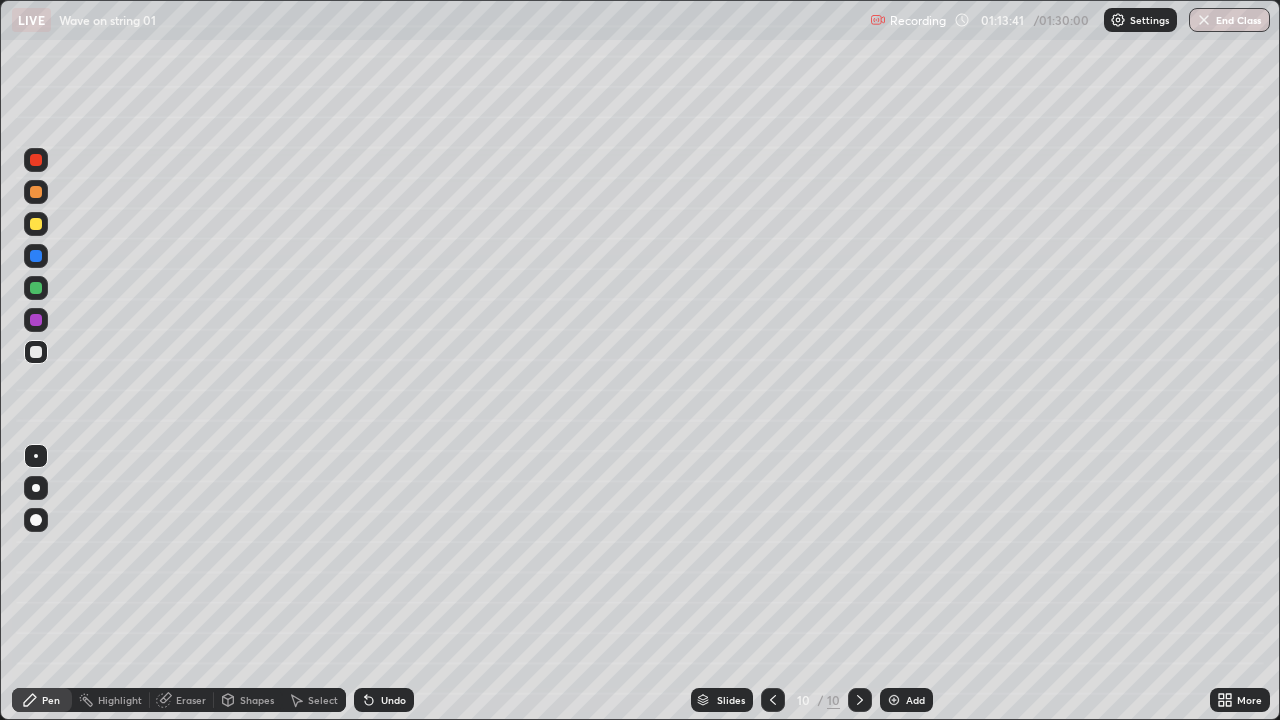 click on "Undo" at bounding box center [384, 700] 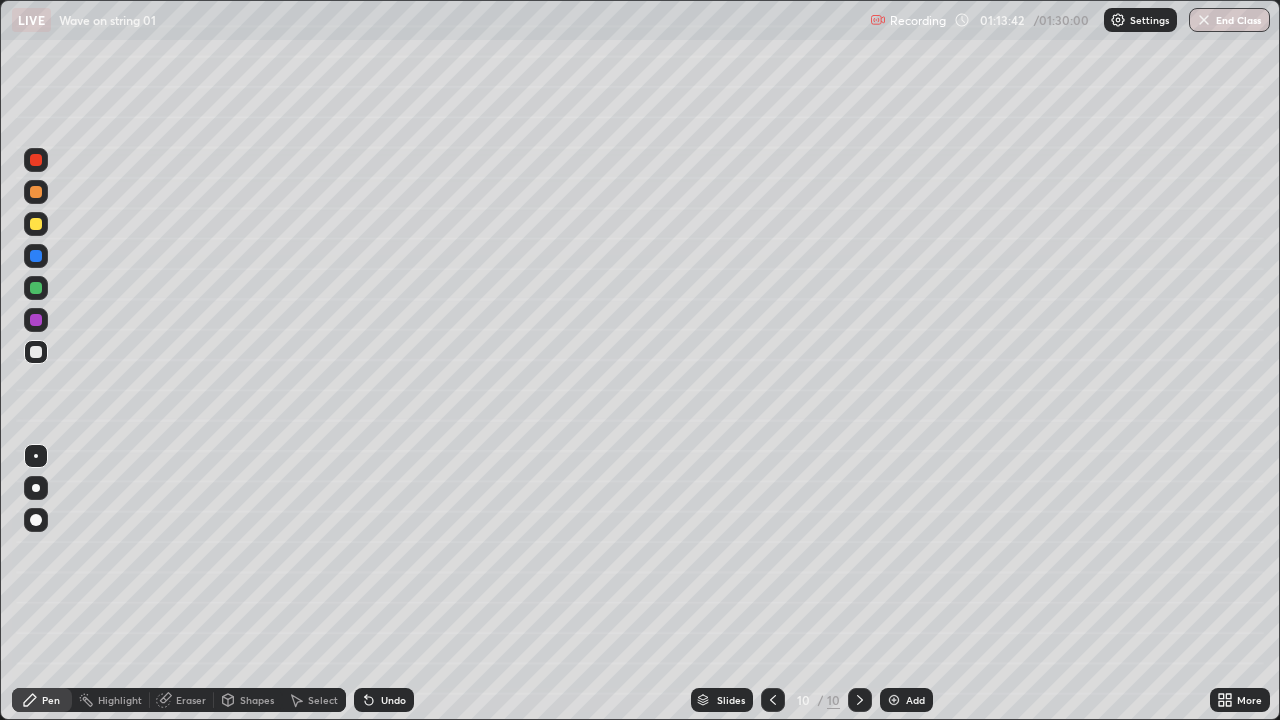 click on "Undo" at bounding box center [393, 700] 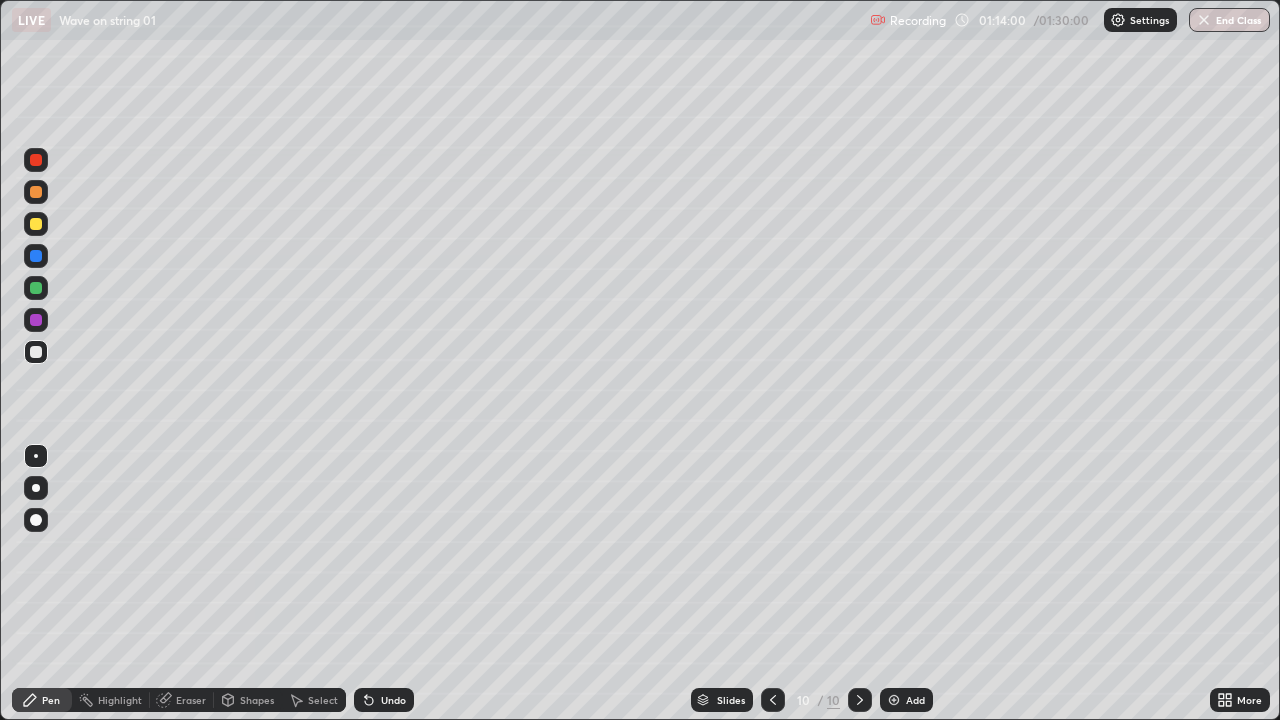 click on "Undo" at bounding box center (393, 700) 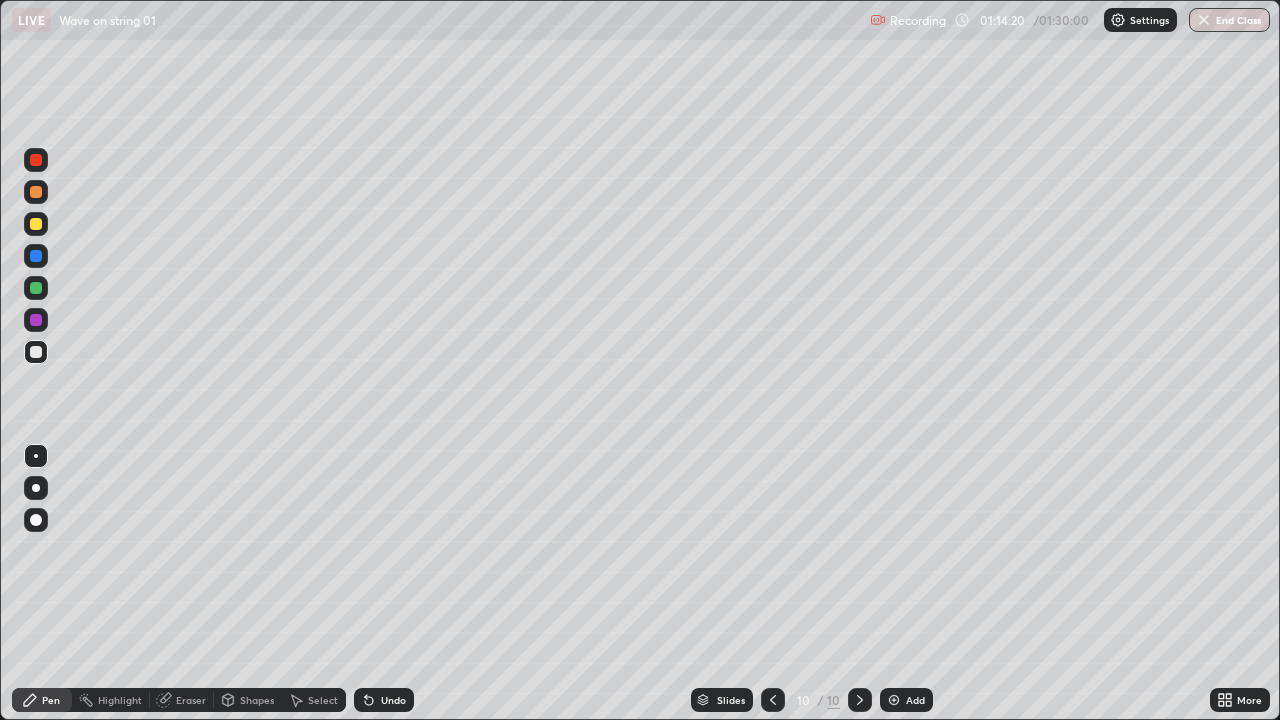 click on "Undo" at bounding box center [393, 700] 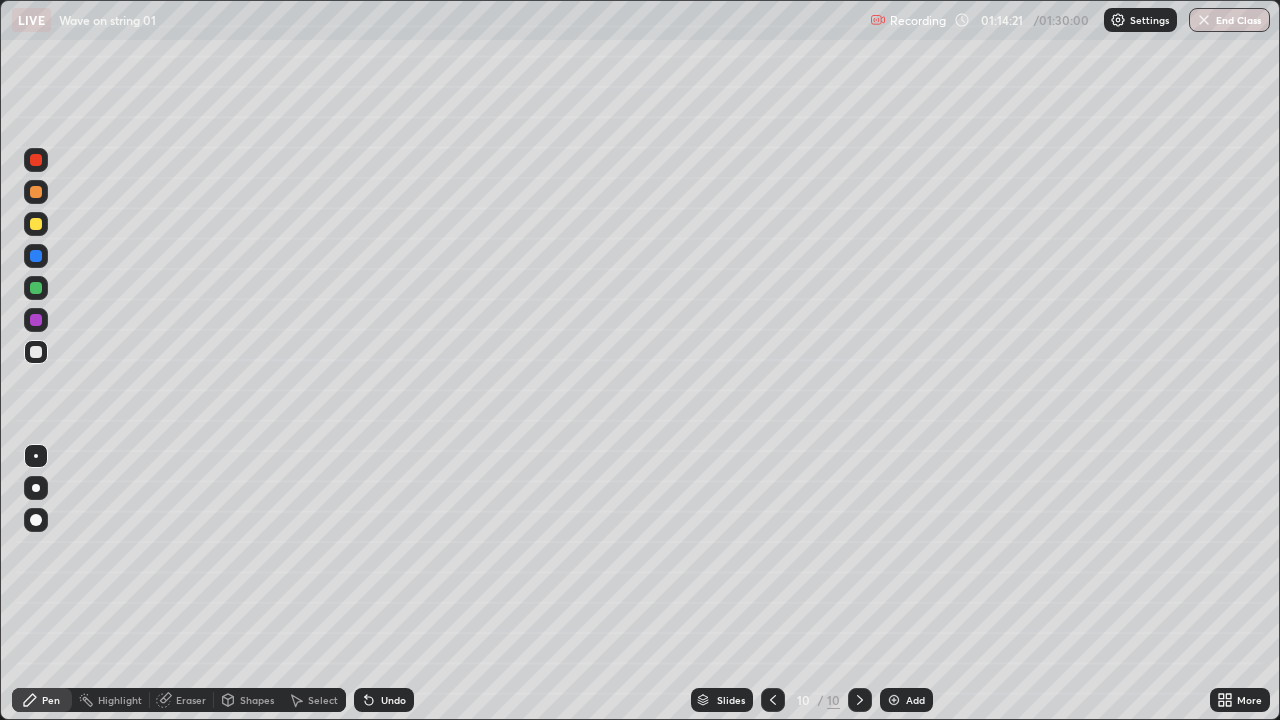 click on "Undo" at bounding box center [393, 700] 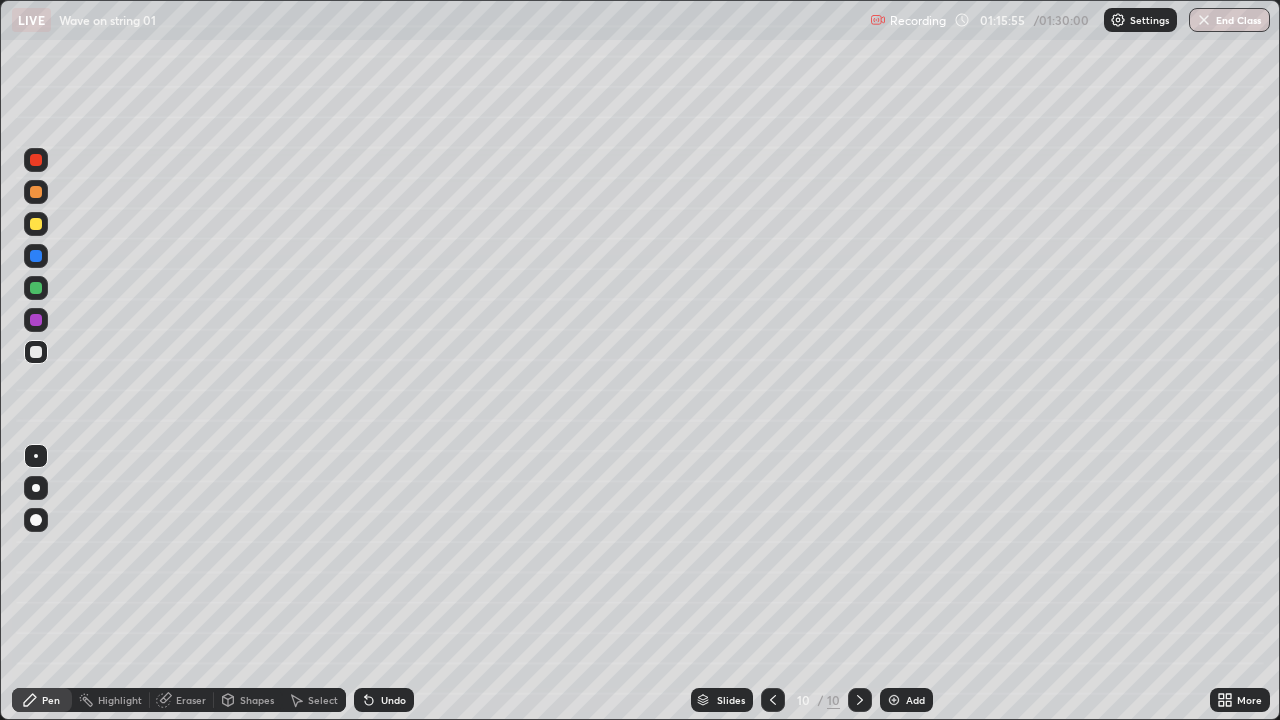 click on "Select" at bounding box center (314, 700) 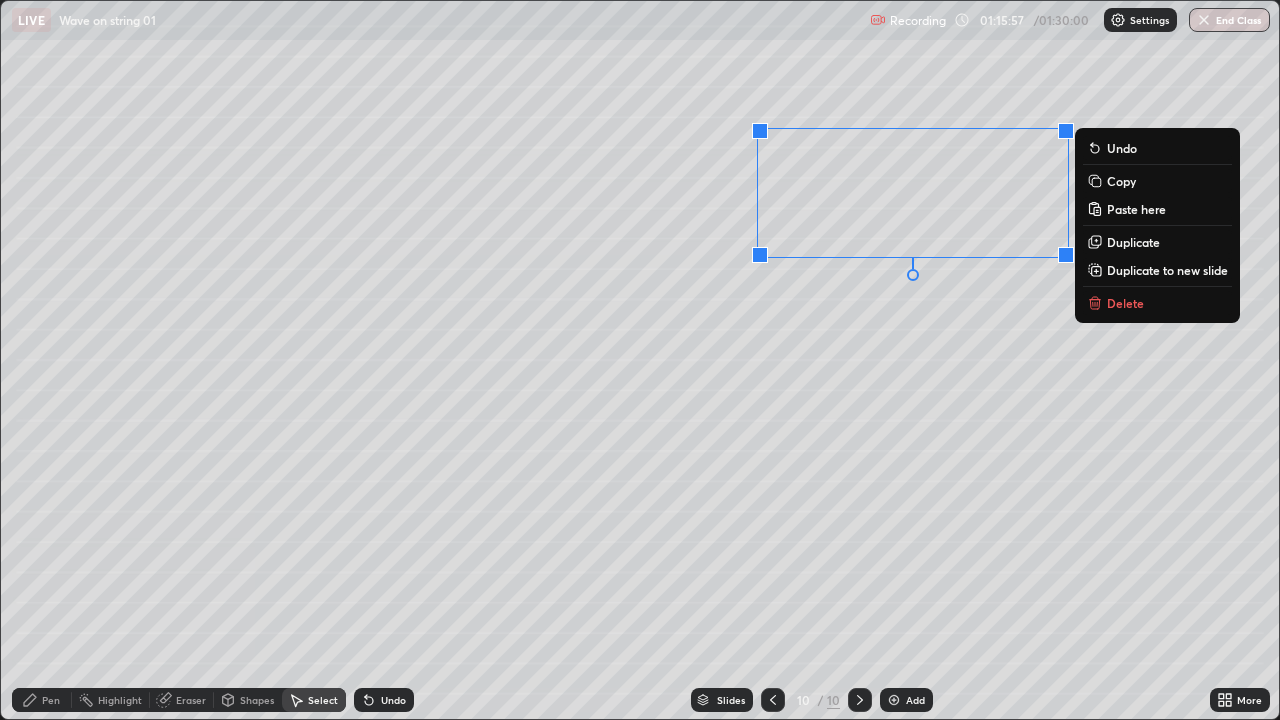 click on "Delete" at bounding box center (1125, 303) 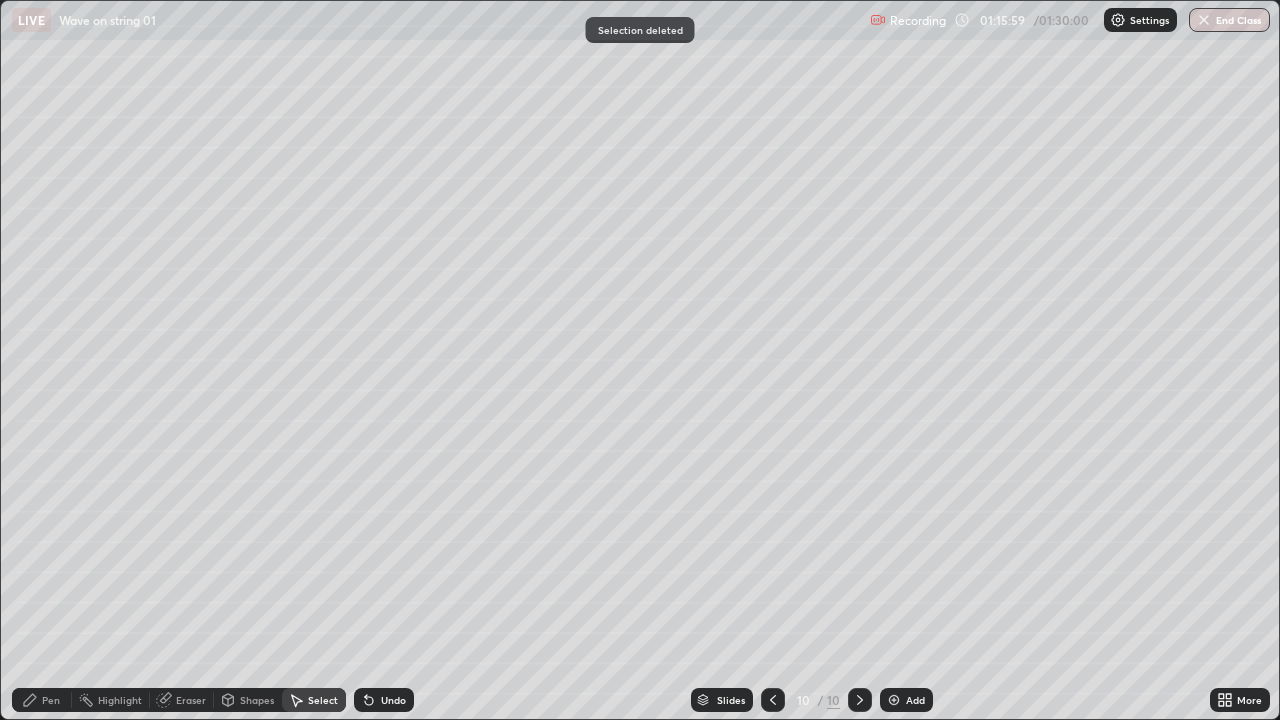 click on "Pen" at bounding box center (42, 700) 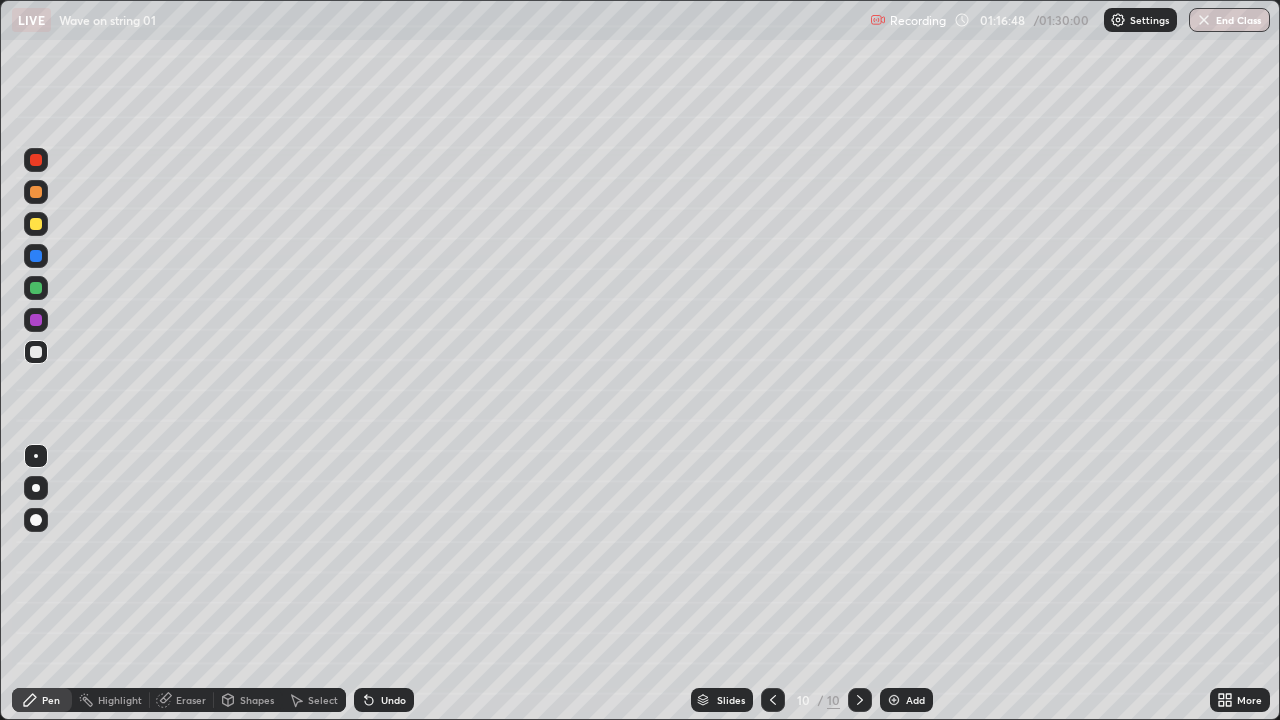 click on "Undo" at bounding box center (393, 700) 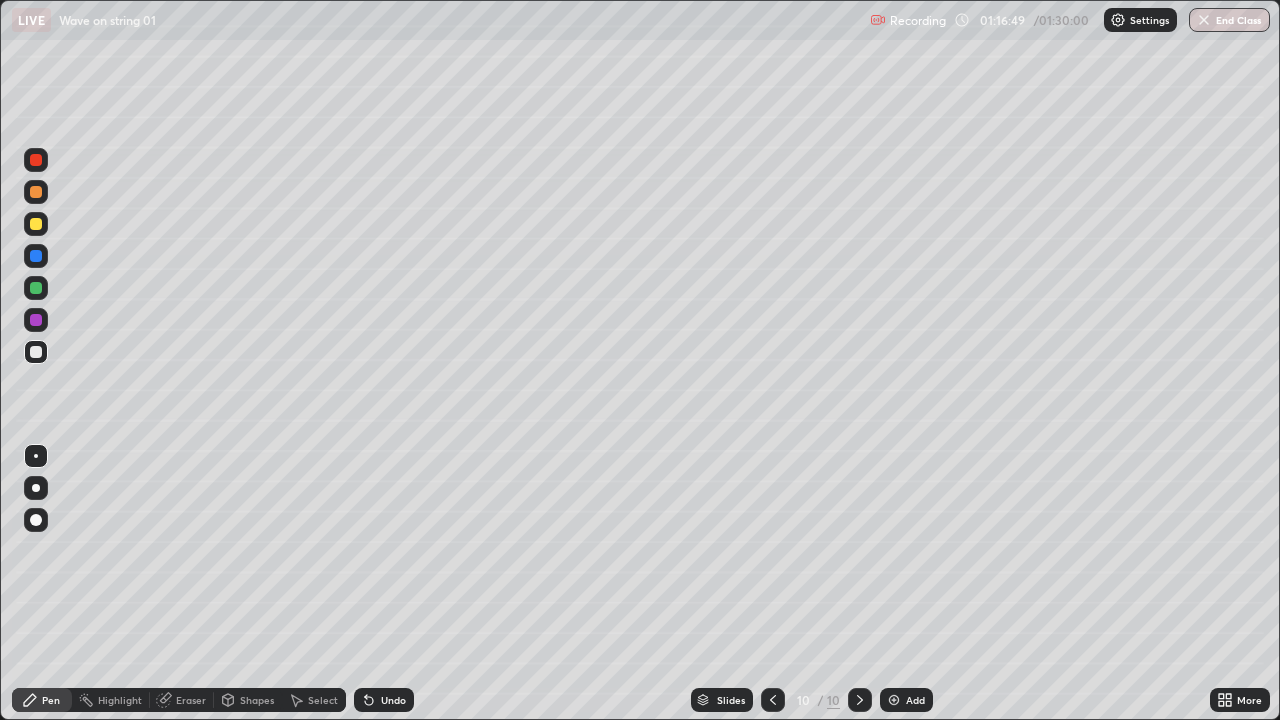 click on "Undo" at bounding box center (393, 700) 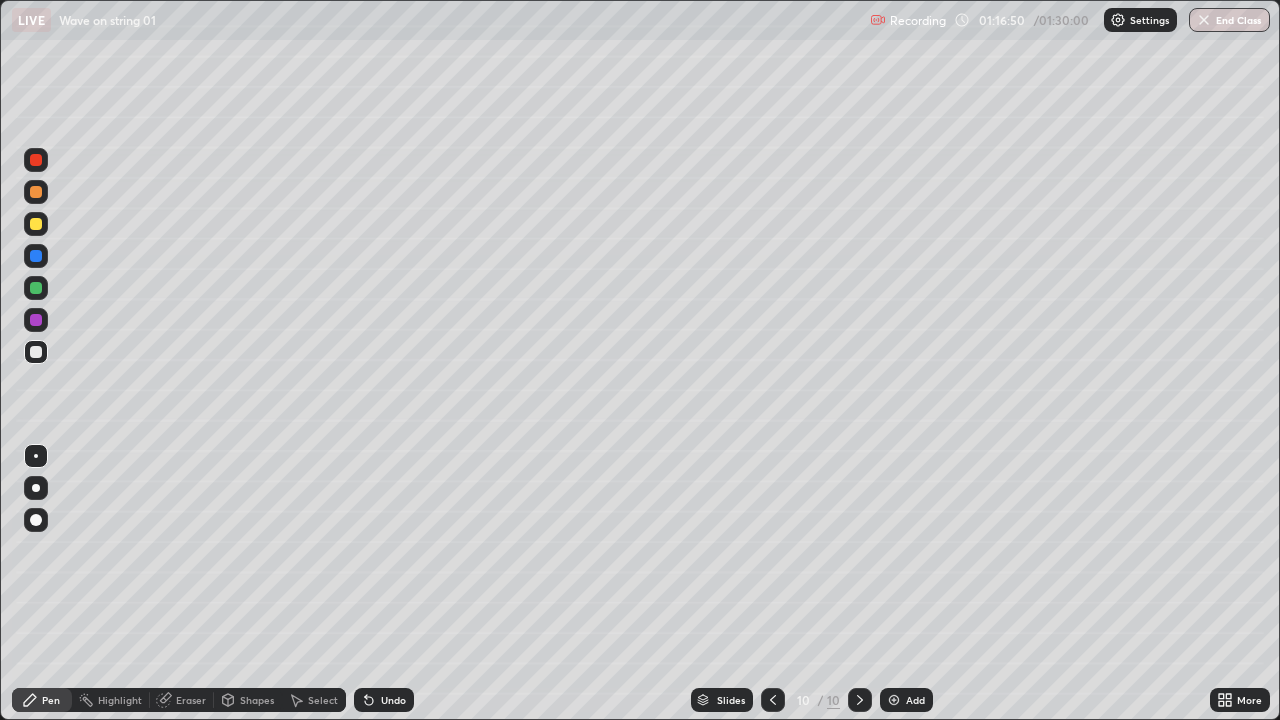 click on "Undo" at bounding box center [393, 700] 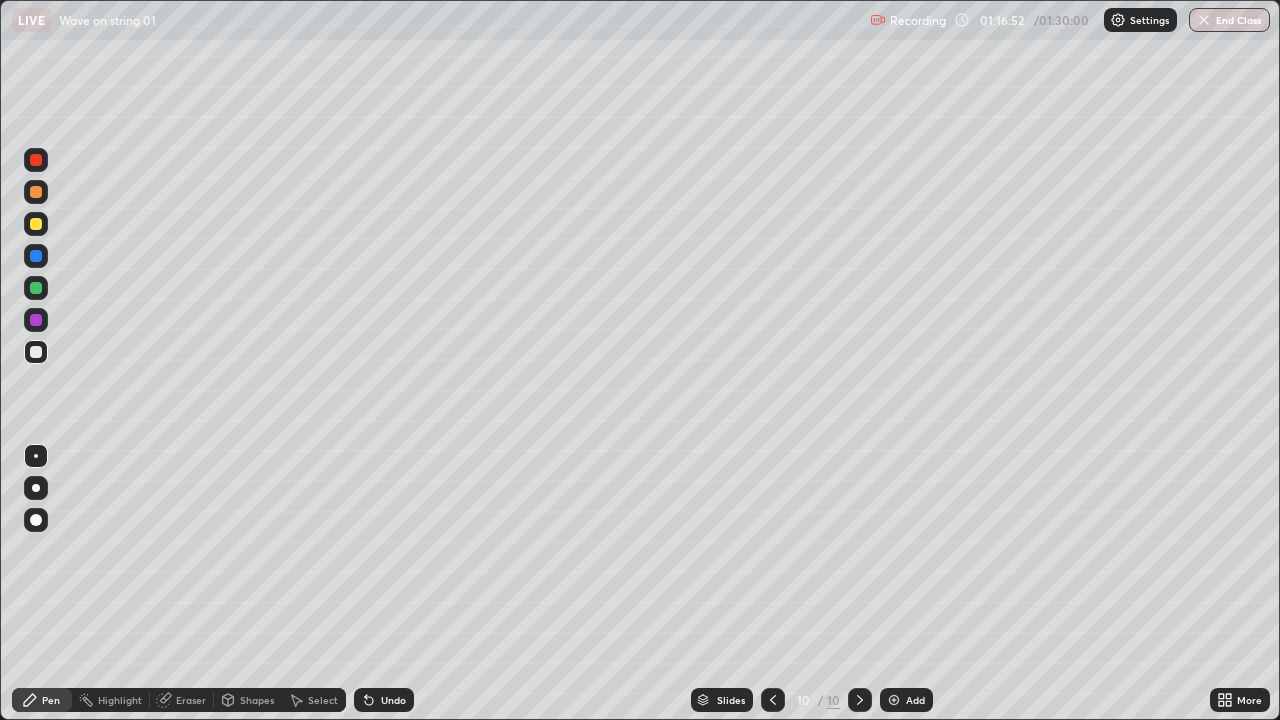 click on "Undo" at bounding box center [393, 700] 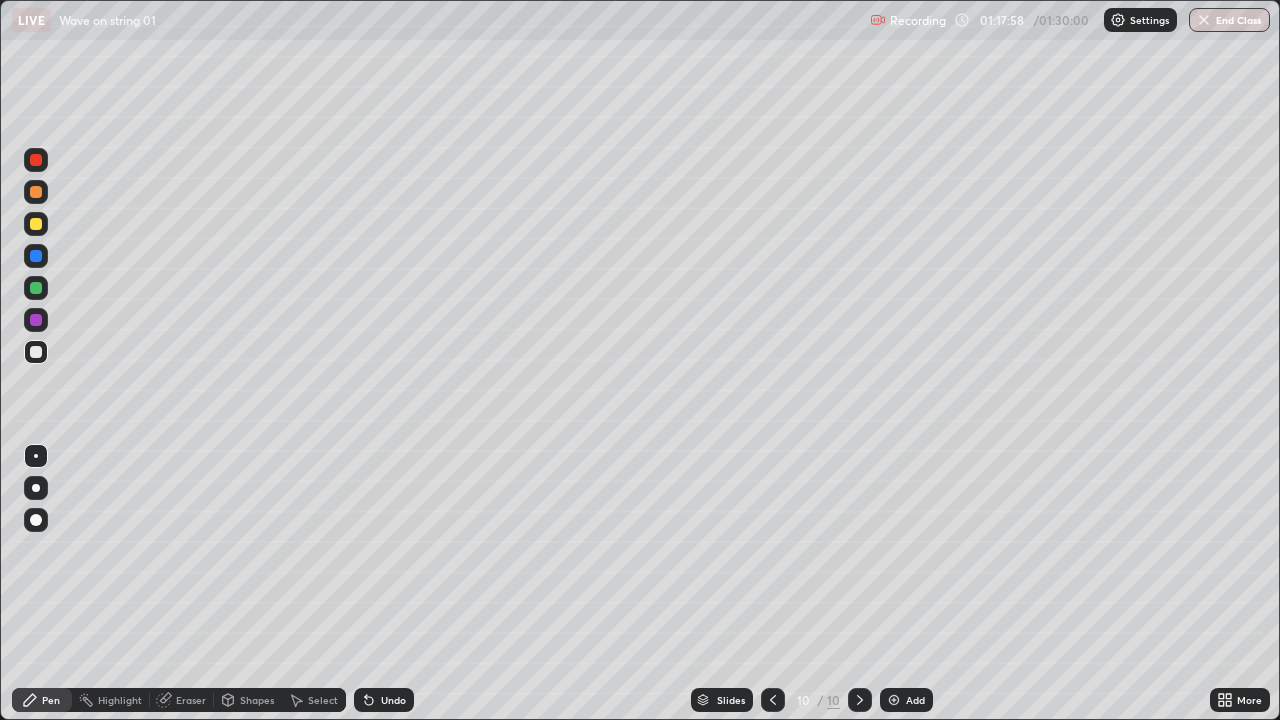 click on "Undo" at bounding box center (393, 700) 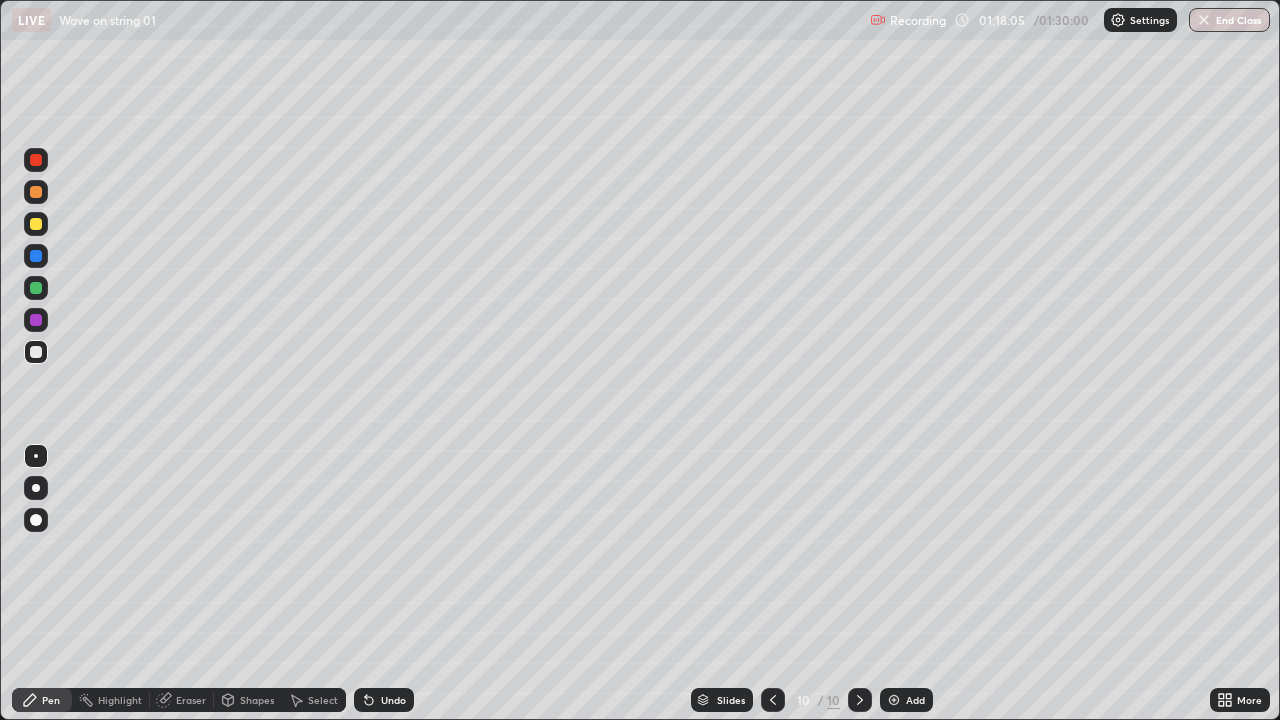 click on "Undo" at bounding box center [384, 700] 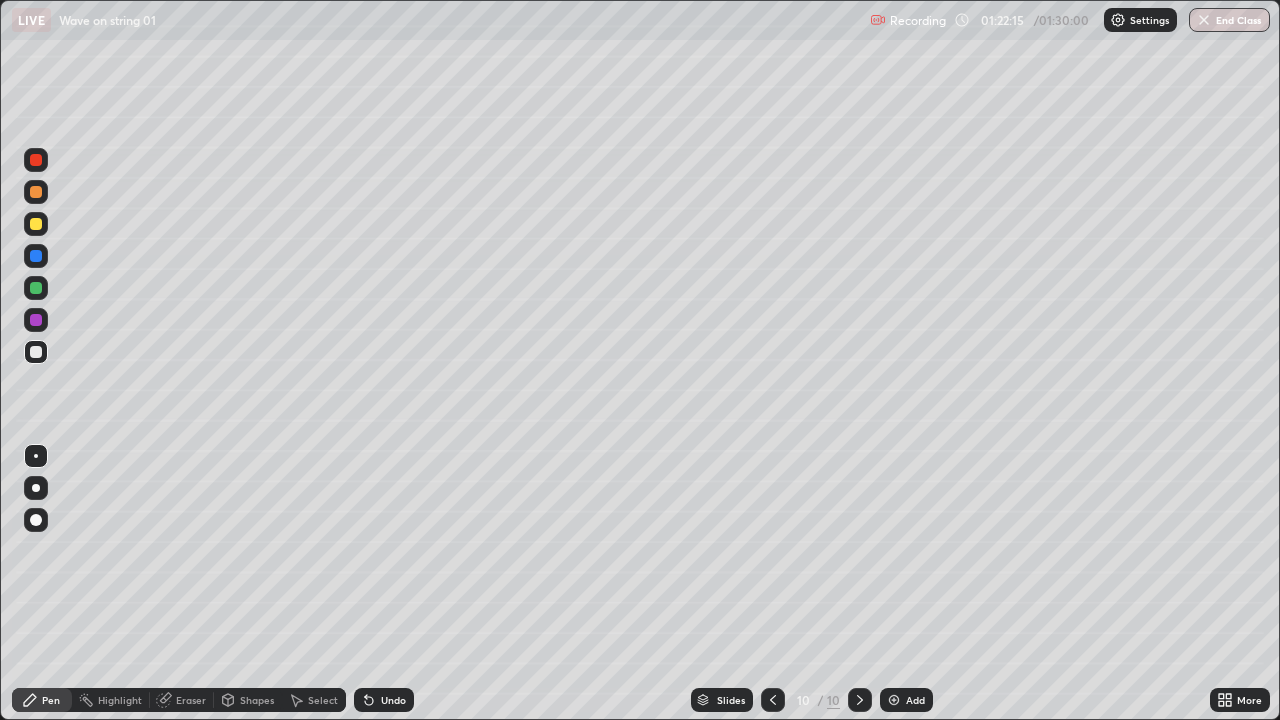click on "Add" at bounding box center [915, 700] 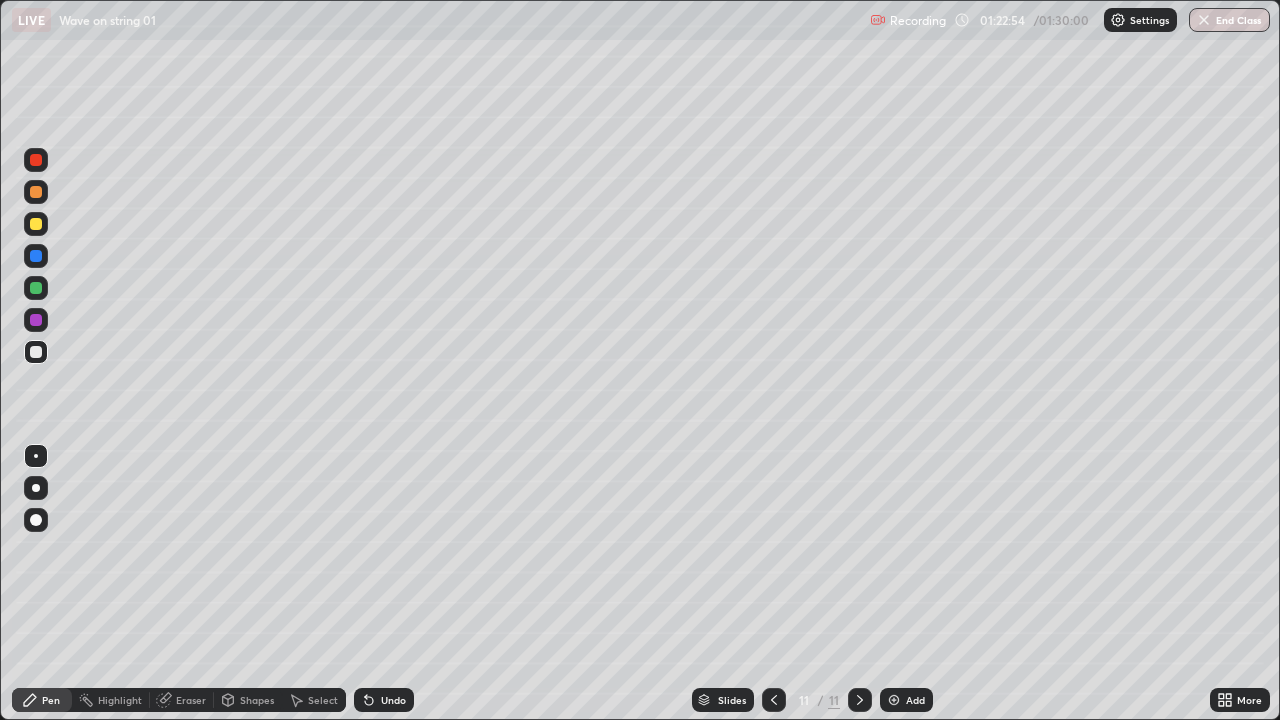 click at bounding box center (36, 224) 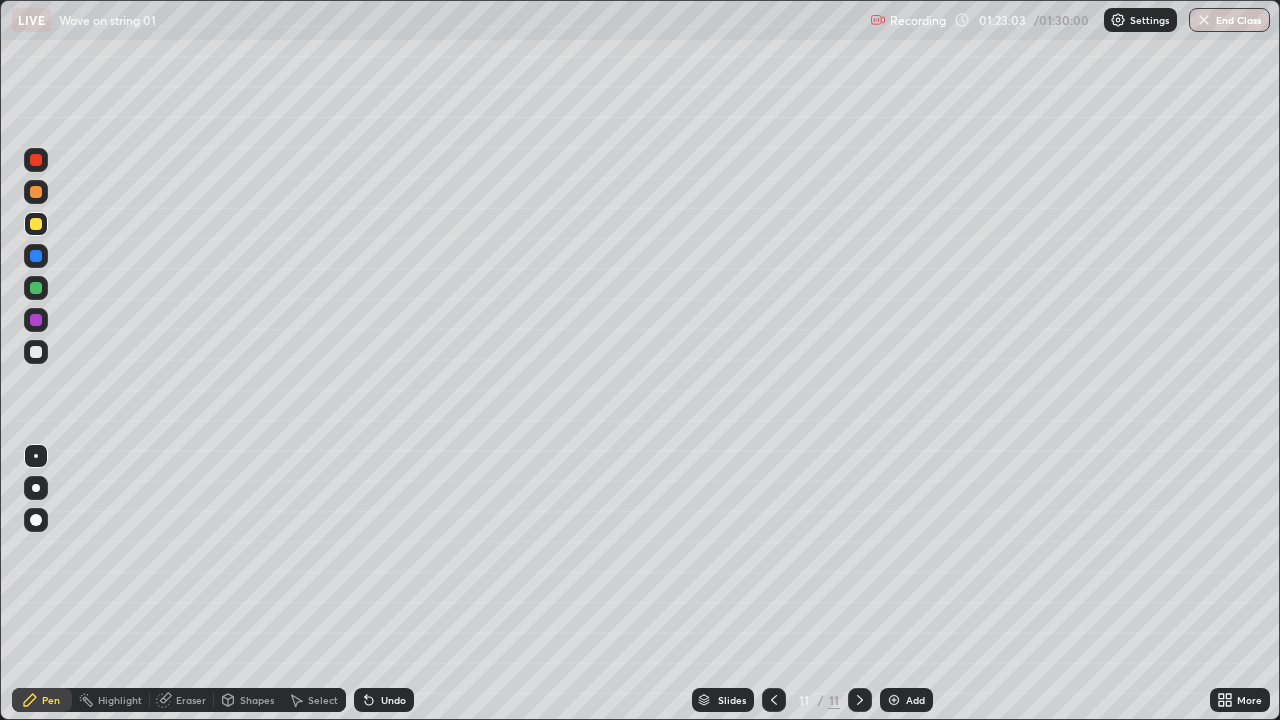click at bounding box center (36, 288) 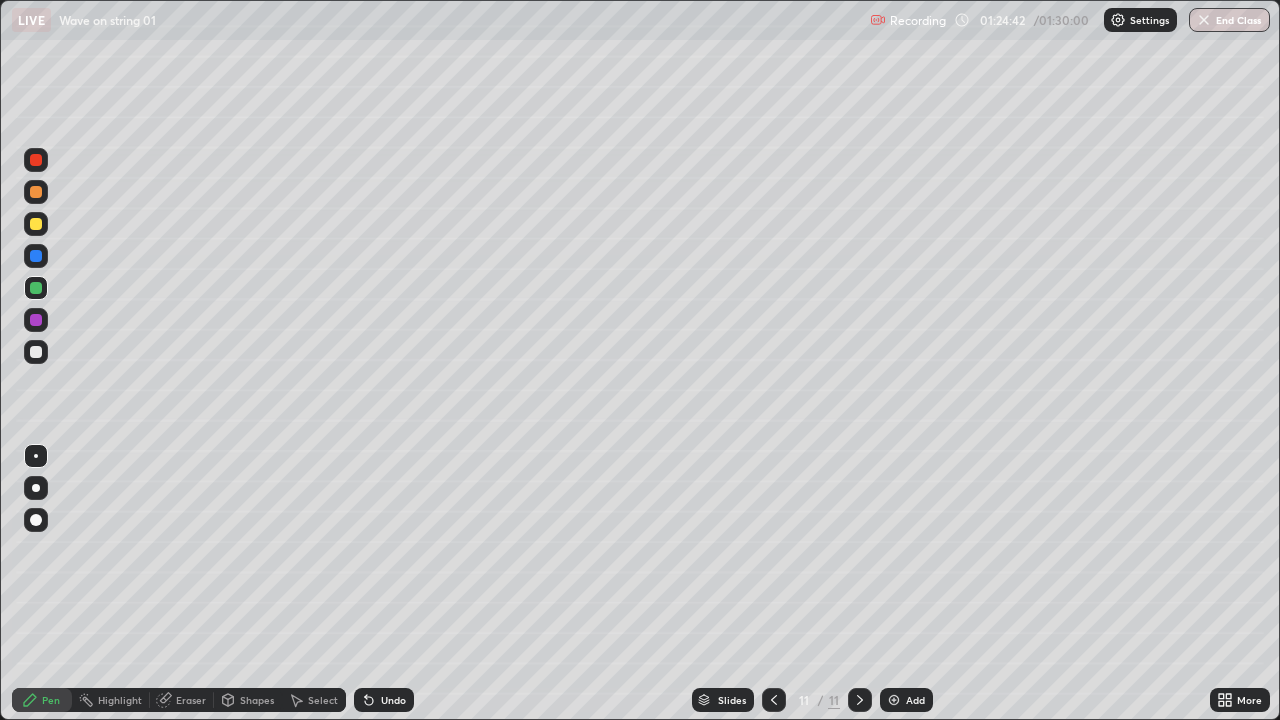 click at bounding box center [36, 256] 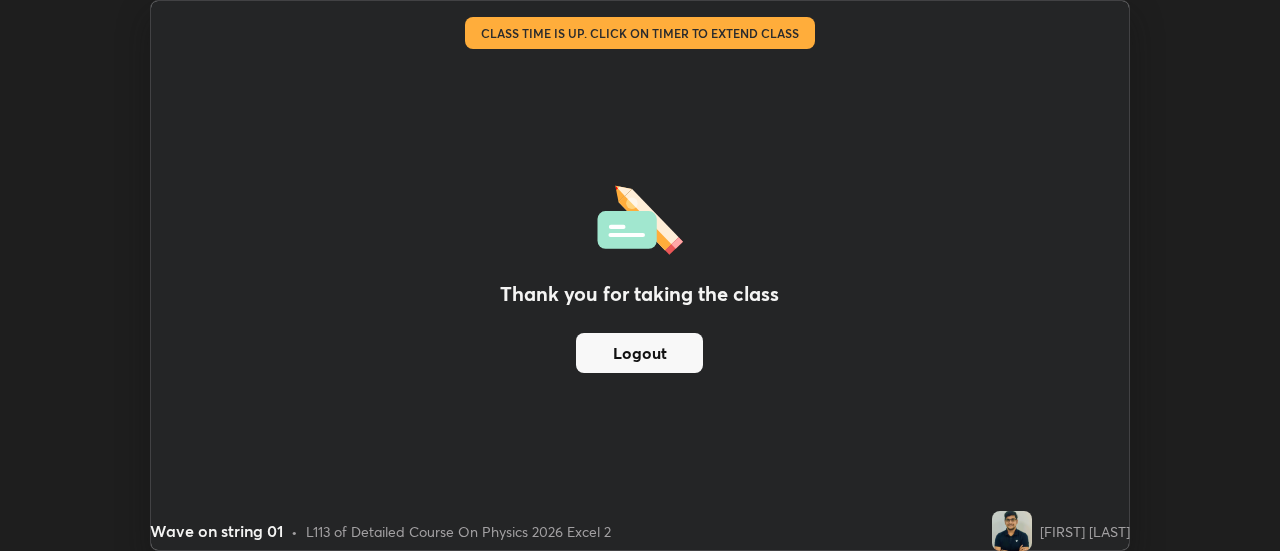 scroll, scrollTop: 551, scrollLeft: 1280, axis: both 